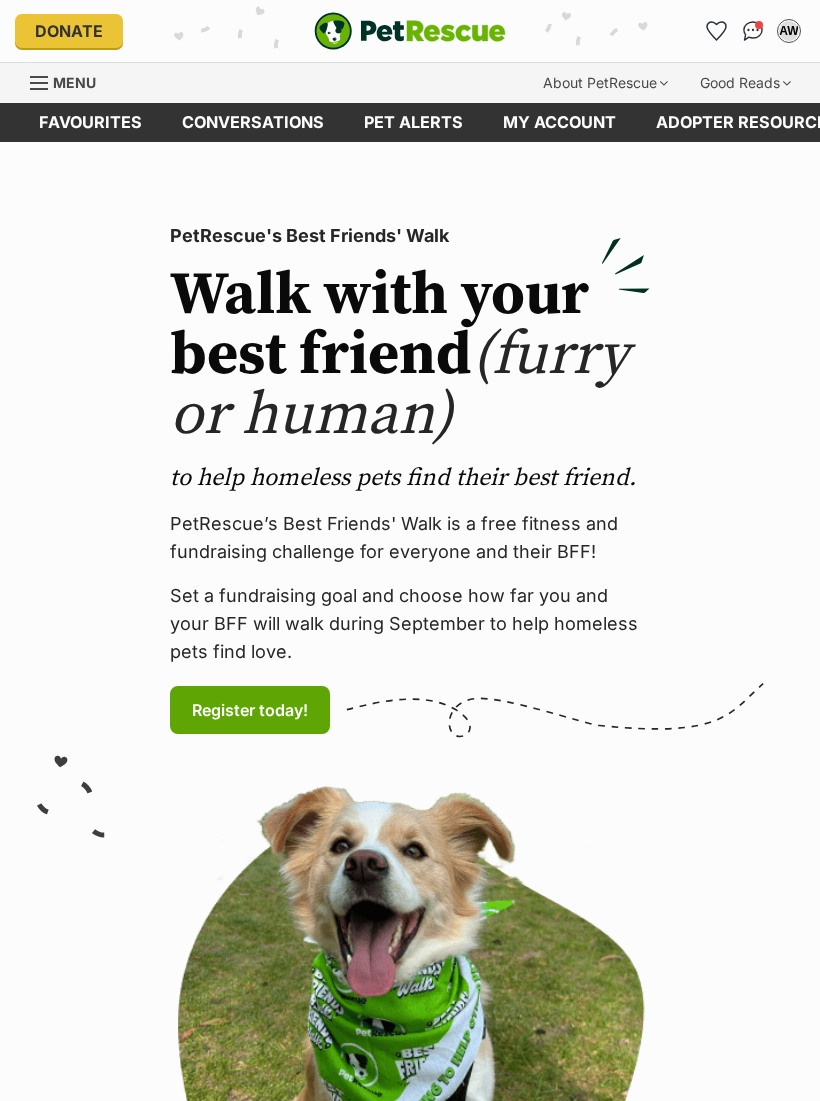 scroll, scrollTop: 0, scrollLeft: 0, axis: both 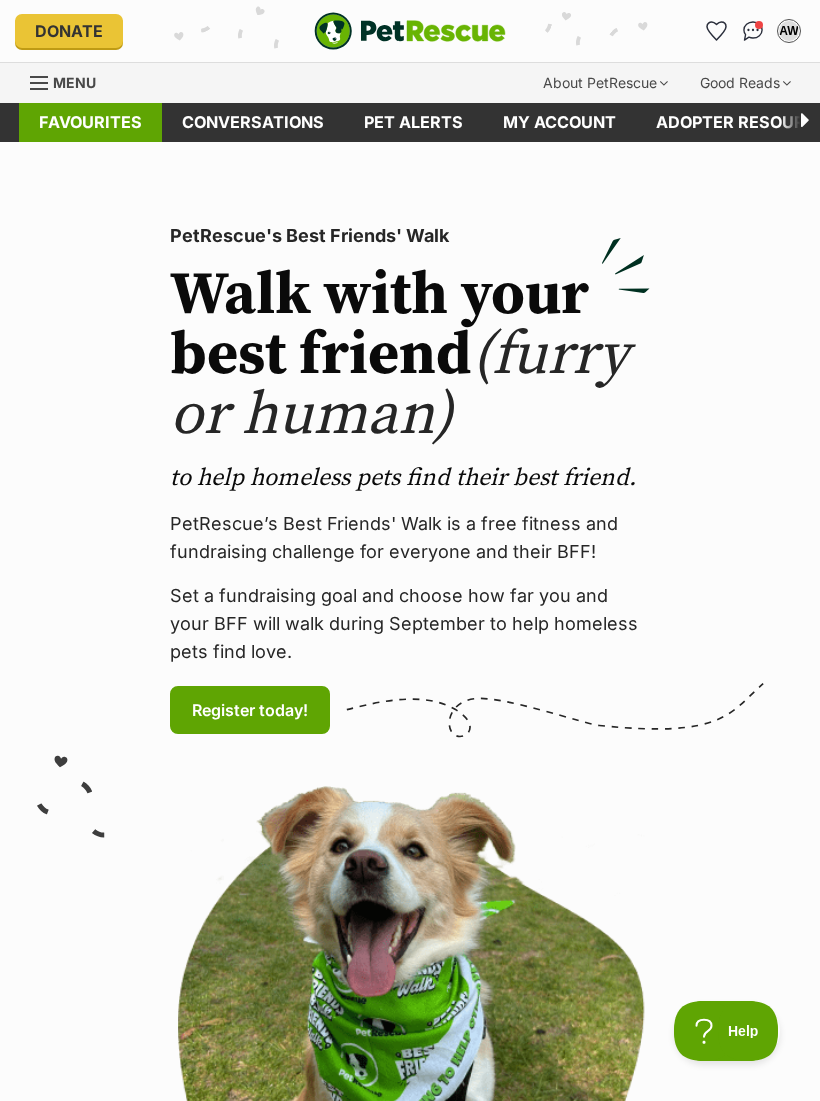 click on "Favourites" at bounding box center [90, 122] 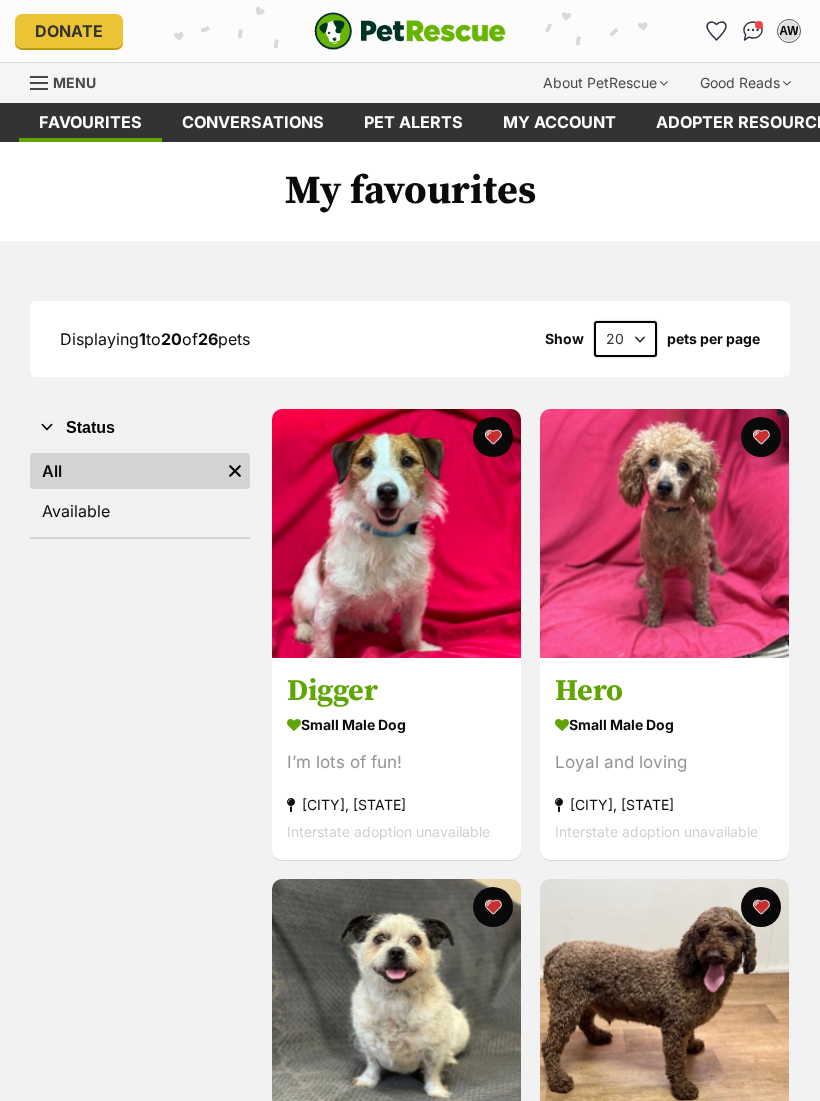 scroll, scrollTop: 0, scrollLeft: 0, axis: both 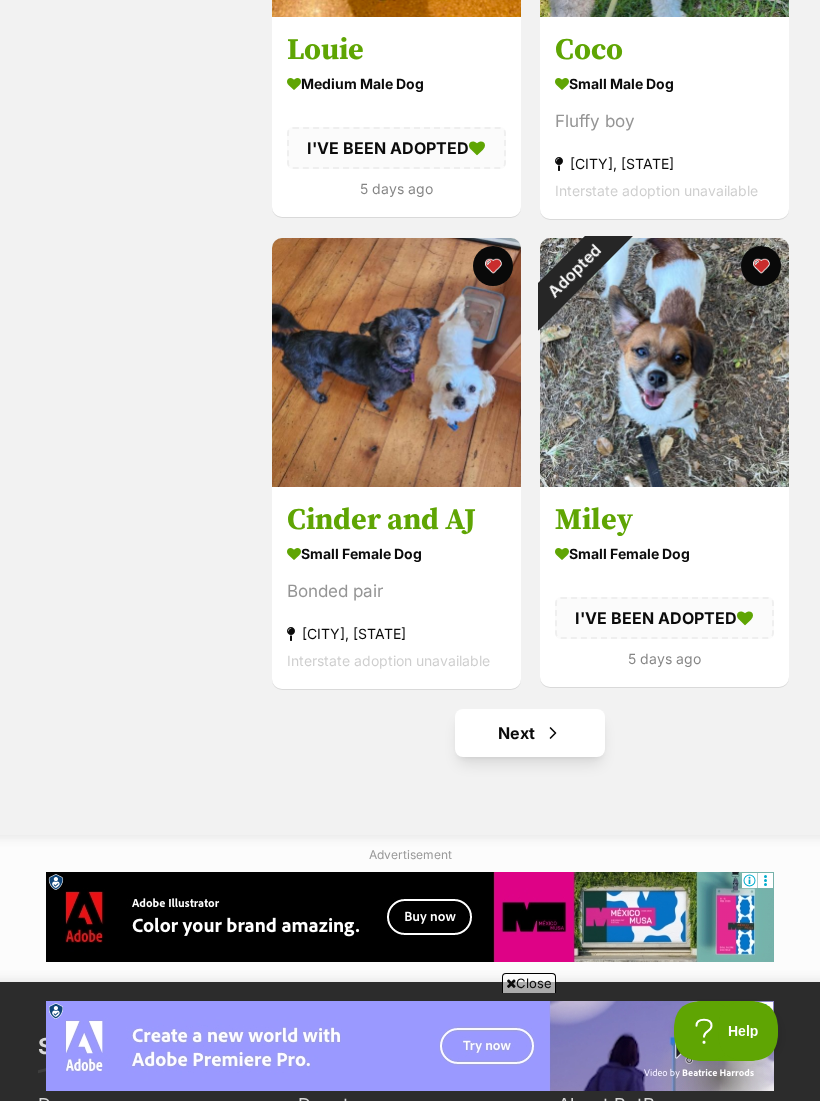click at bounding box center [553, 733] 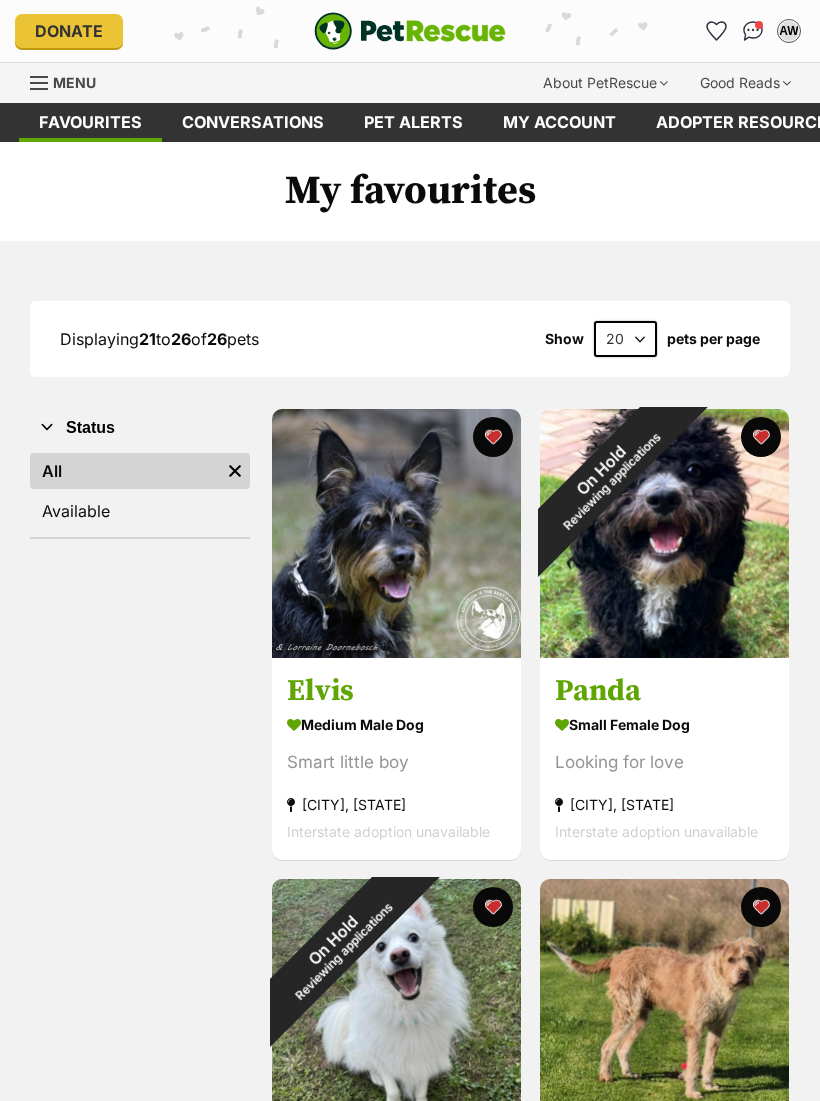 scroll, scrollTop: 0, scrollLeft: 0, axis: both 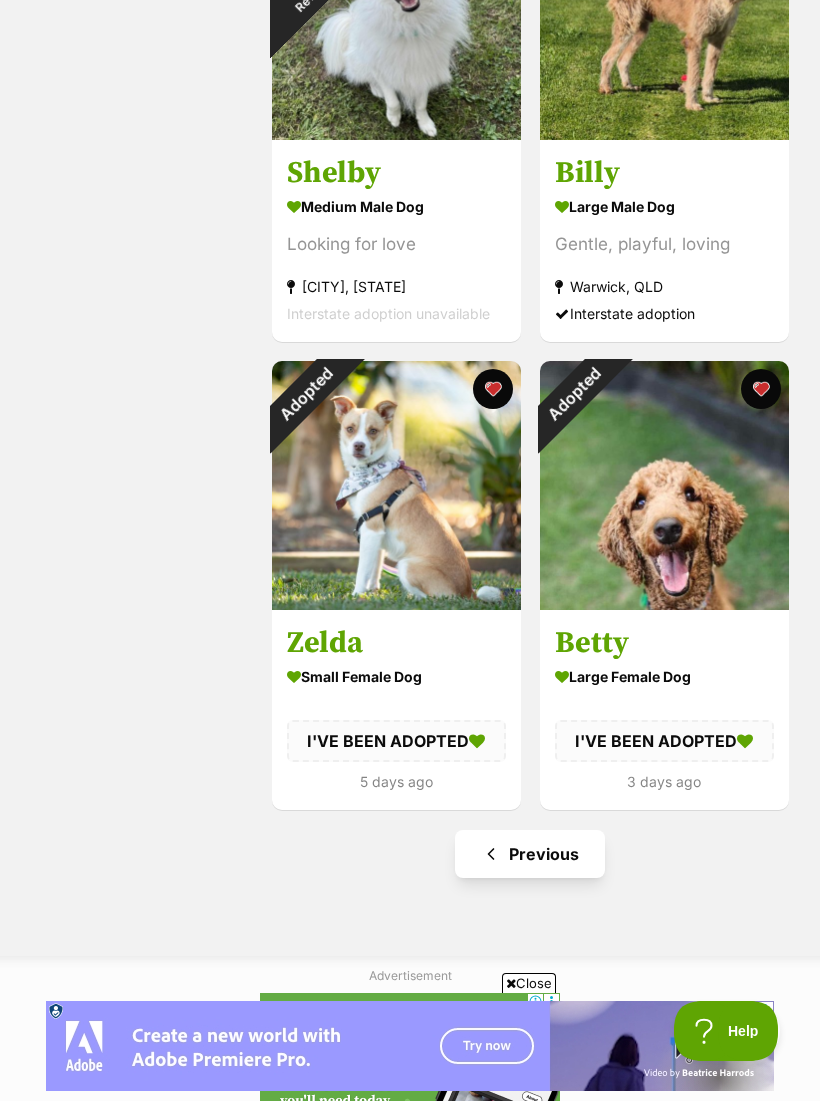 click on "Previous" at bounding box center [530, 854] 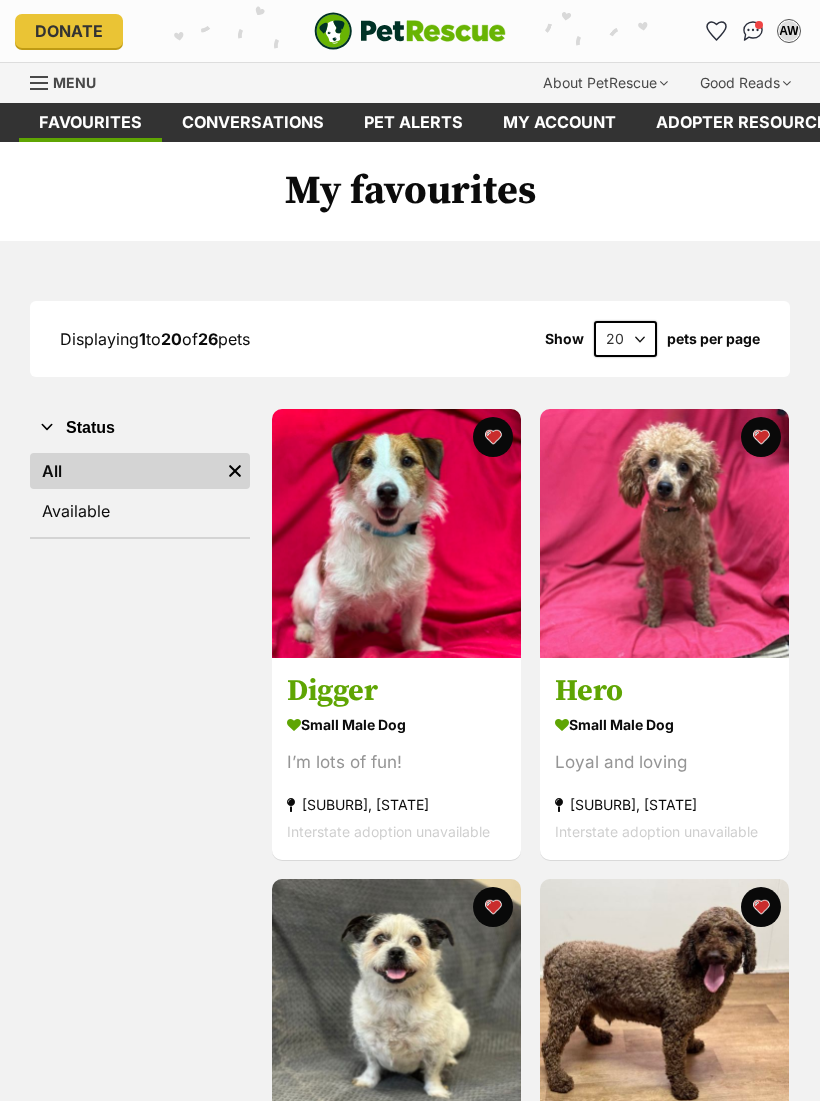 scroll, scrollTop: 0, scrollLeft: 0, axis: both 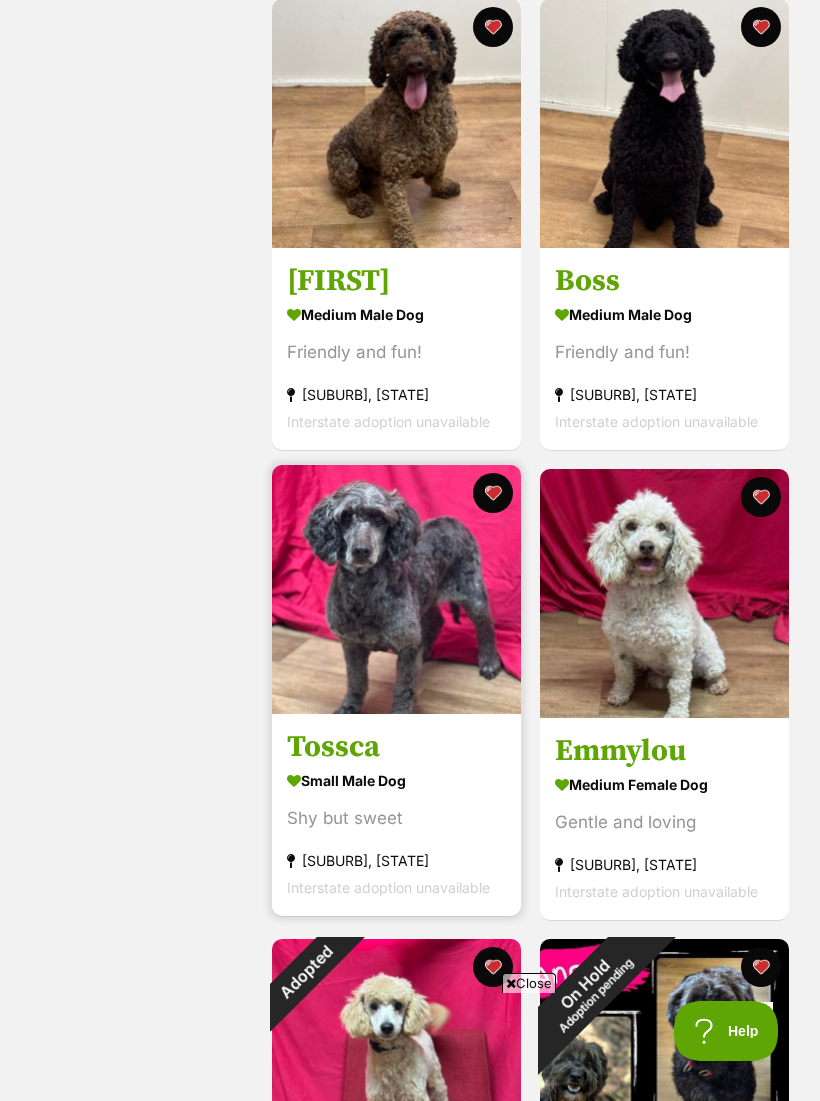 click at bounding box center (396, 589) 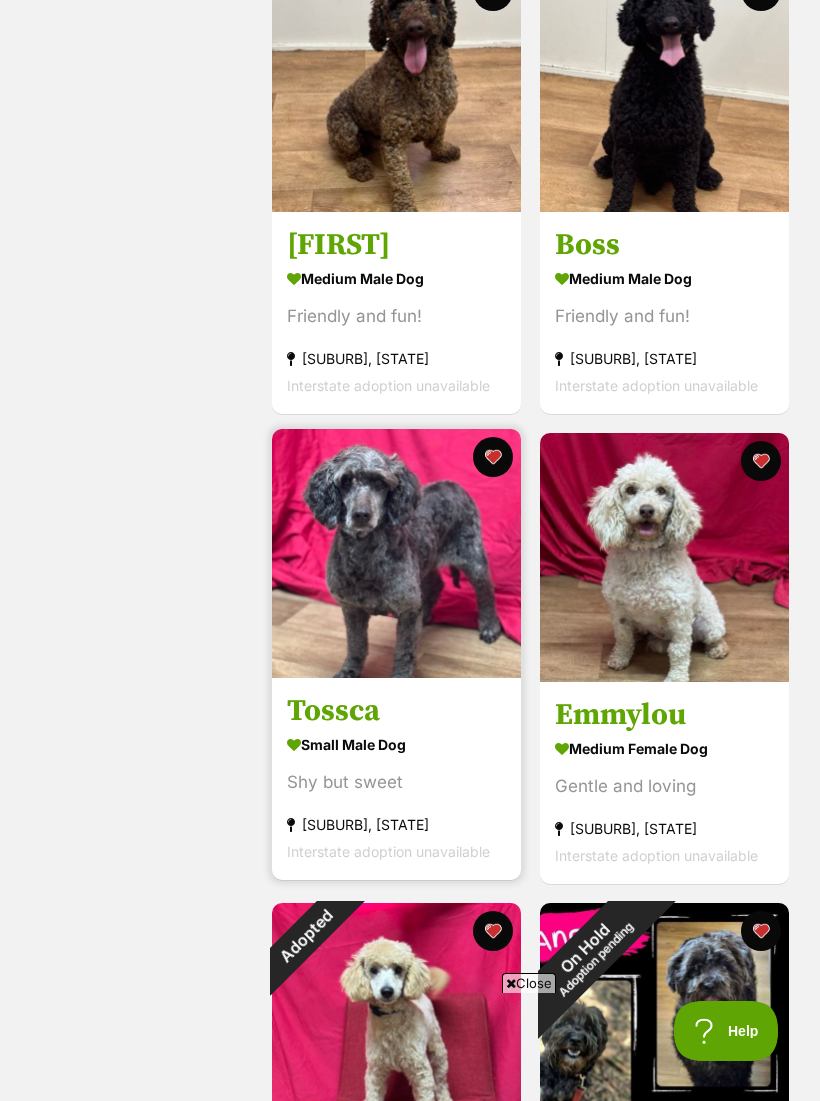 scroll, scrollTop: 0, scrollLeft: 0, axis: both 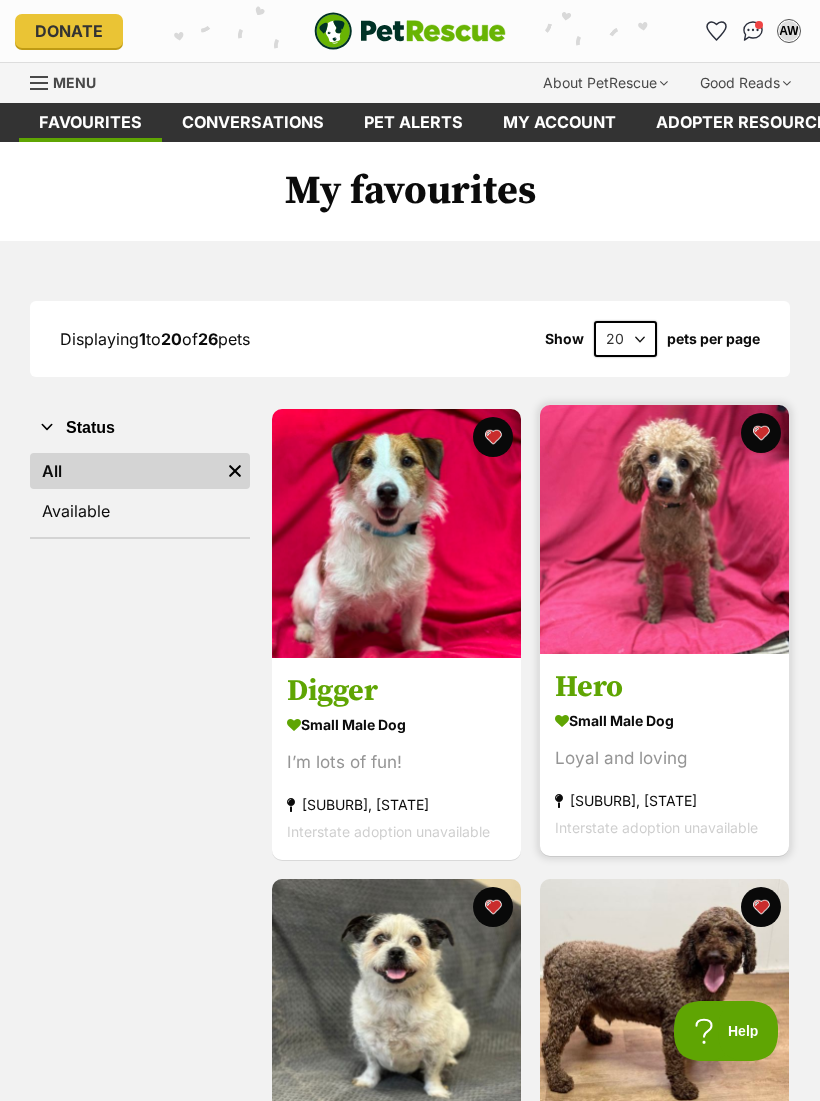 click at bounding box center (664, 529) 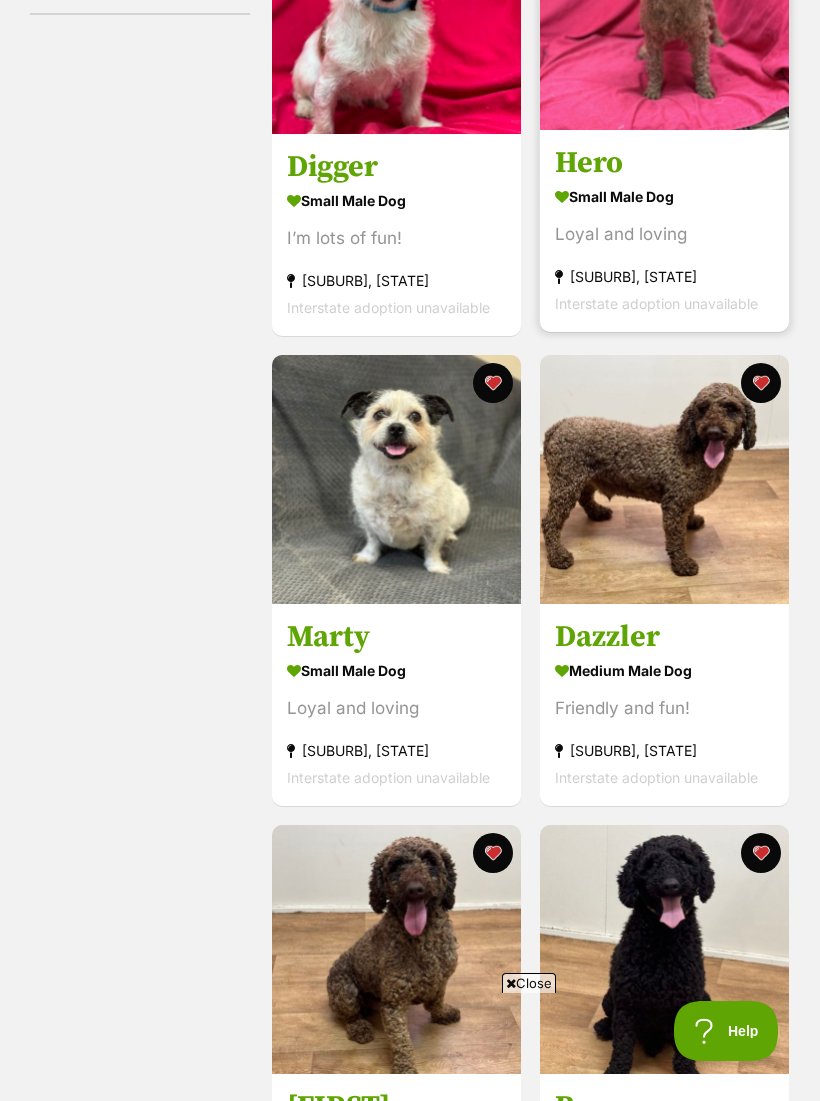 scroll, scrollTop: 0, scrollLeft: 0, axis: both 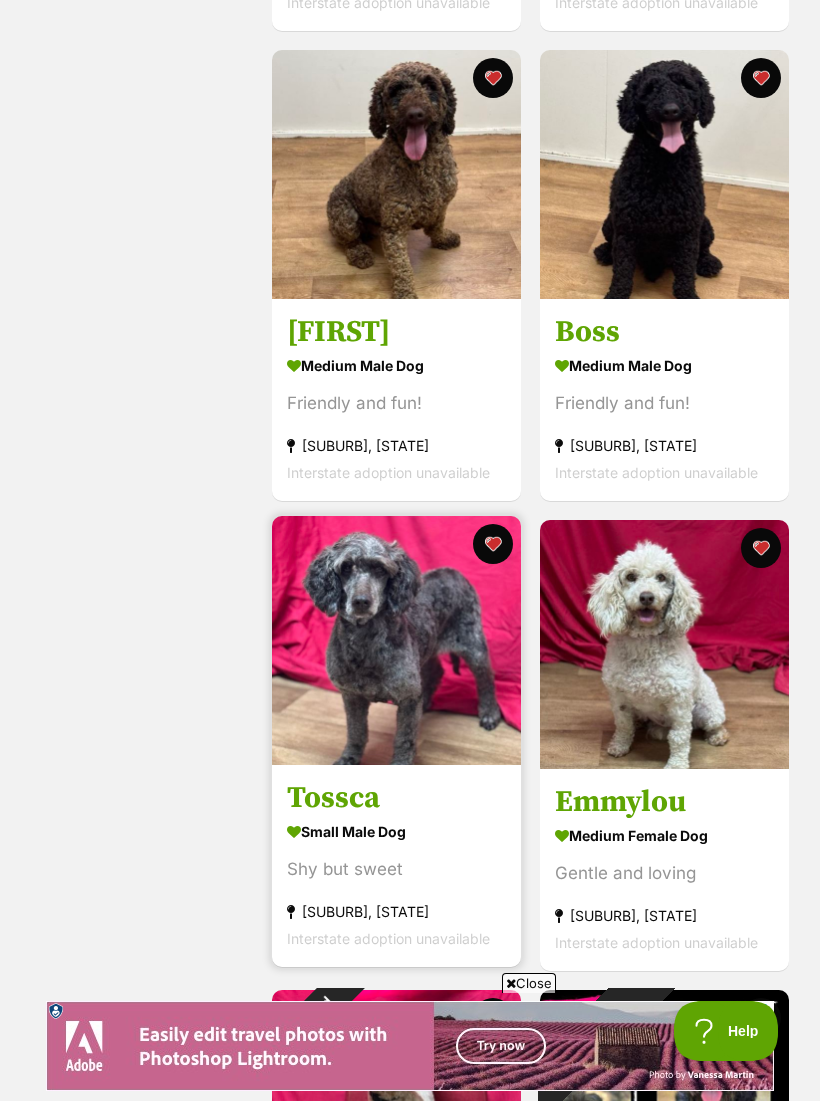 click at bounding box center [396, 640] 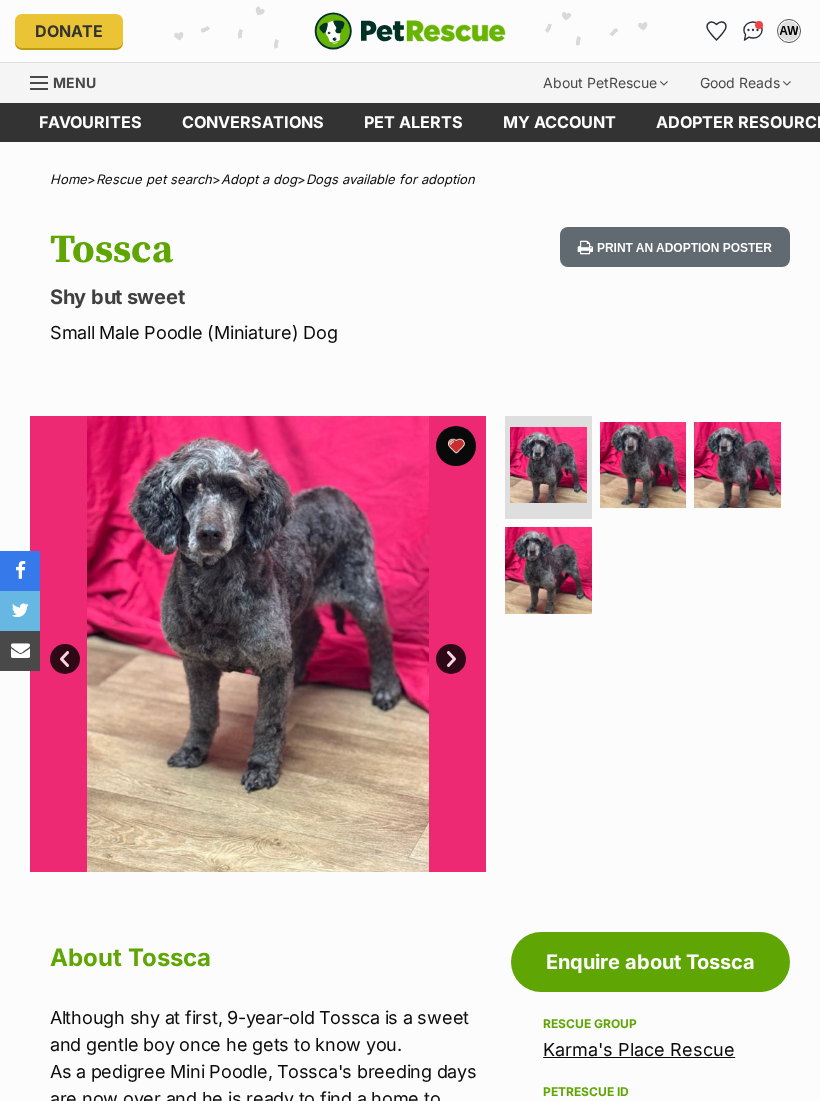 scroll, scrollTop: 0, scrollLeft: 0, axis: both 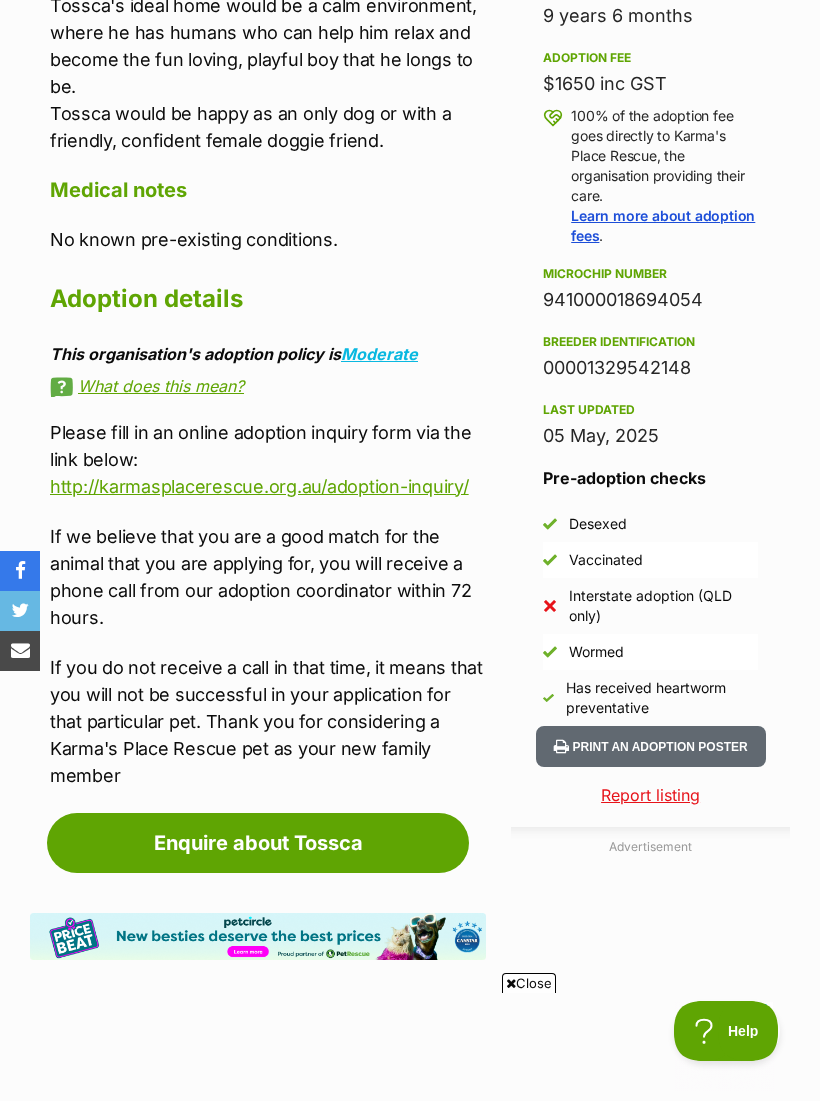 click on "Close" at bounding box center (529, 983) 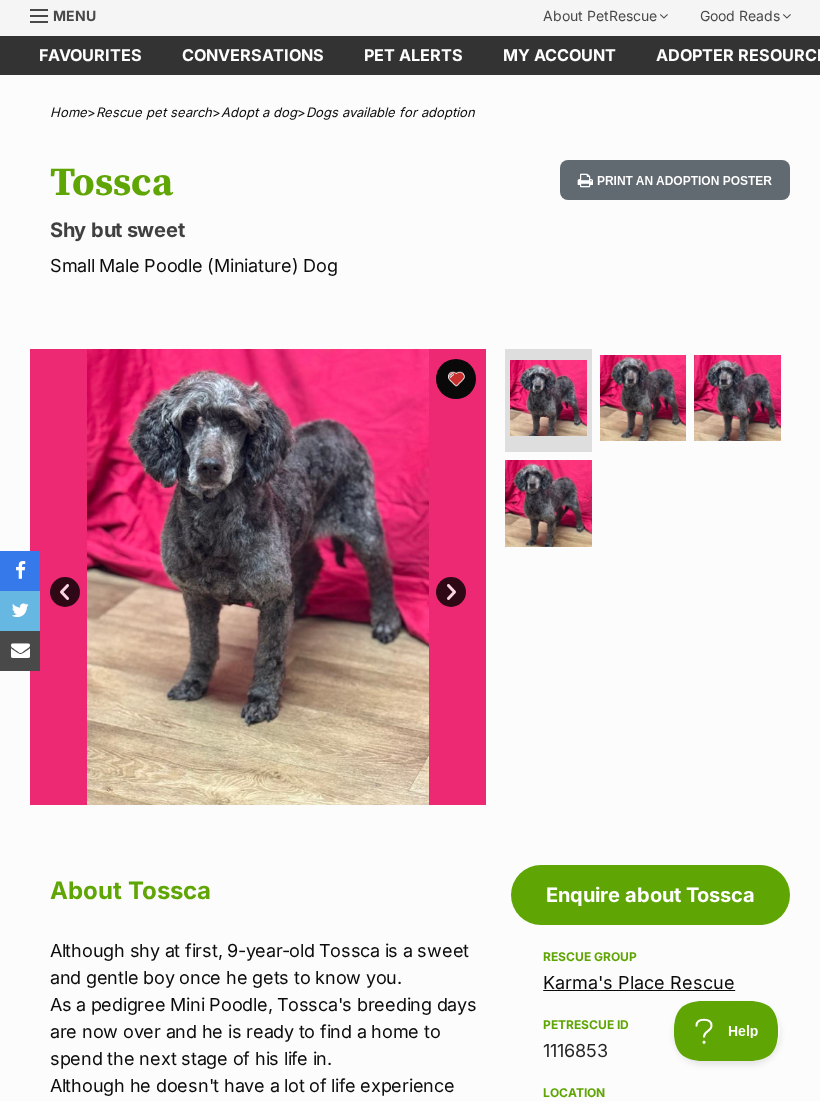 scroll, scrollTop: 0, scrollLeft: 0, axis: both 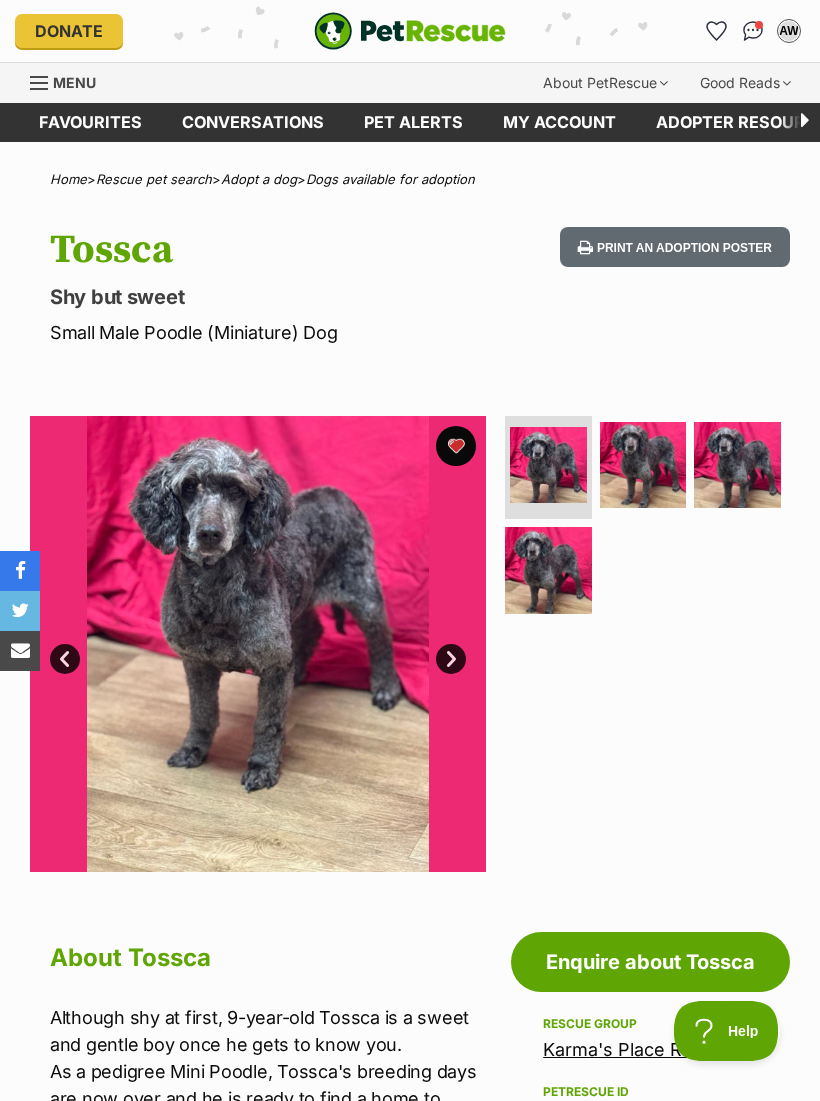 click on "Menu" at bounding box center [74, 82] 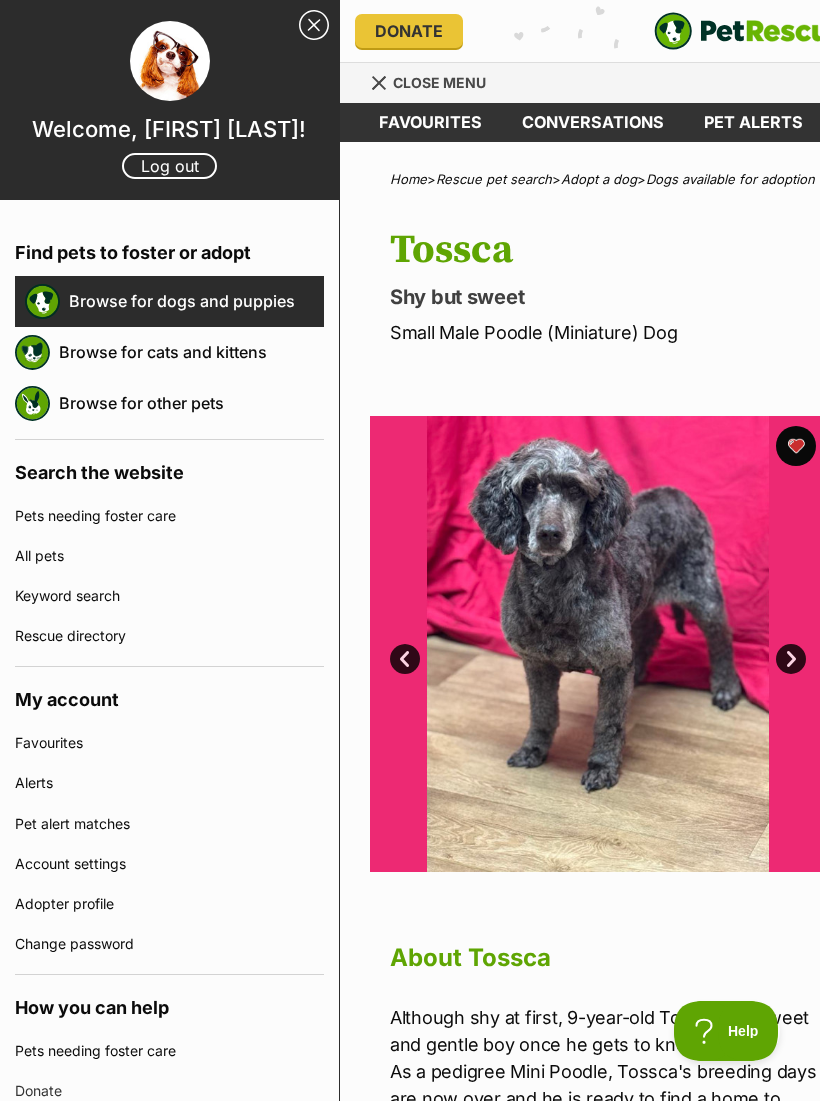 click on "Browse for dogs and puppies" at bounding box center [196, 301] 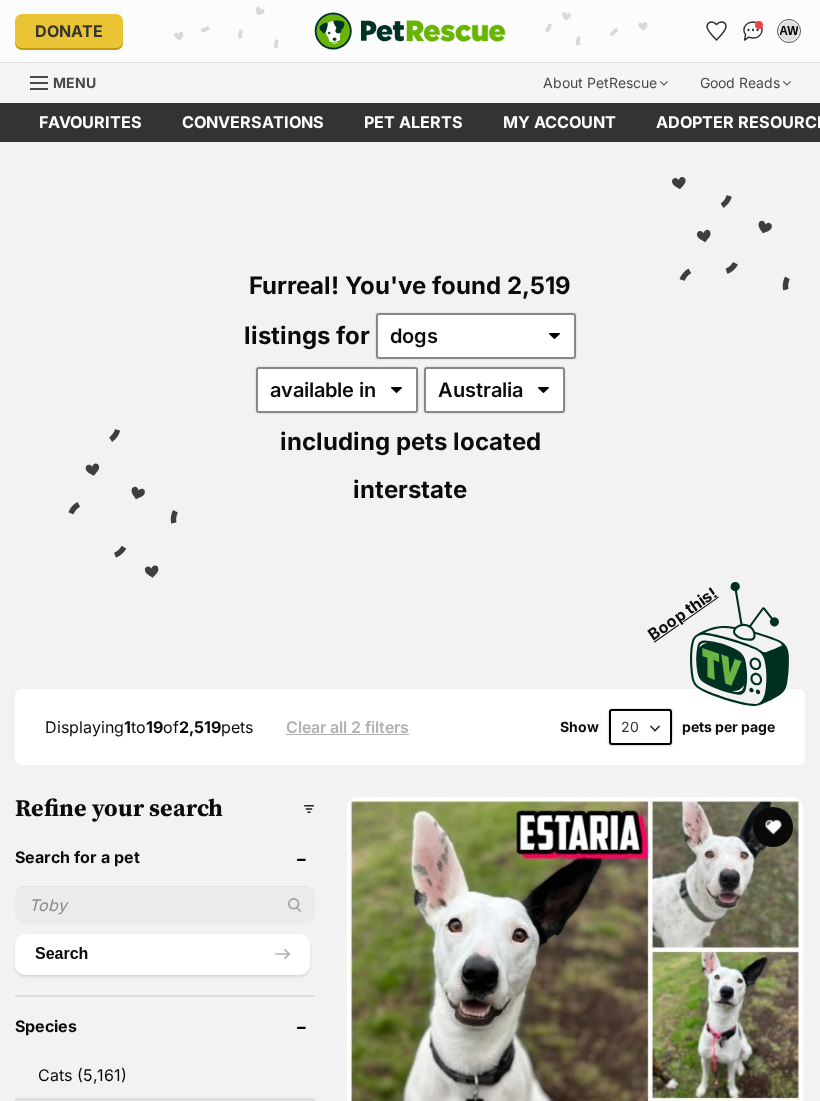 scroll, scrollTop: 0, scrollLeft: 0, axis: both 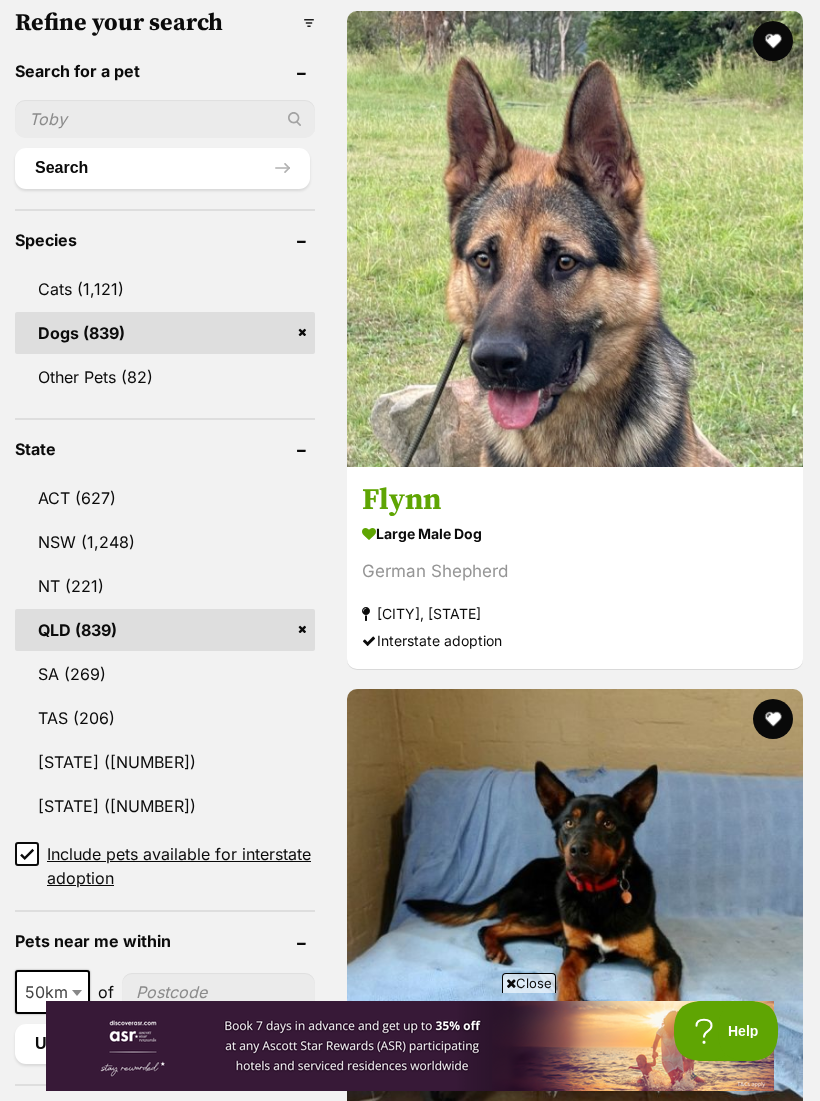 click on "Include pets available for interstate adoption" at bounding box center (27, 854) 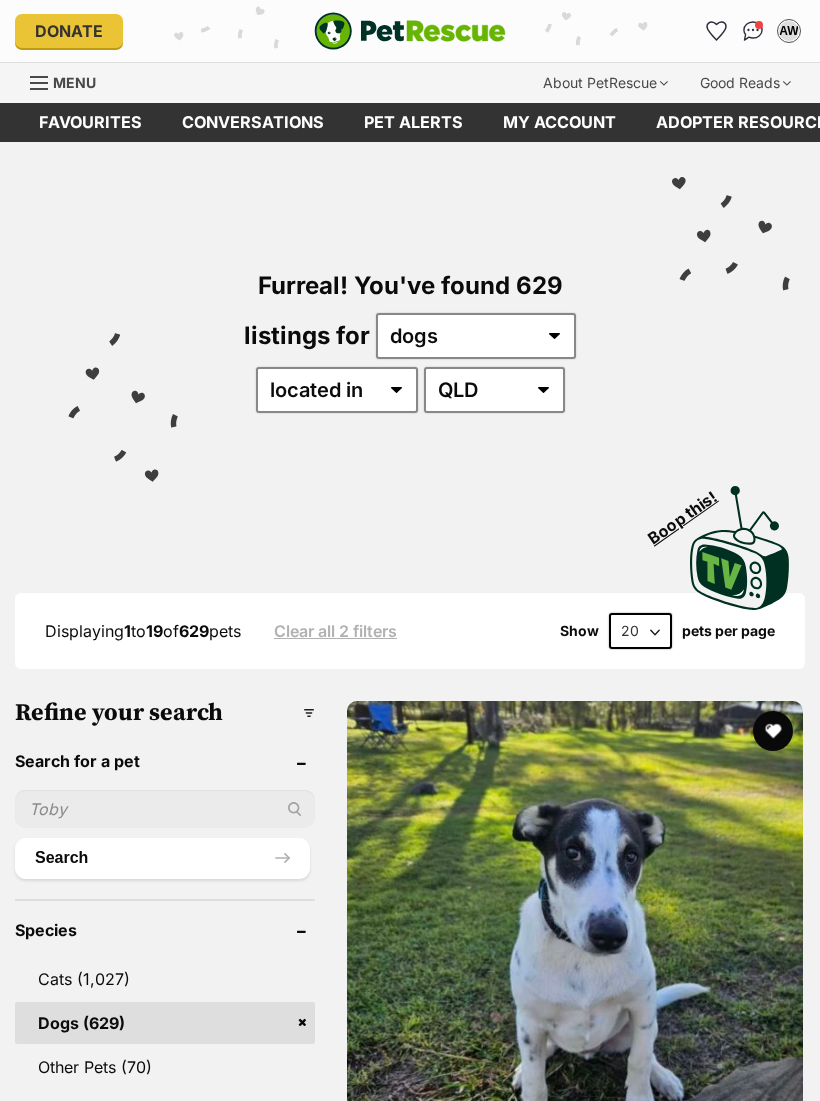 scroll, scrollTop: 0, scrollLeft: 0, axis: both 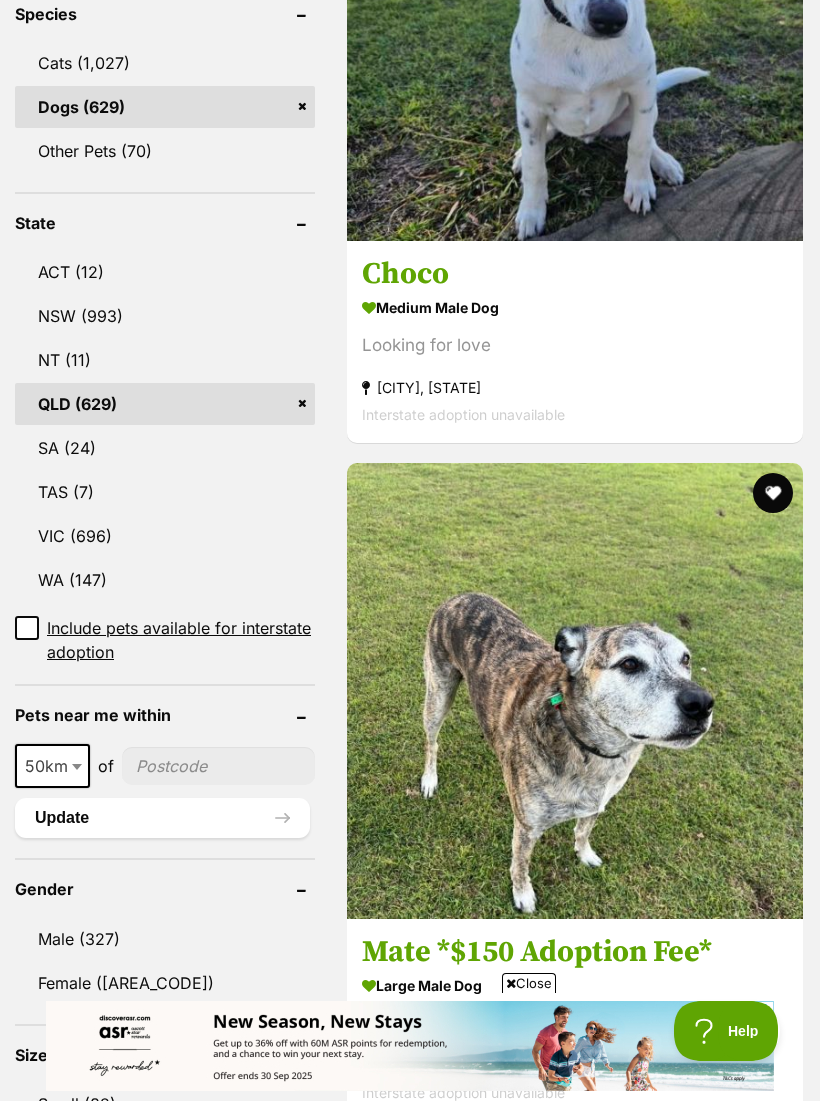 click on "of" at bounding box center (106, 766) 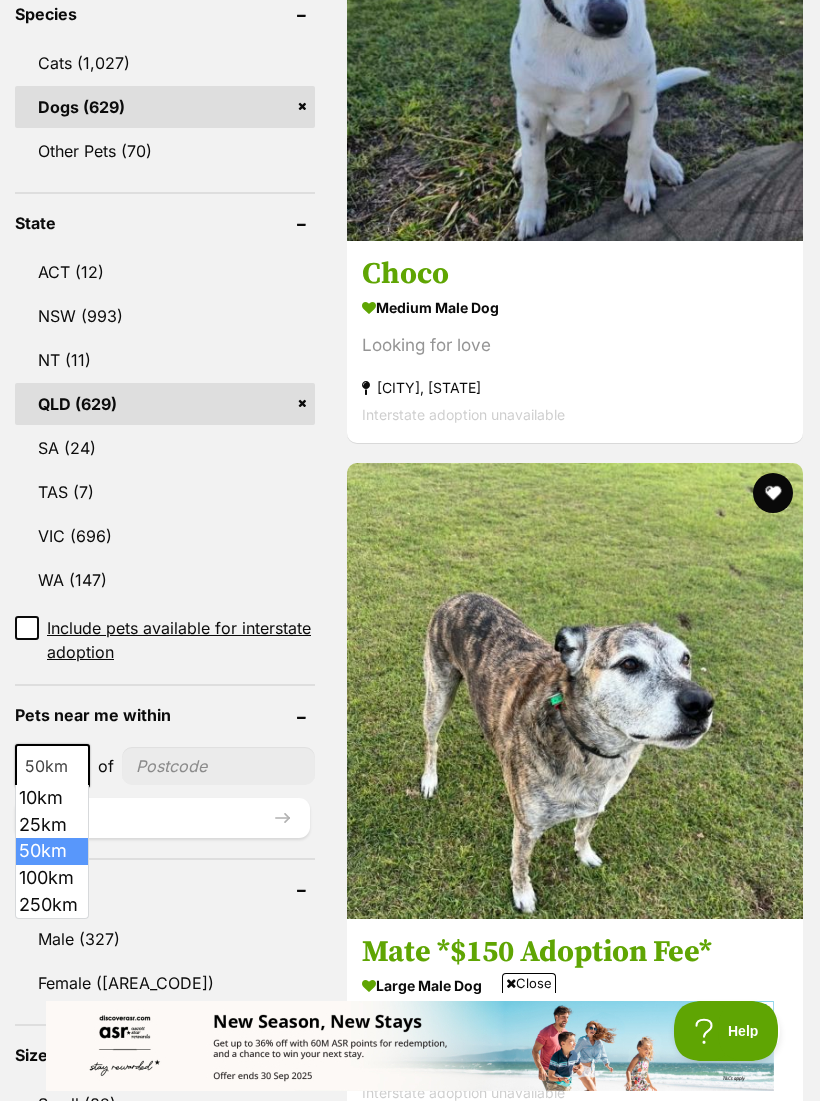 select on "250" 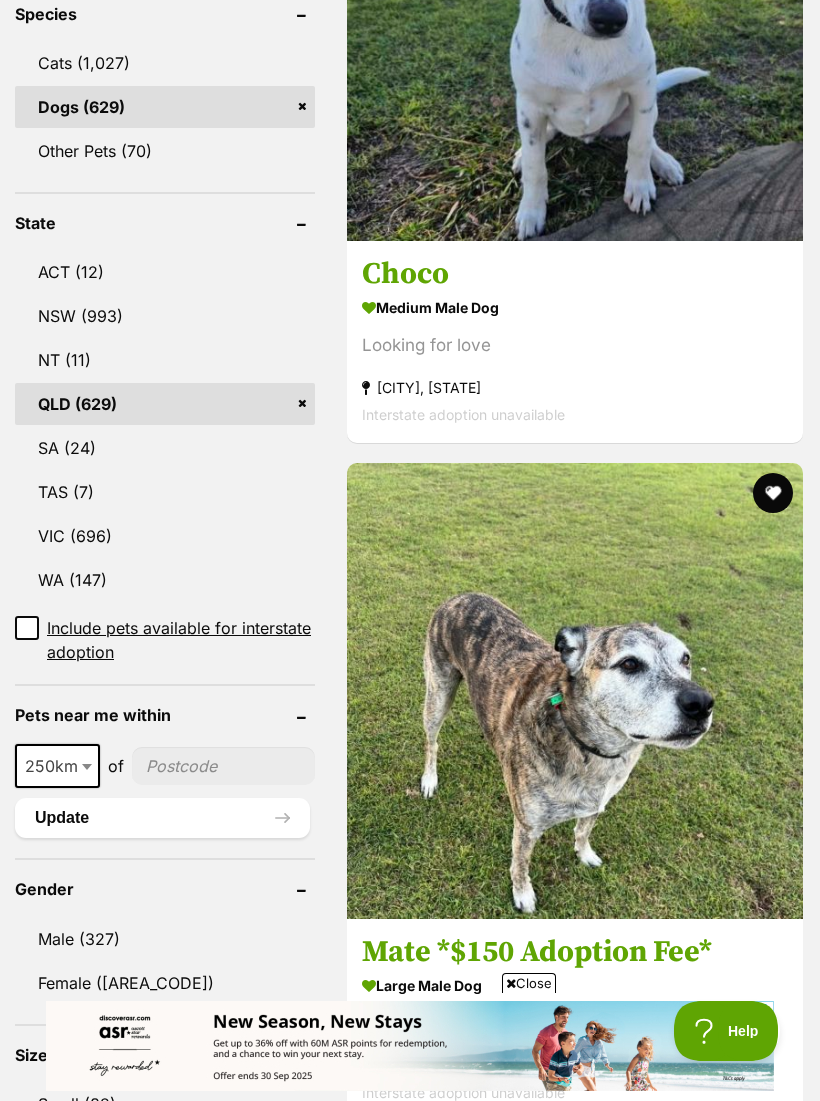 click at bounding box center [223, 766] 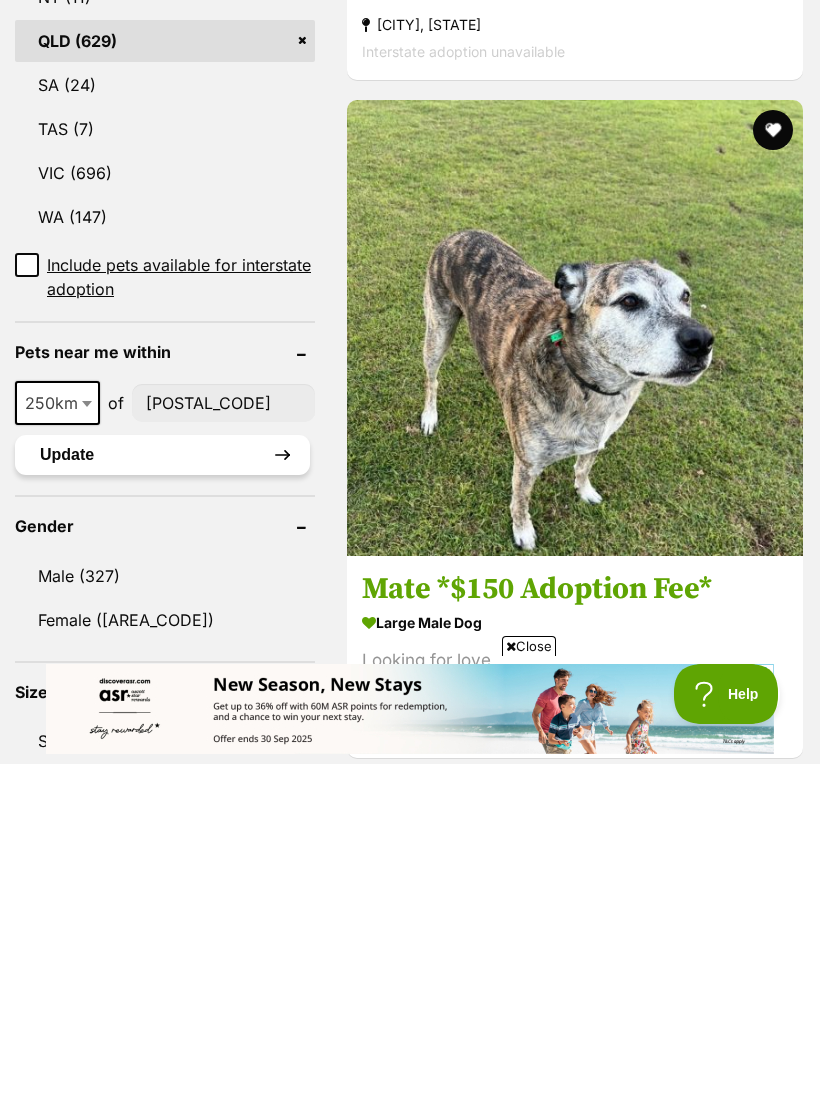 type on "[POSTAL_CODE]" 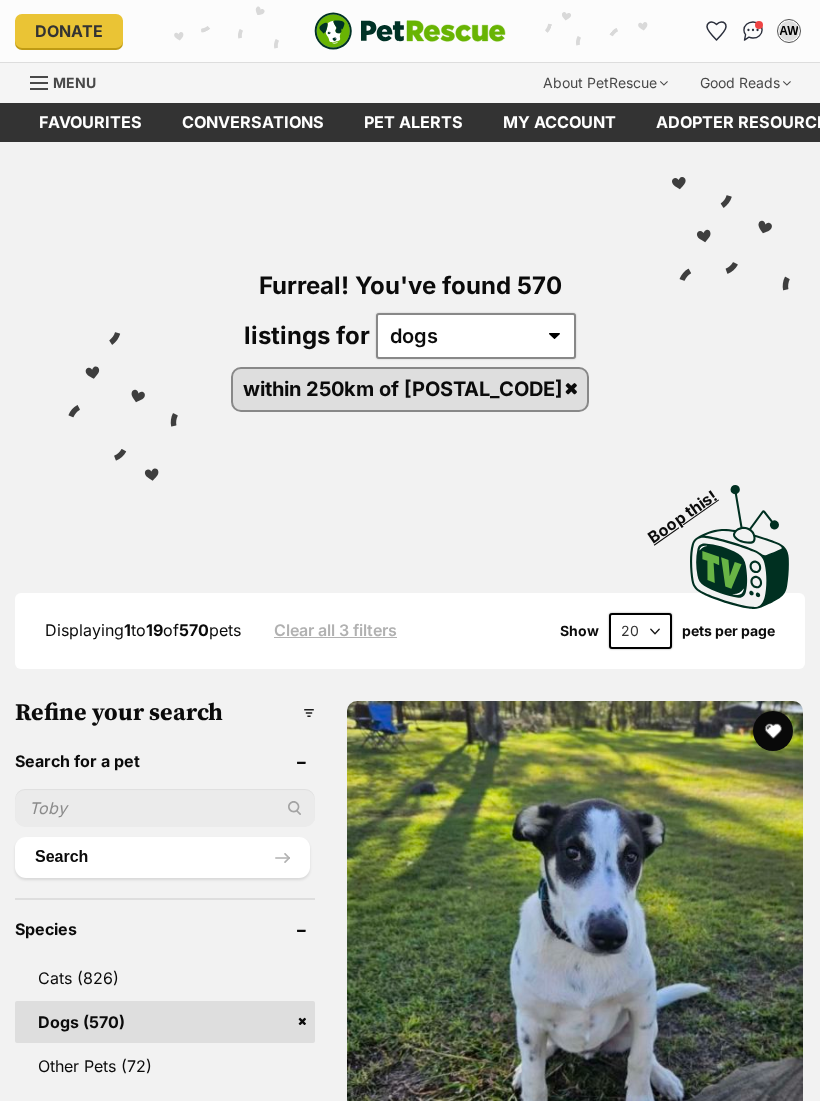 scroll, scrollTop: 0, scrollLeft: 0, axis: both 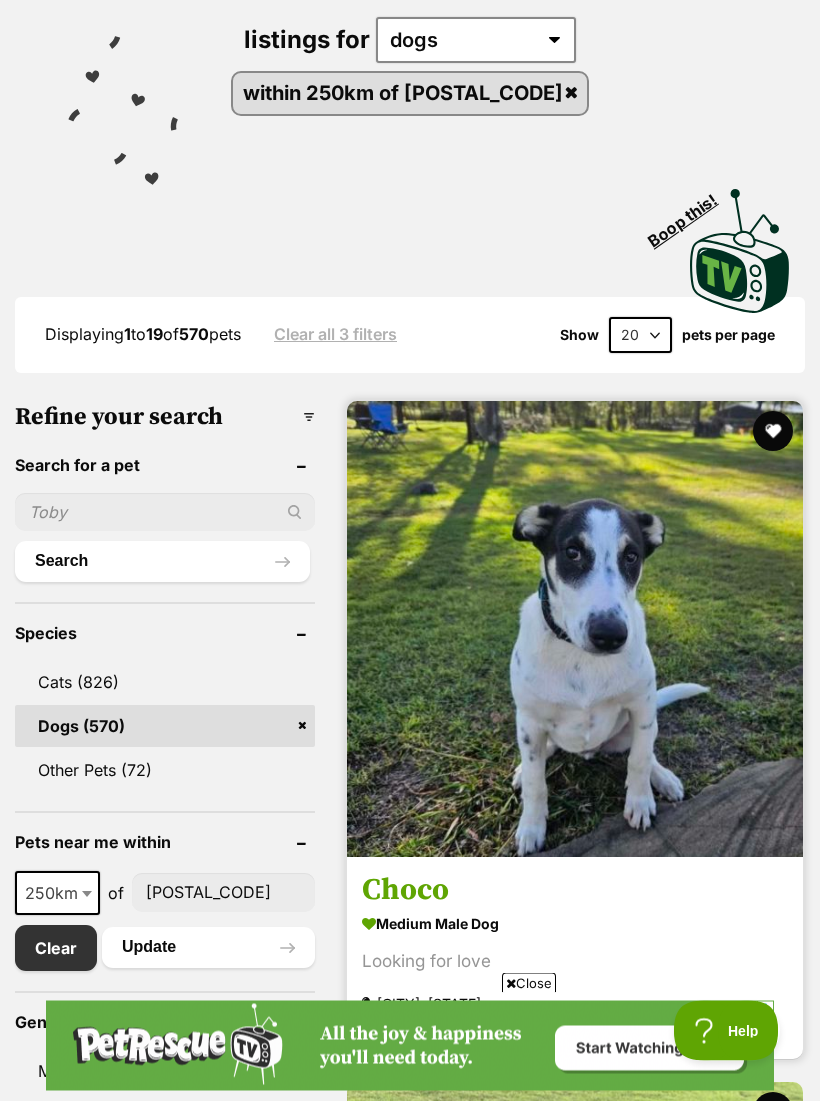 click at bounding box center [575, 630] 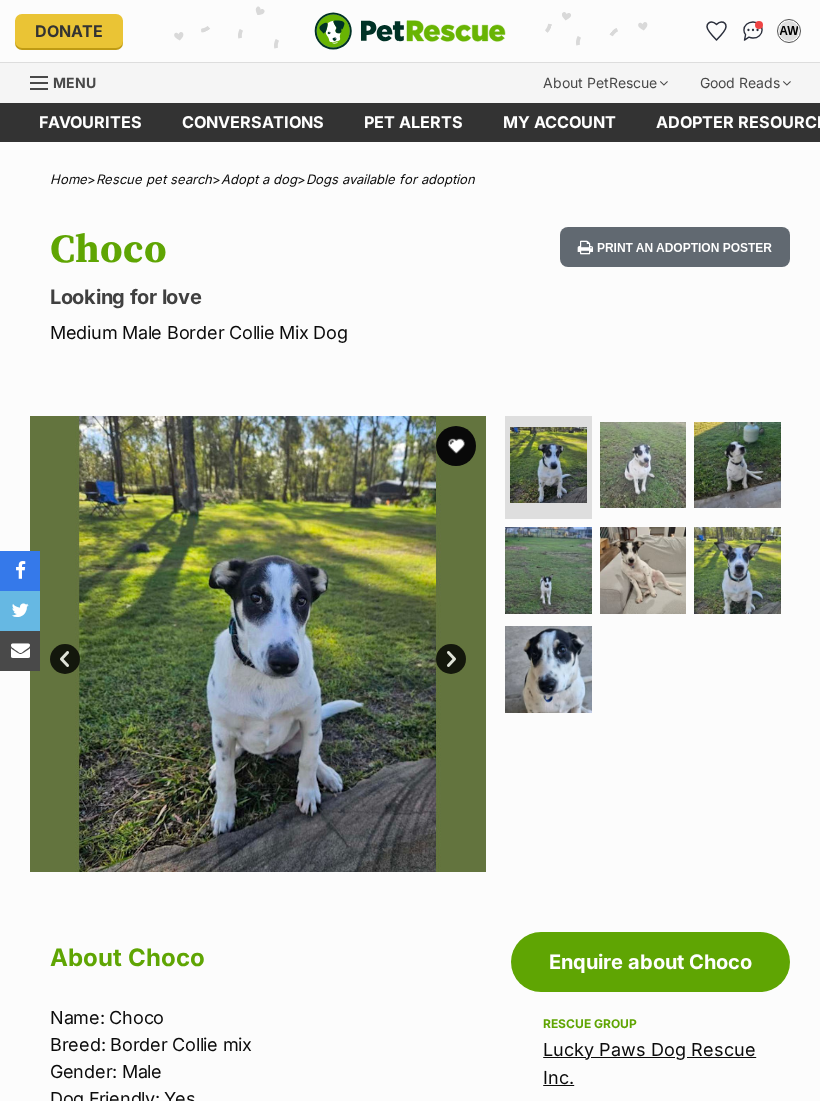 scroll, scrollTop: 0, scrollLeft: 0, axis: both 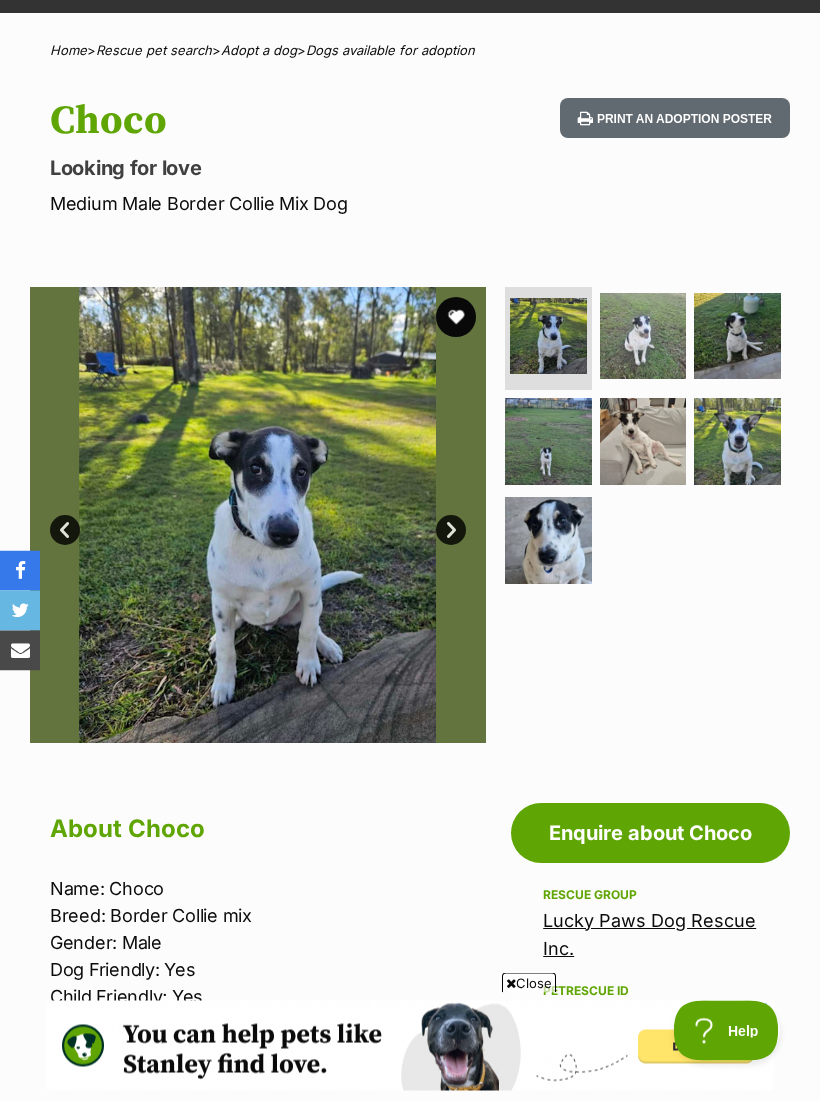 click on "Next" at bounding box center (451, 531) 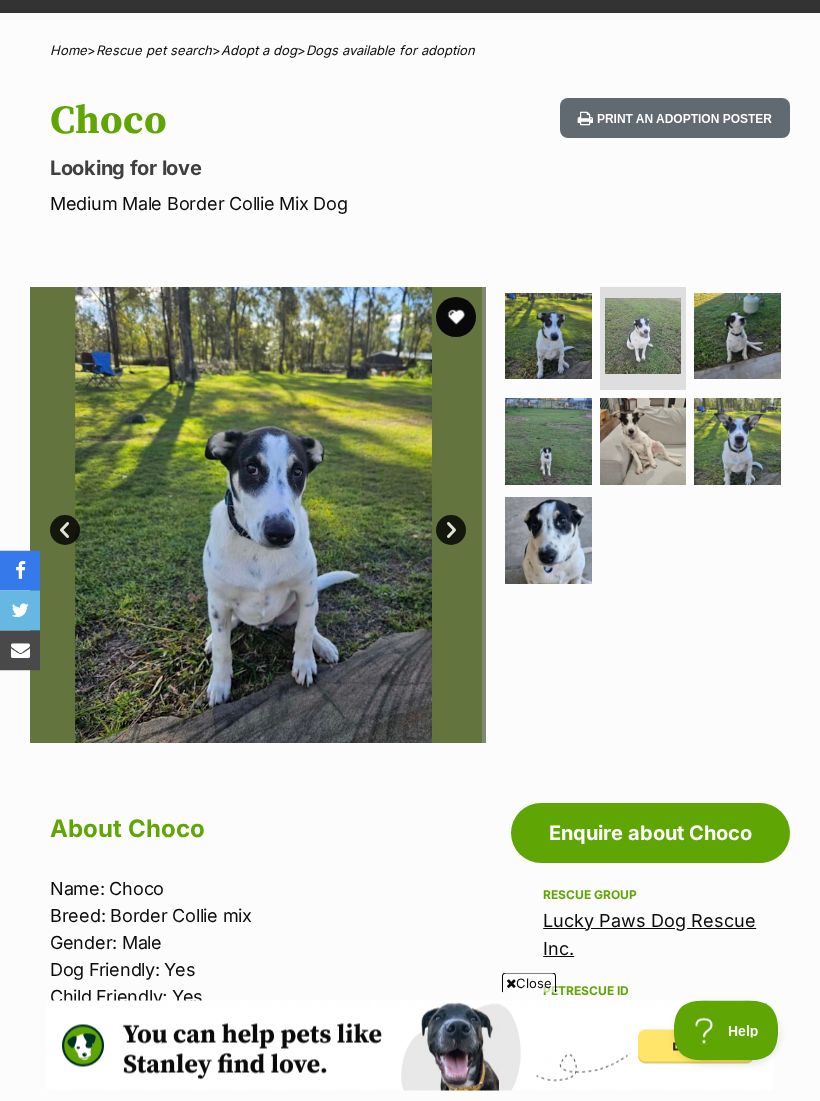 scroll, scrollTop: 129, scrollLeft: 0, axis: vertical 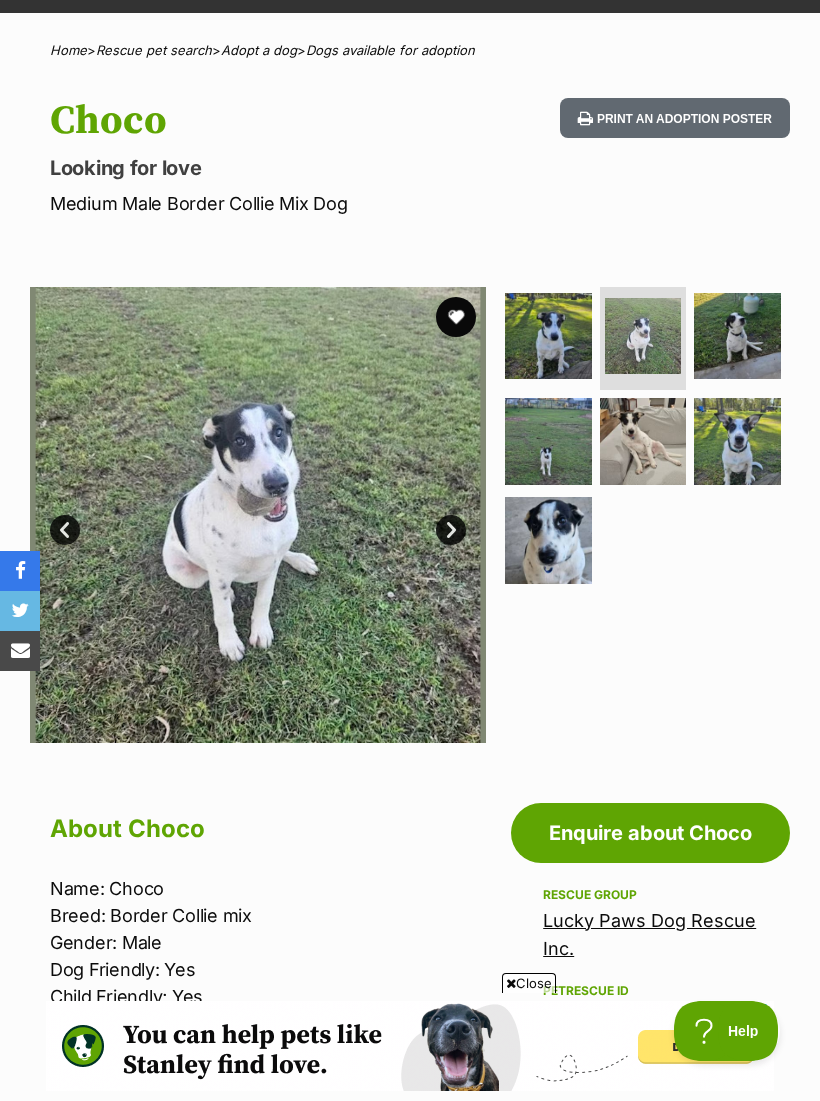 click on "Next" at bounding box center [451, 530] 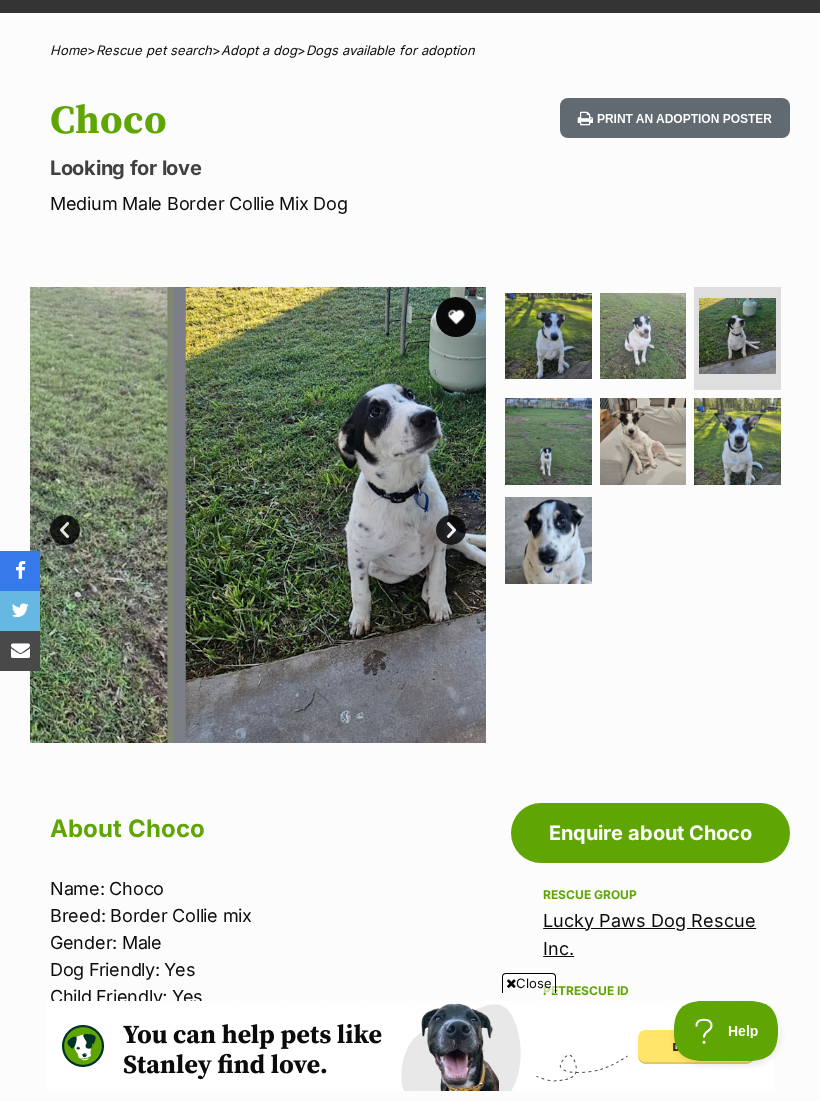 click on "Next" at bounding box center [451, 530] 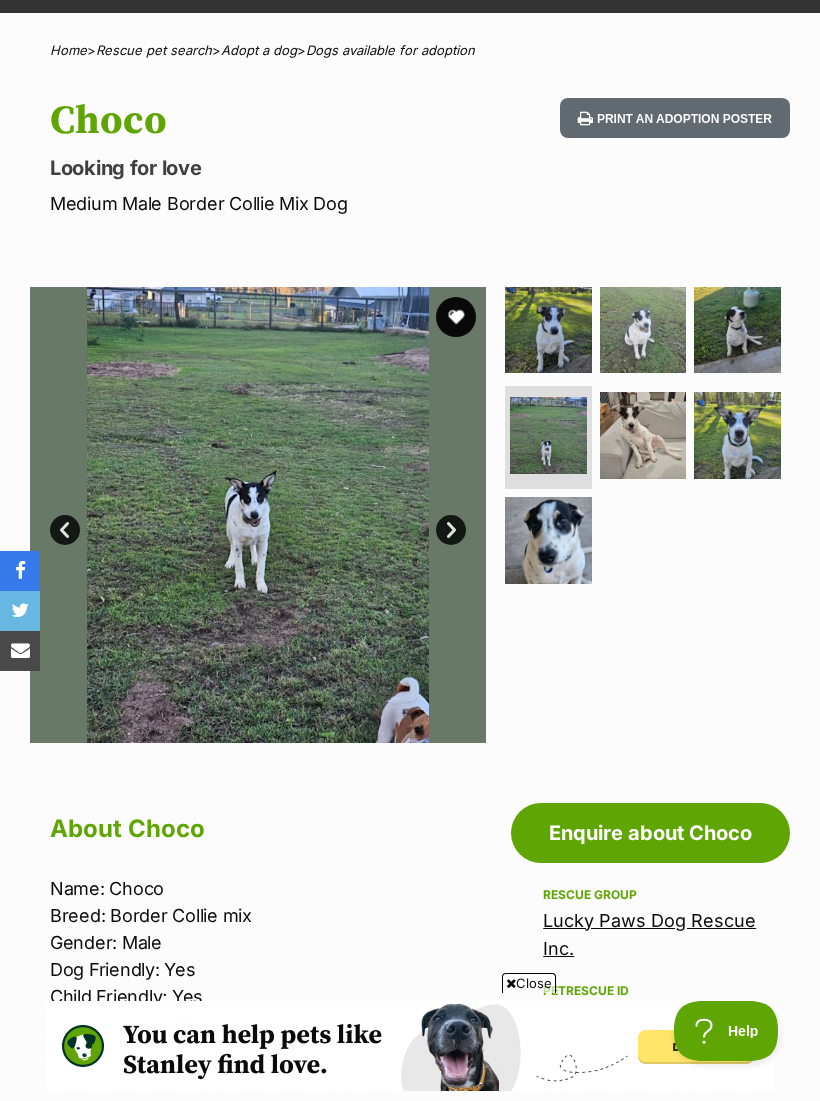 scroll, scrollTop: 0, scrollLeft: 0, axis: both 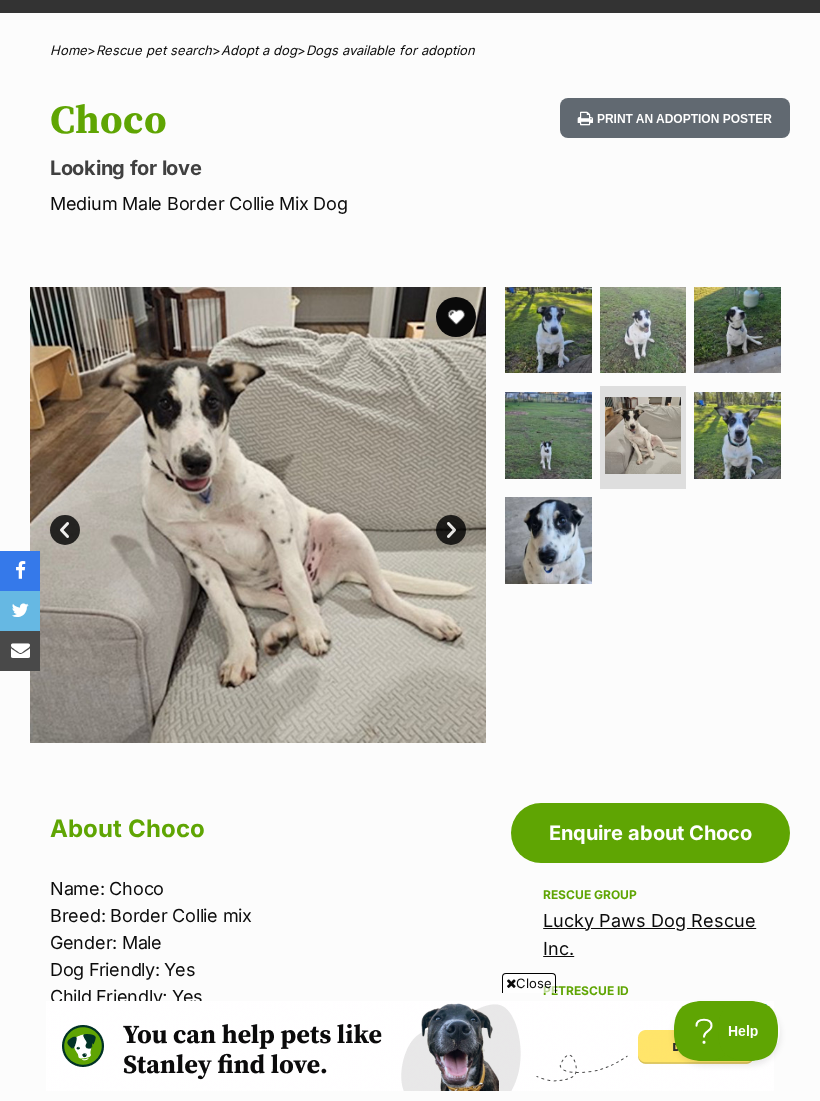 click at bounding box center [258, 515] 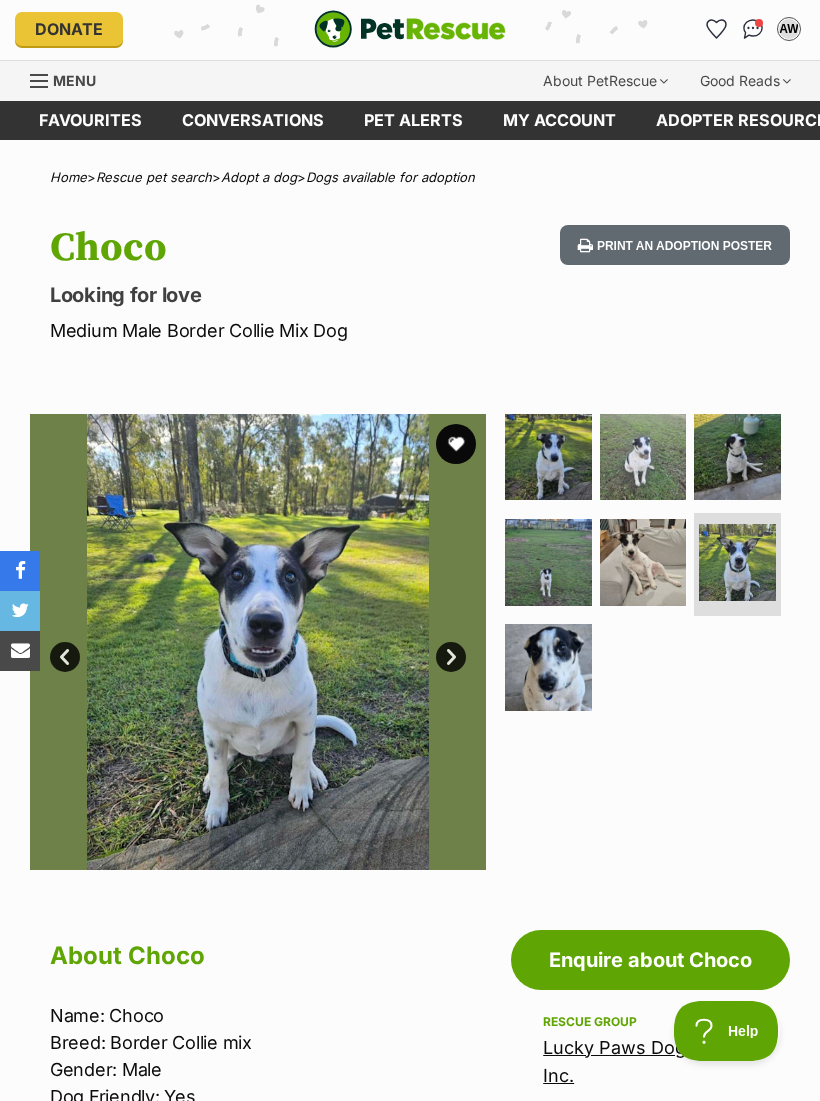 scroll, scrollTop: 0, scrollLeft: 0, axis: both 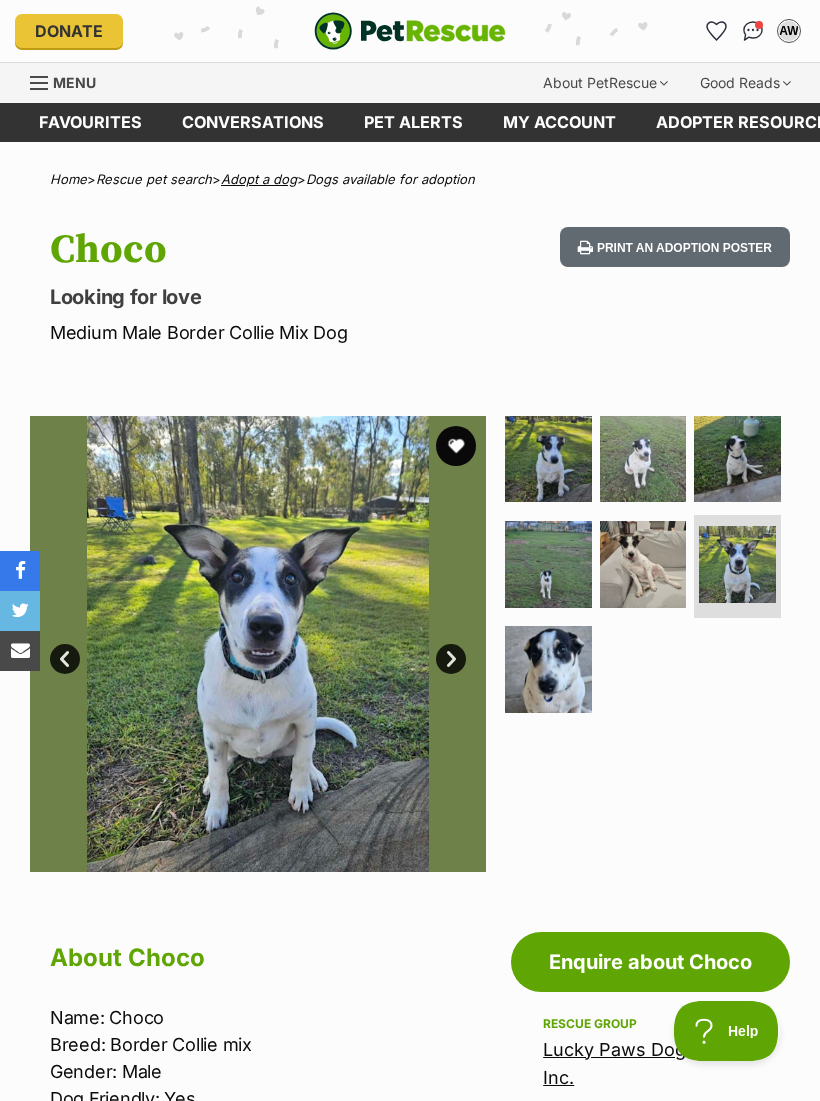 click on "Adopt a dog" at bounding box center (259, 179) 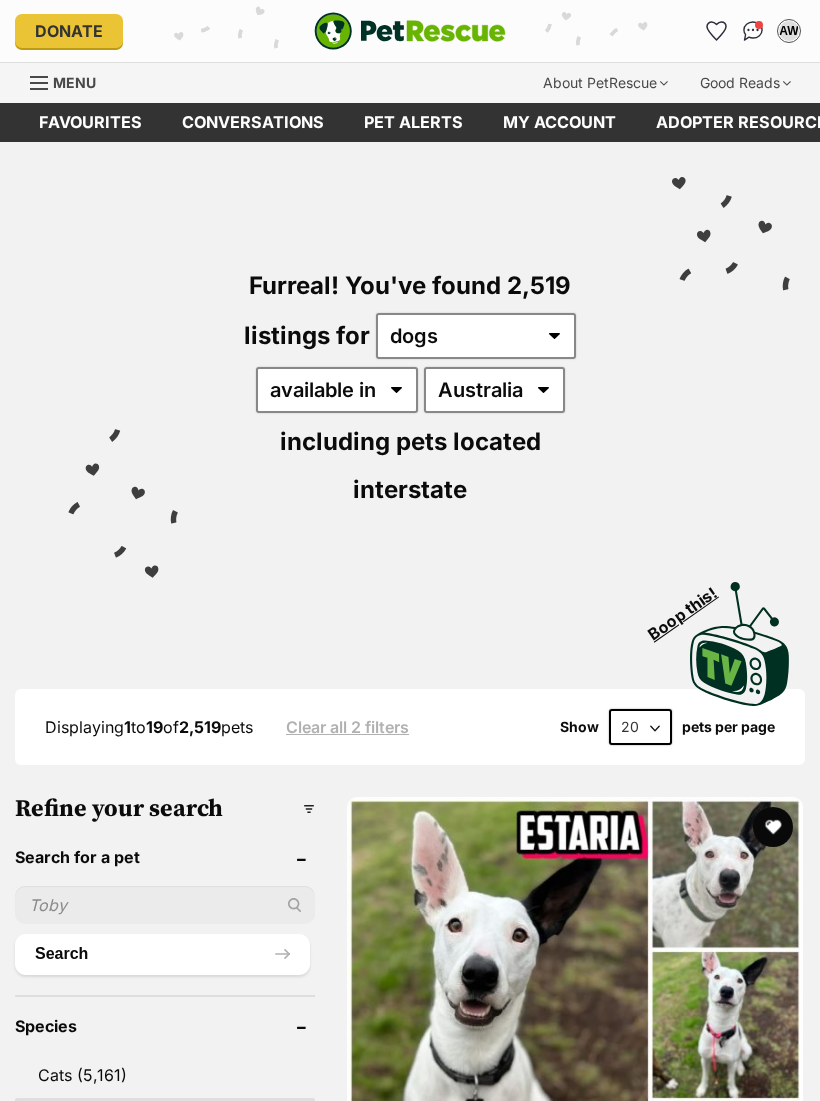 scroll, scrollTop: 0, scrollLeft: 0, axis: both 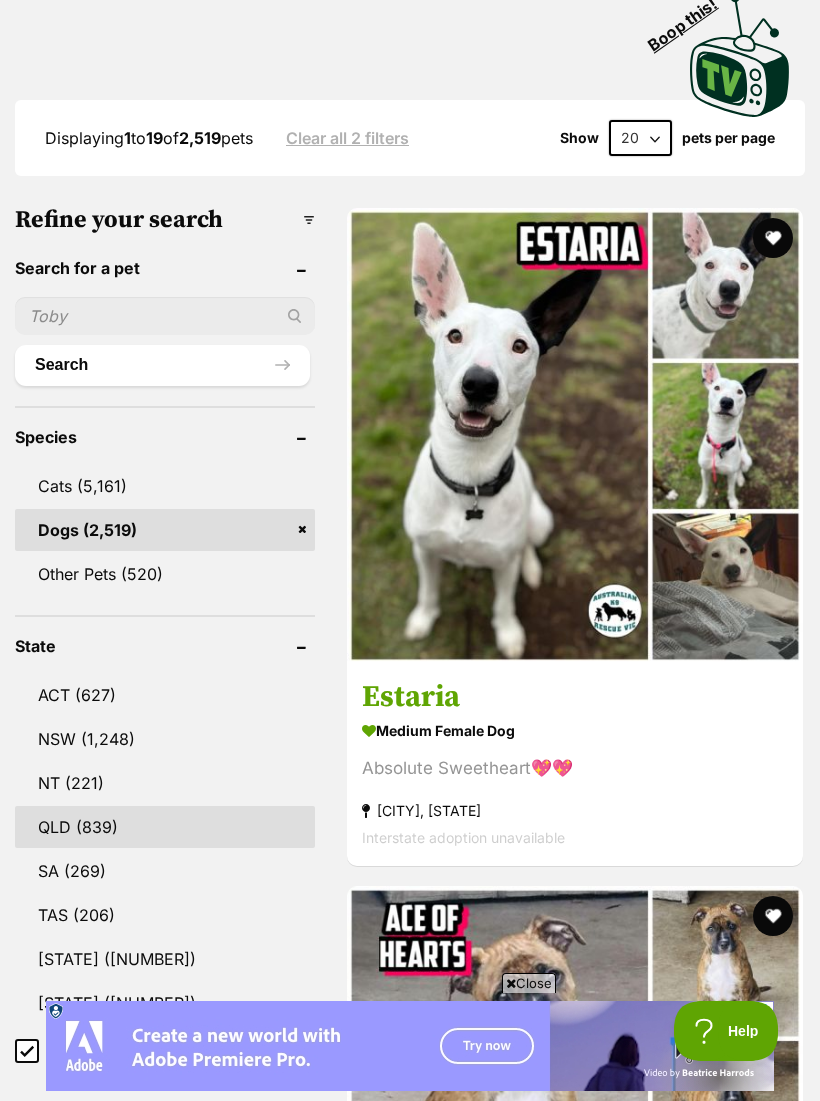 click on "QLD (839)" at bounding box center (165, 827) 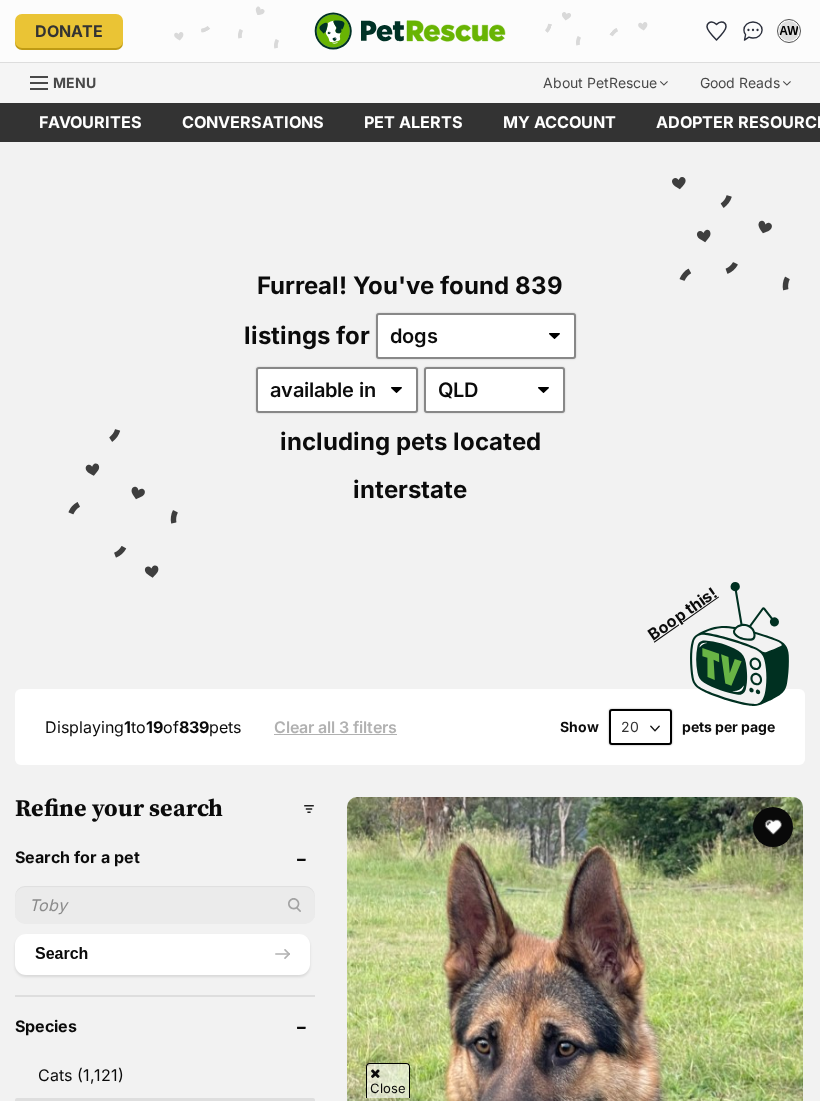 scroll, scrollTop: 123, scrollLeft: 0, axis: vertical 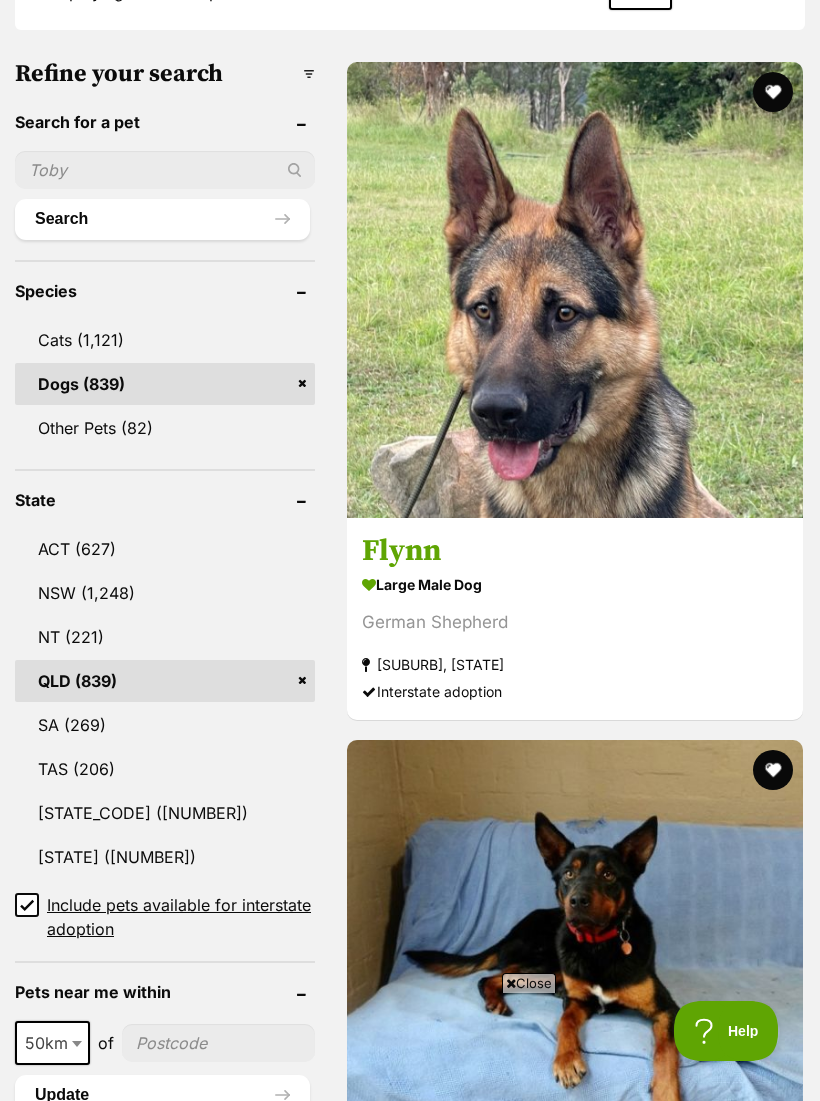 click on "Include pets available for interstate adoption" at bounding box center (27, 905) 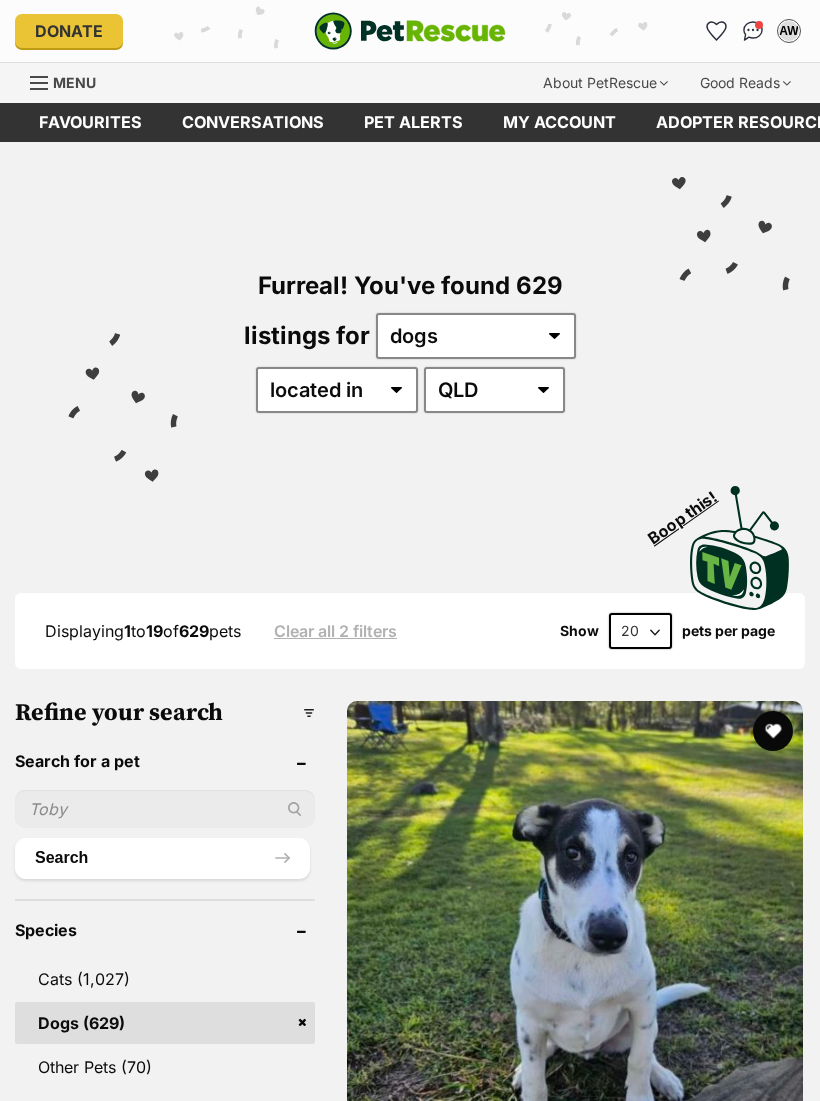 scroll, scrollTop: 0, scrollLeft: 0, axis: both 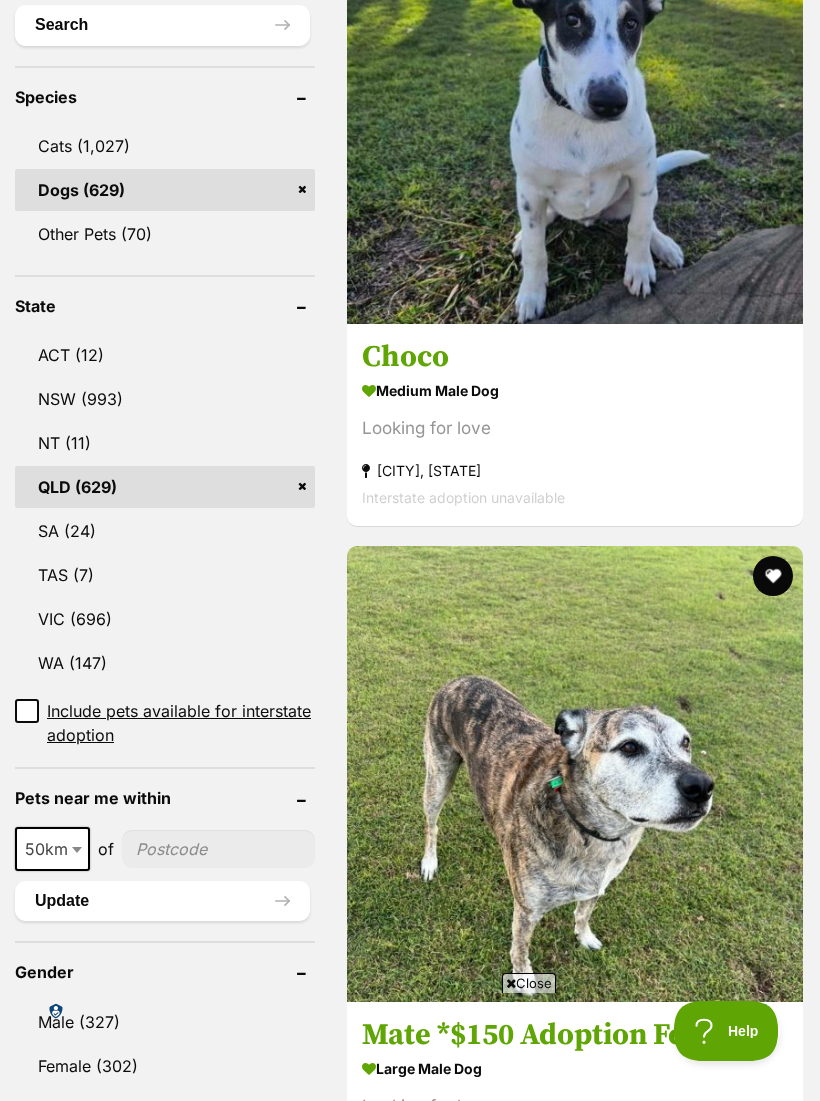 click on "50km" at bounding box center (52, 849) 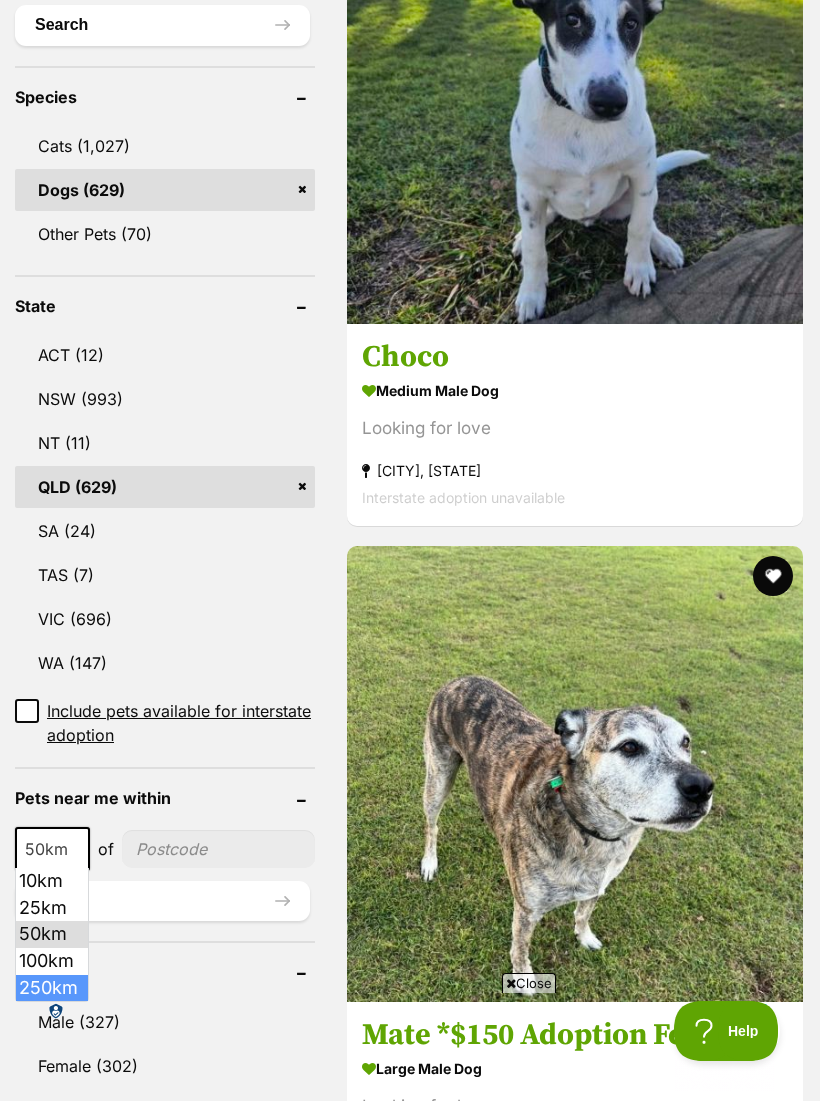 select on "250" 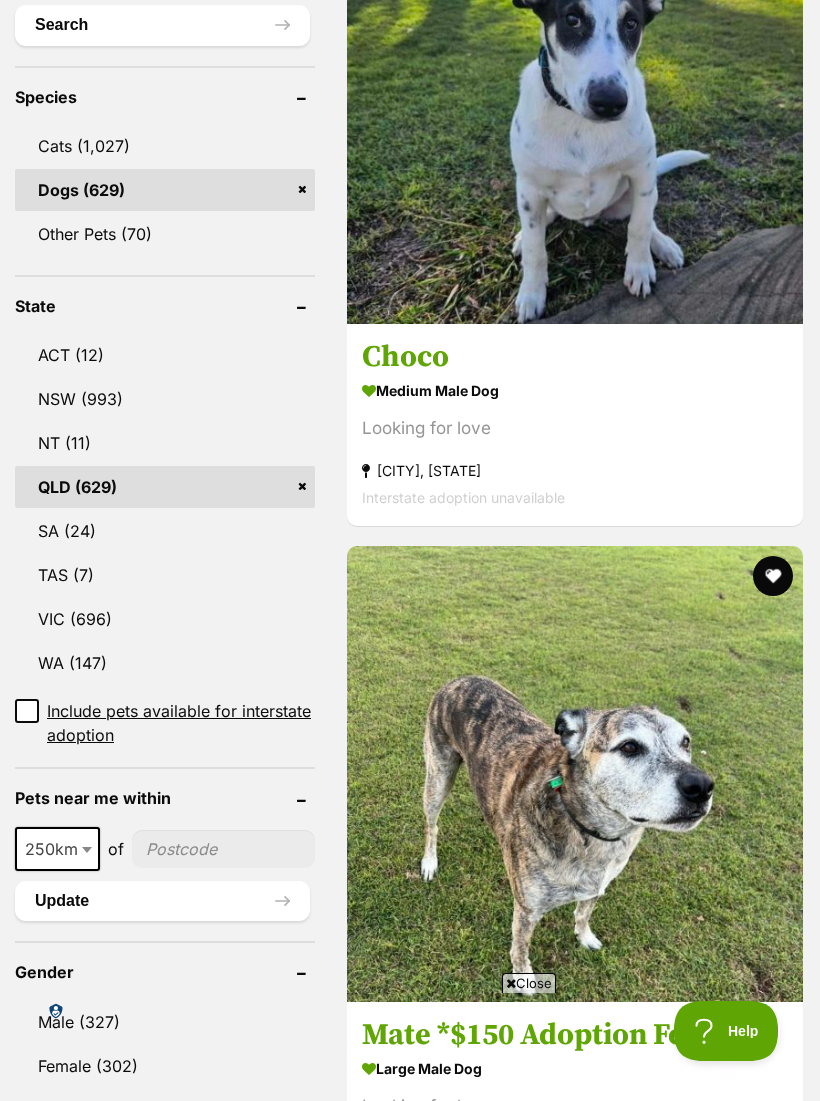 click at bounding box center (223, 849) 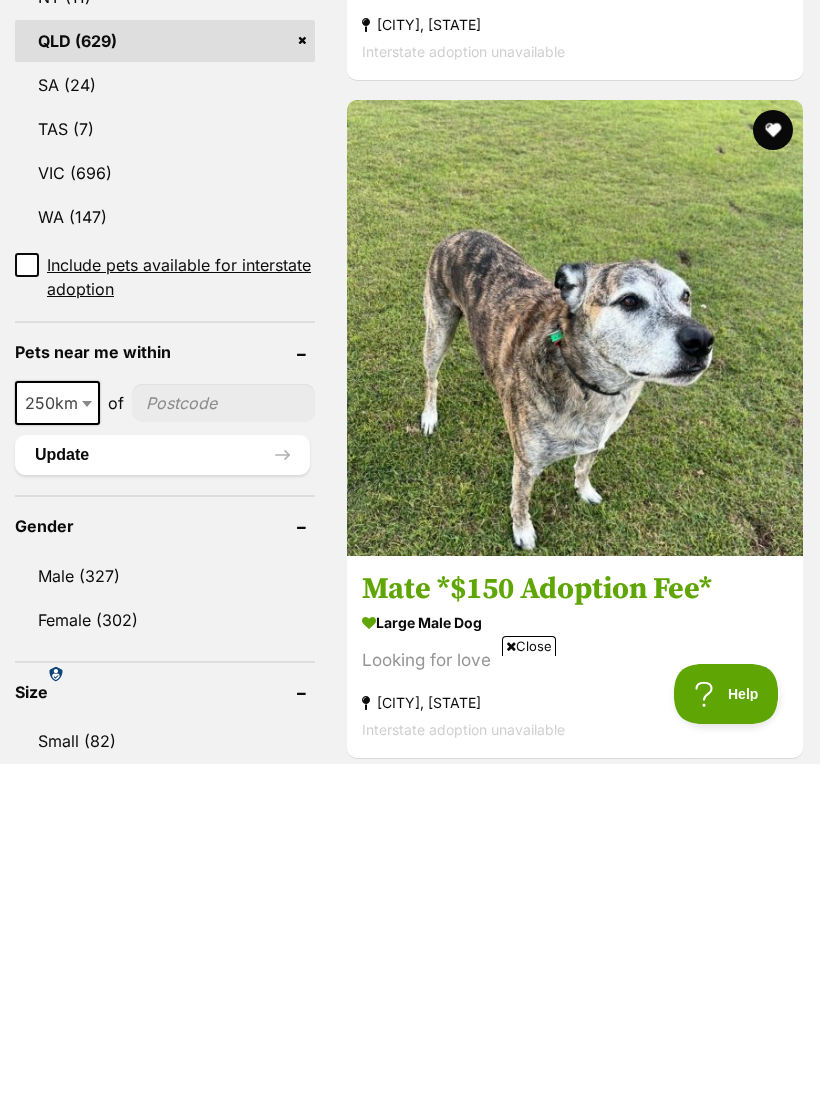 scroll, scrollTop: 0, scrollLeft: 0, axis: both 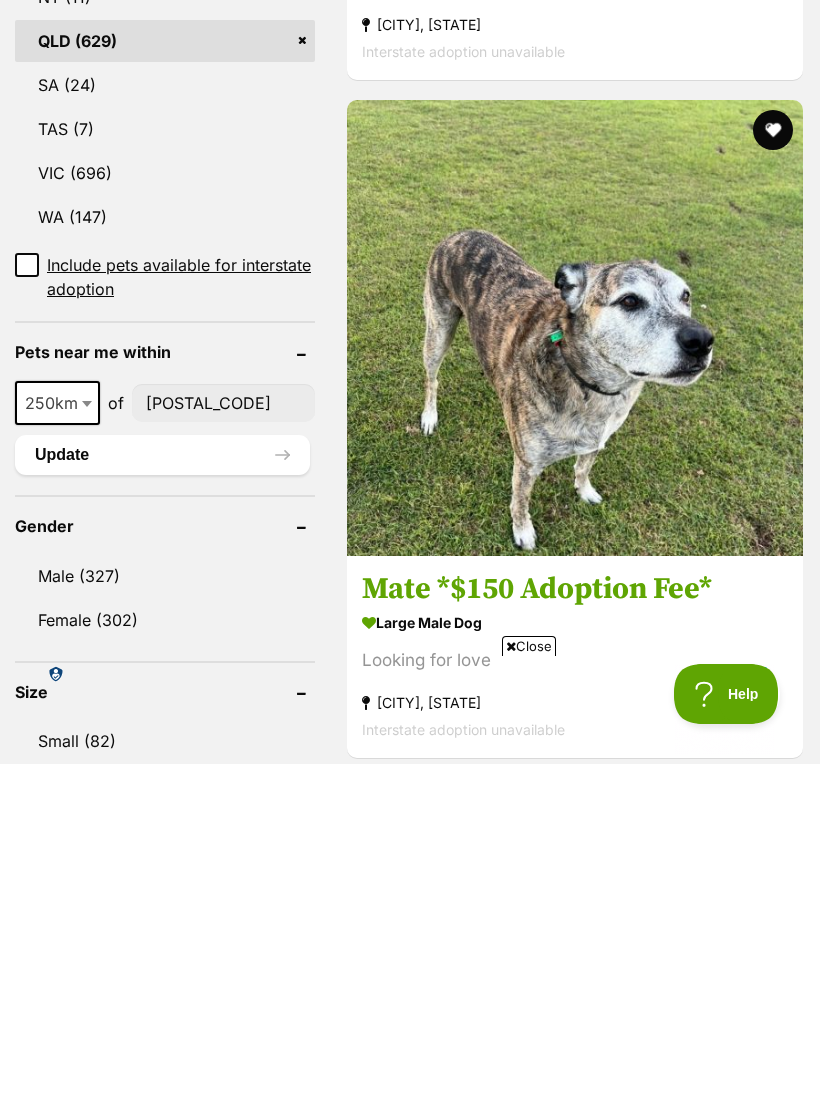 type on "[POSTAL_CODE]" 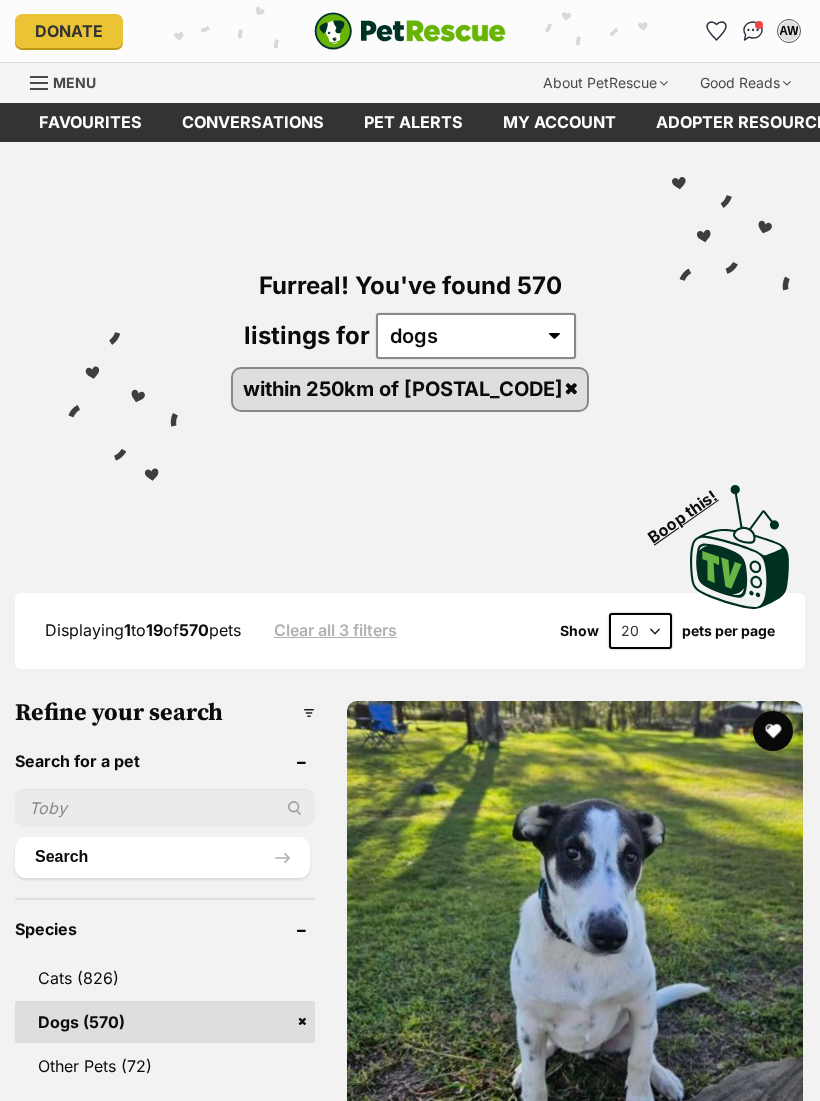 scroll, scrollTop: 0, scrollLeft: 0, axis: both 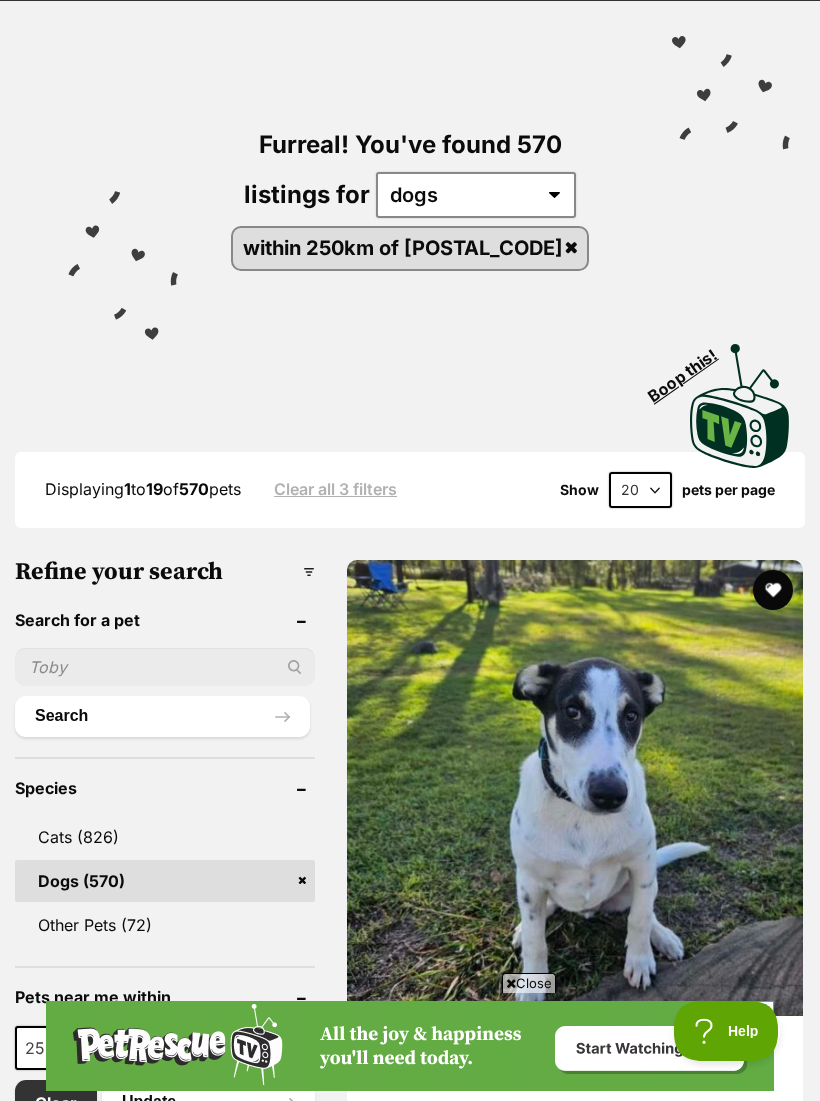 click on "20 40 60" at bounding box center [640, 490] 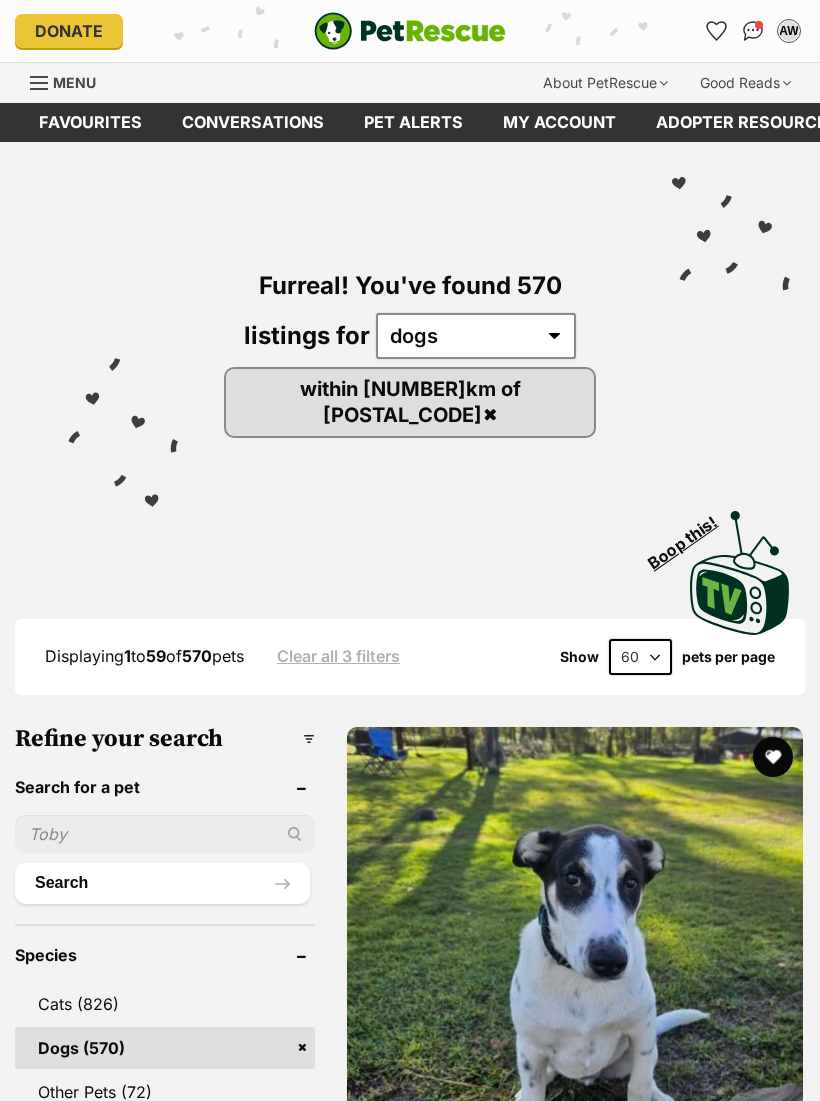 scroll, scrollTop: 0, scrollLeft: 0, axis: both 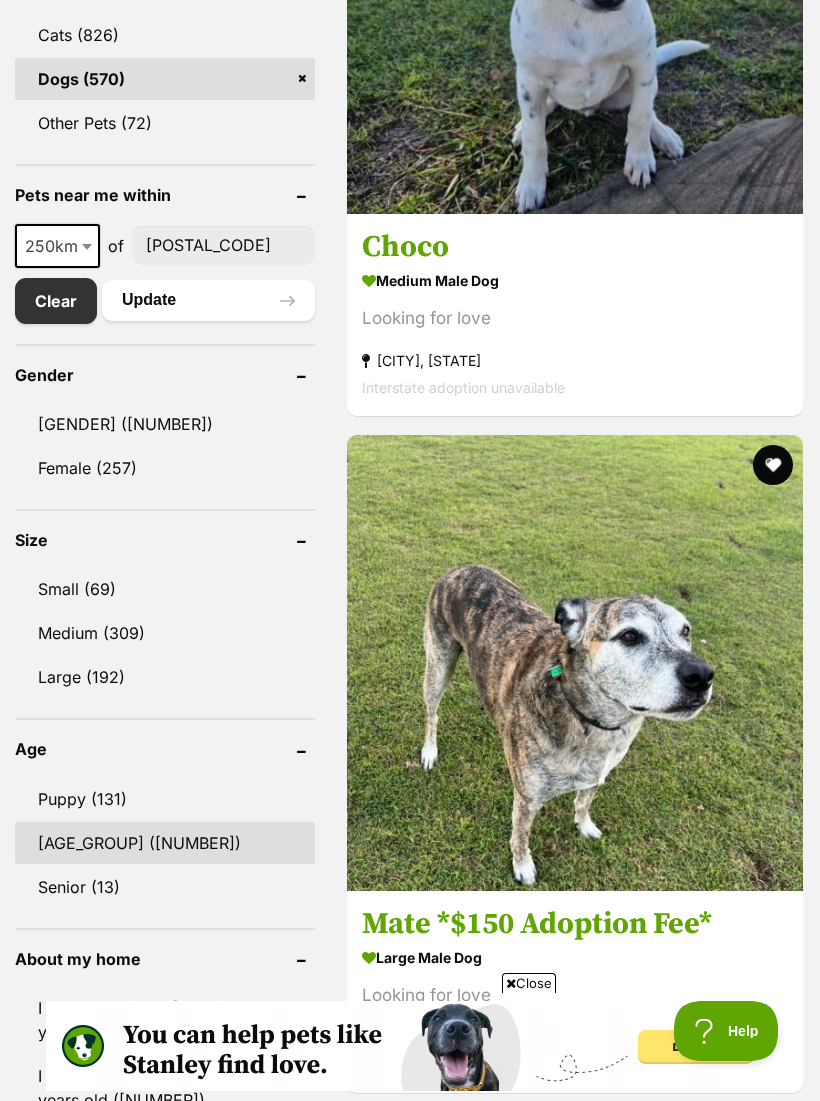 click on "[GENDER] ([NUMBER])" at bounding box center (165, 843) 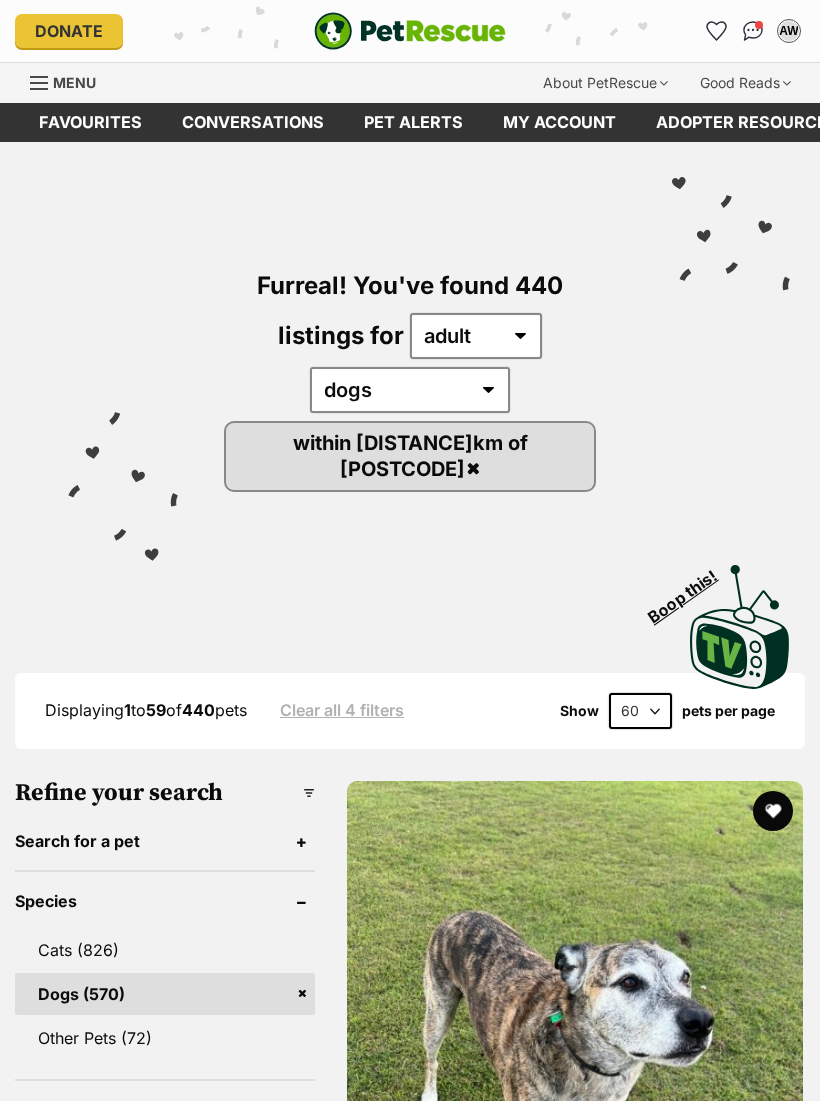 scroll, scrollTop: 0, scrollLeft: 0, axis: both 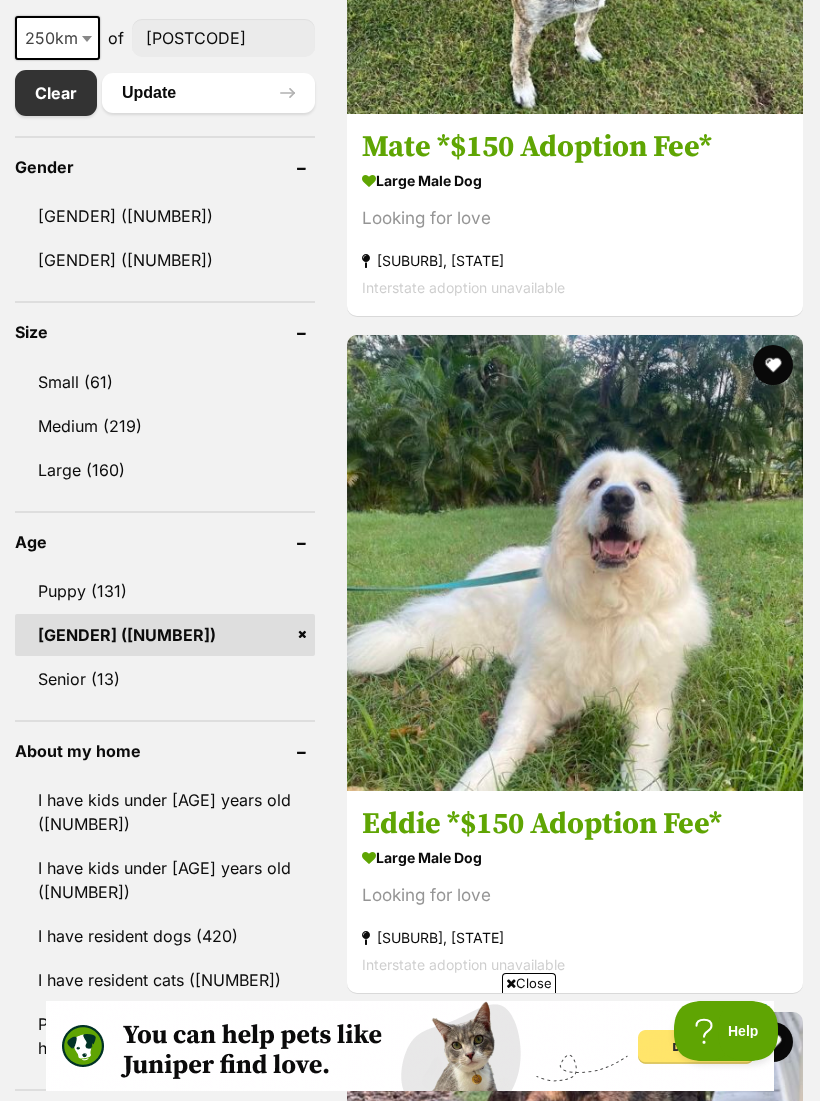 click on "[AGE_GROUP] ([AGE])" at bounding box center [165, 635] 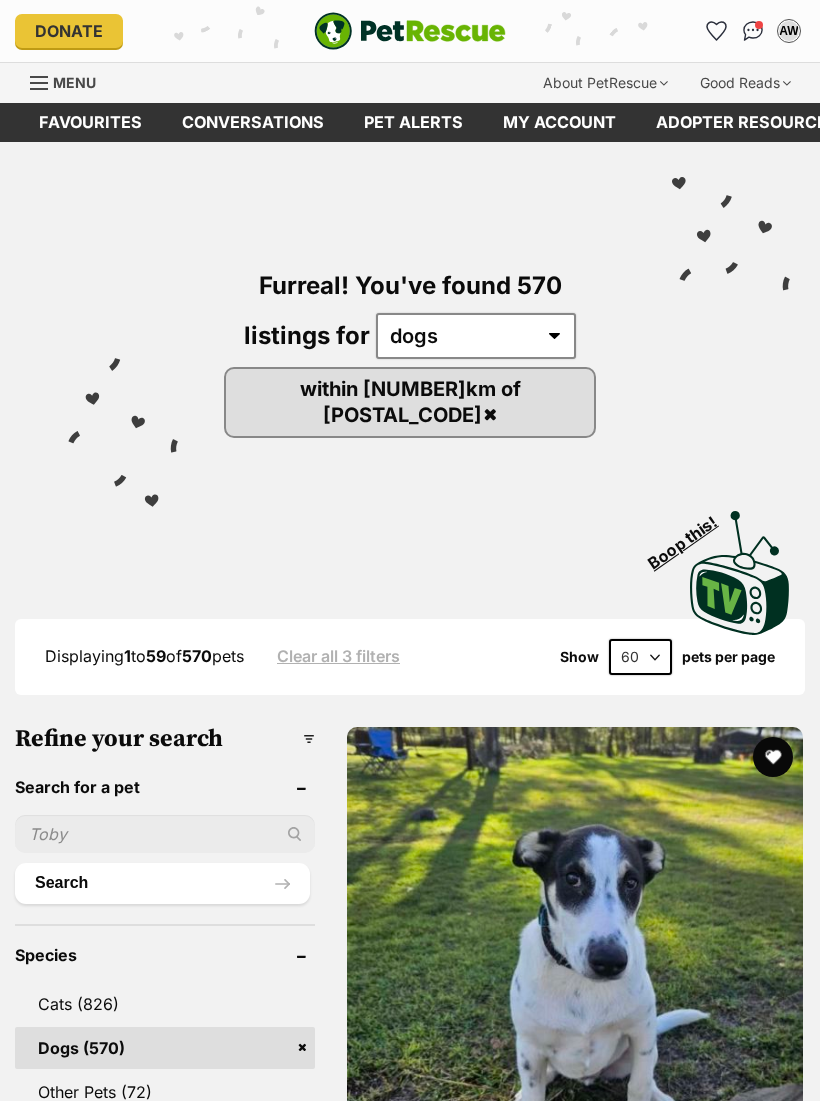 scroll, scrollTop: 0, scrollLeft: 0, axis: both 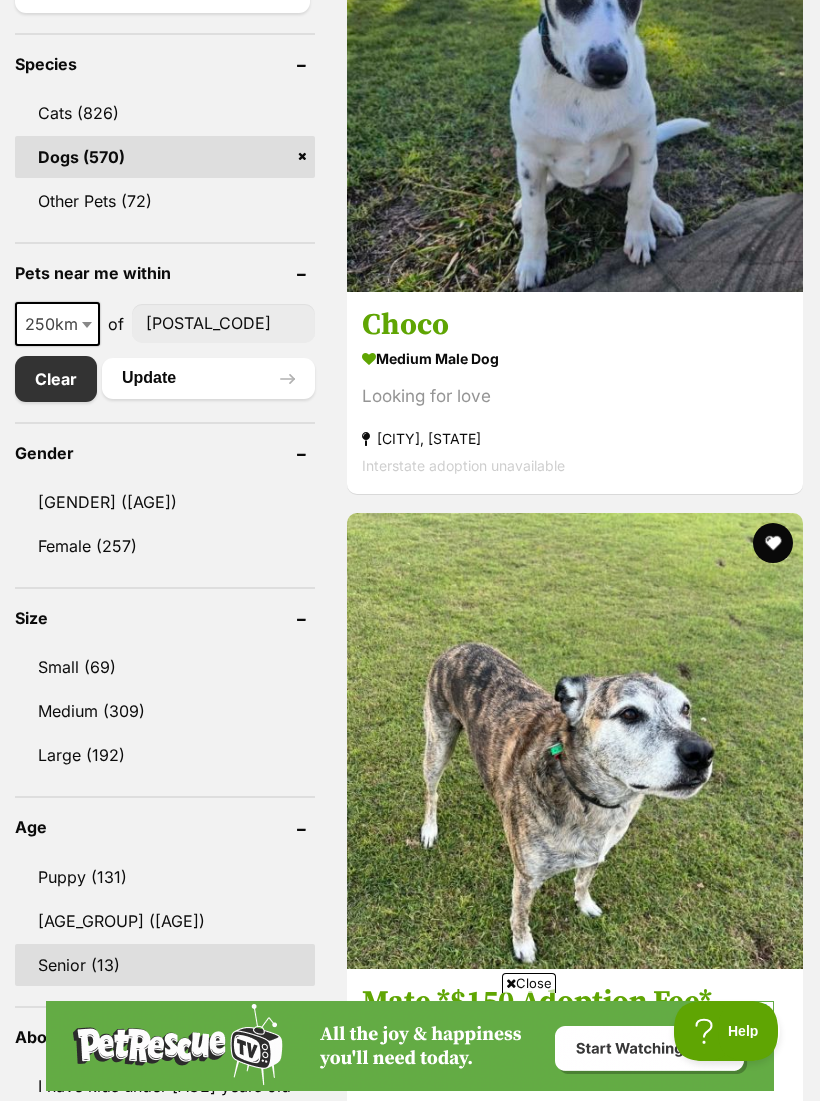 click on "Senior (13)" at bounding box center (165, 965) 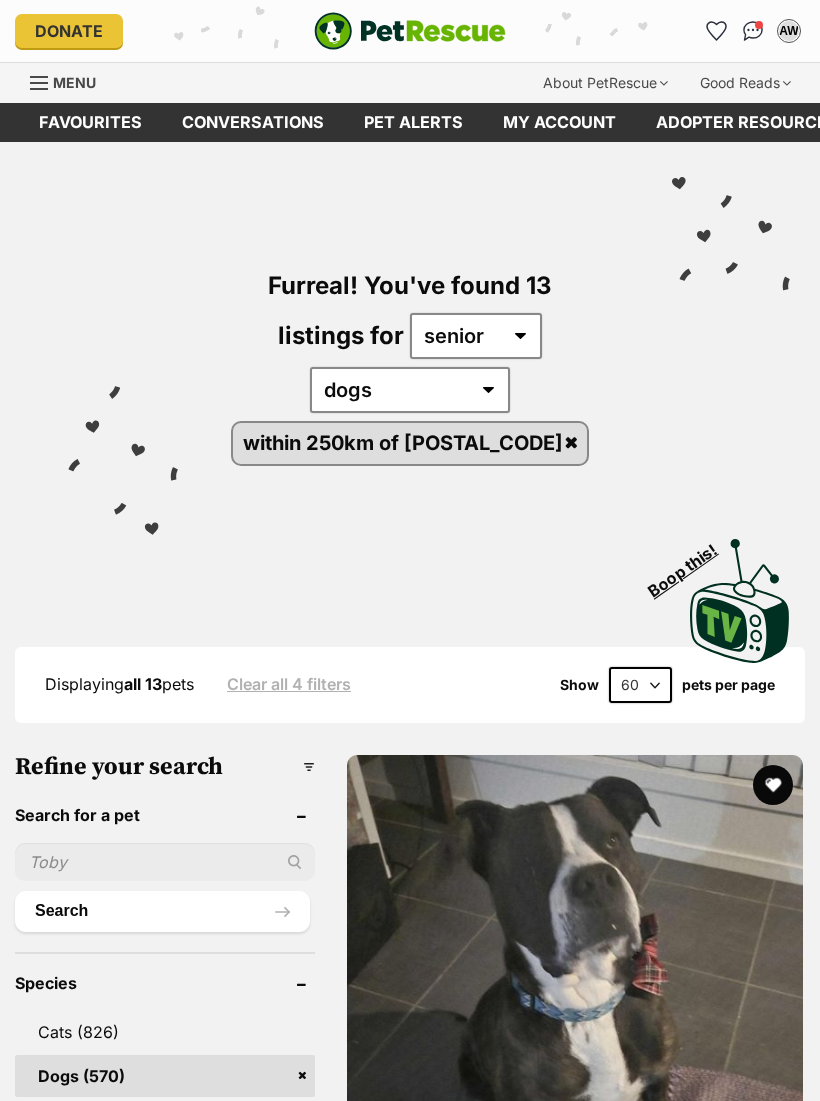 scroll, scrollTop: 0, scrollLeft: 0, axis: both 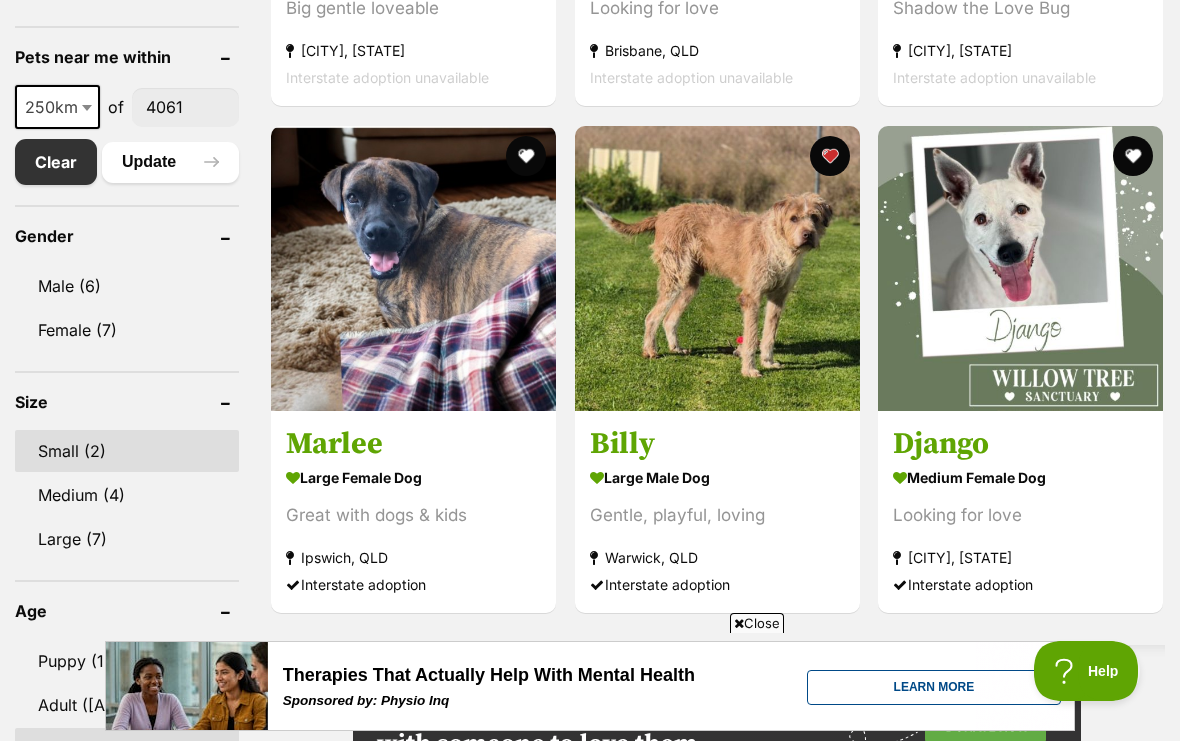 click on "Small (2)" at bounding box center (127, 451) 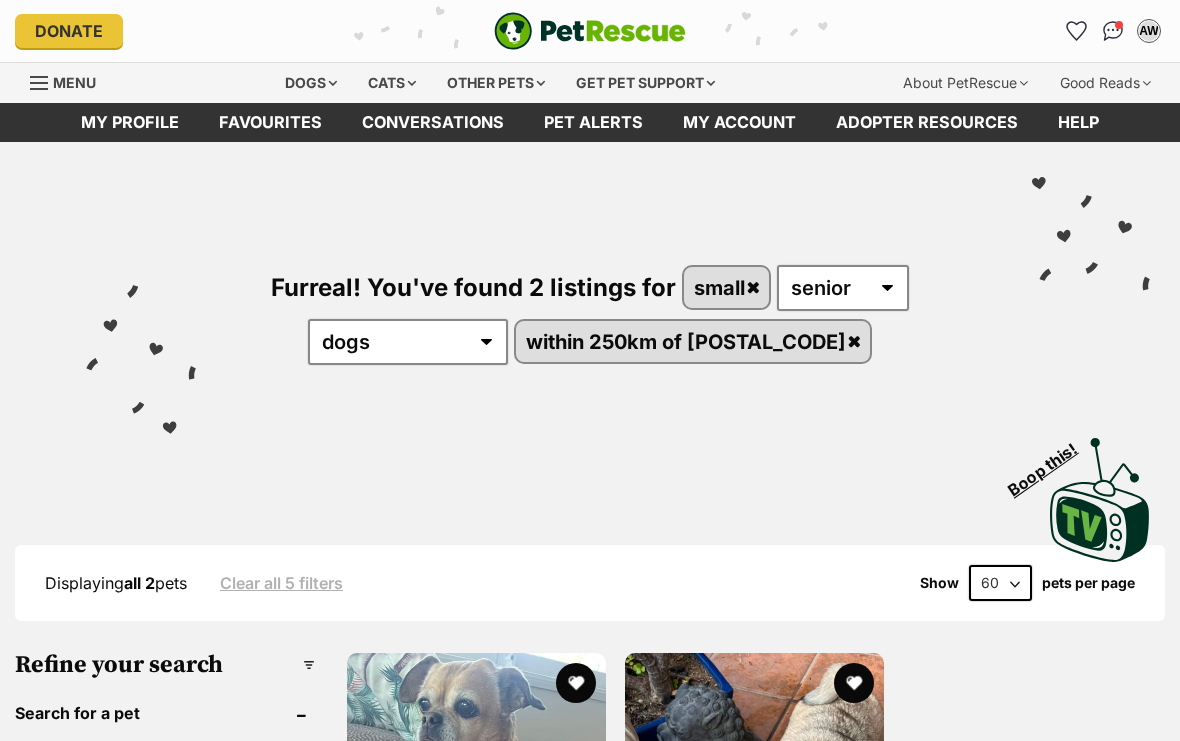 scroll, scrollTop: 28, scrollLeft: 0, axis: vertical 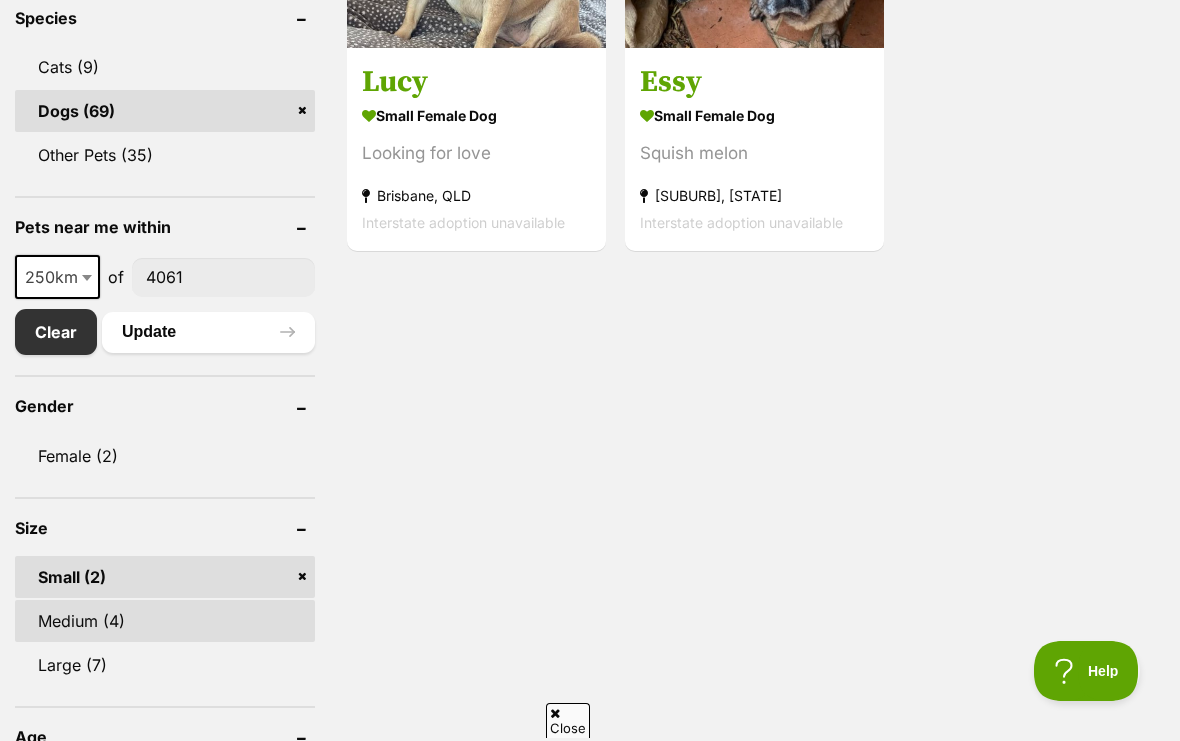 click on "Medium (4)" at bounding box center (165, 621) 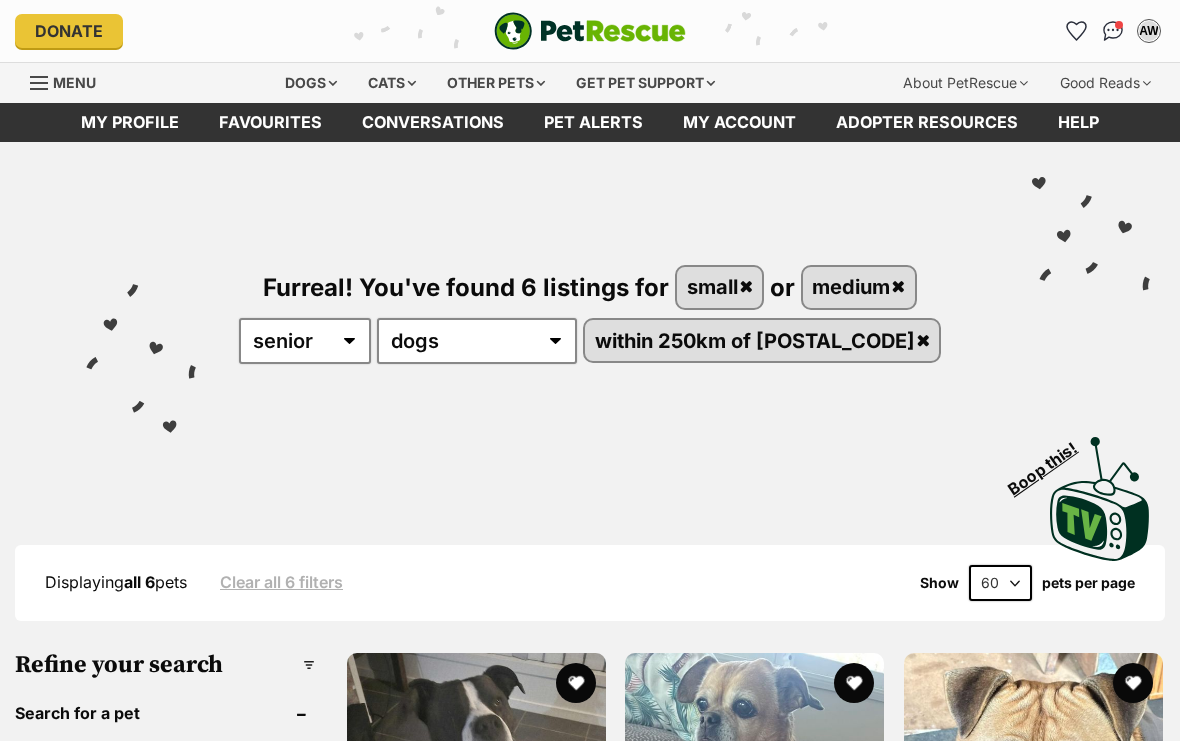 scroll, scrollTop: 0, scrollLeft: 0, axis: both 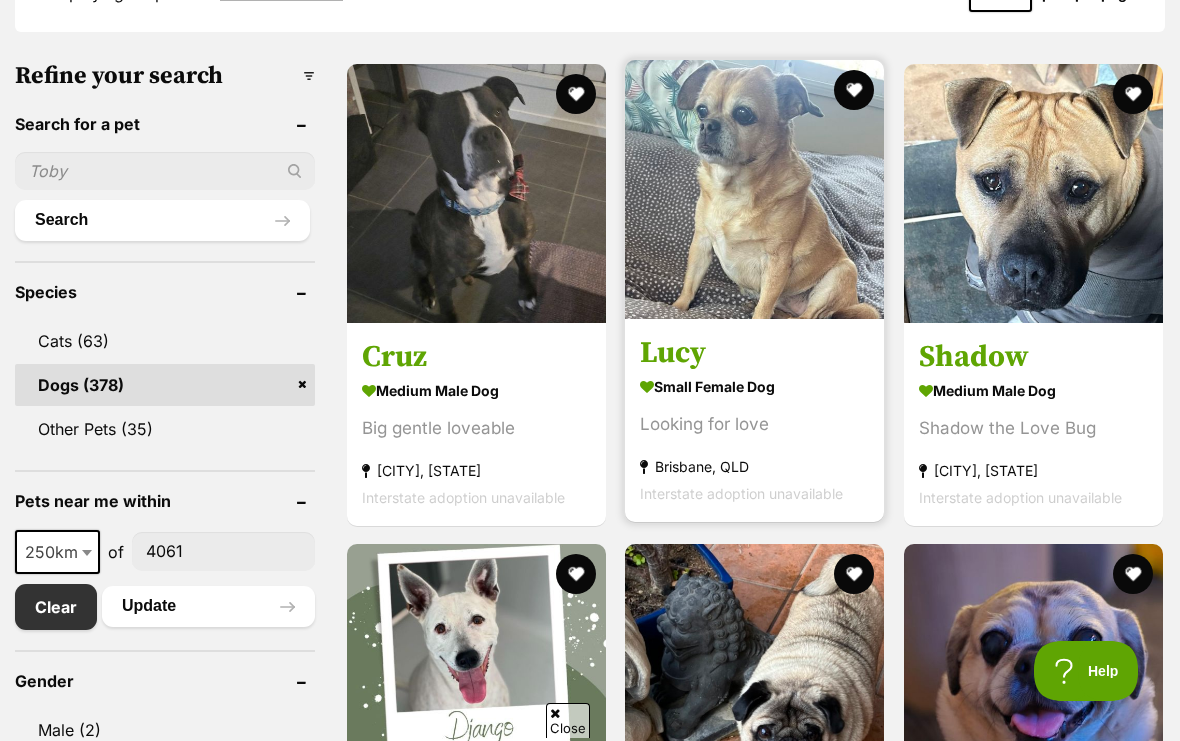 click on "Interstate adoption unavailable" at bounding box center [741, 492] 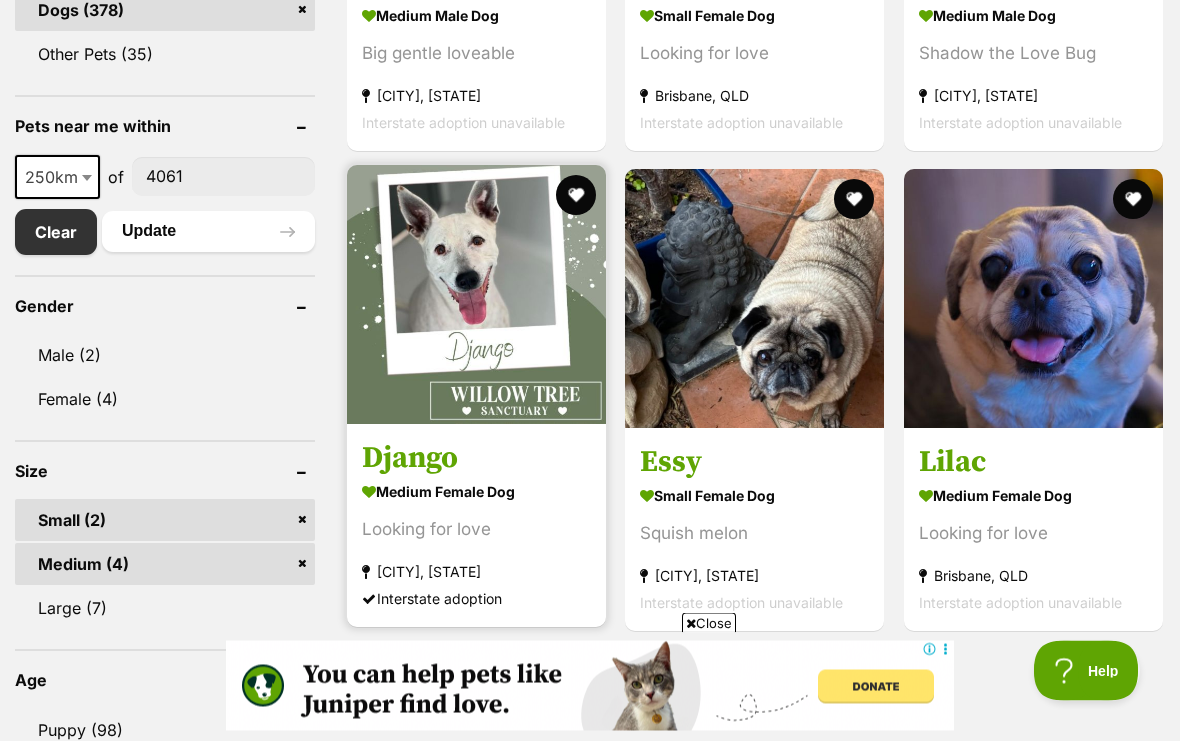 scroll, scrollTop: 964, scrollLeft: 0, axis: vertical 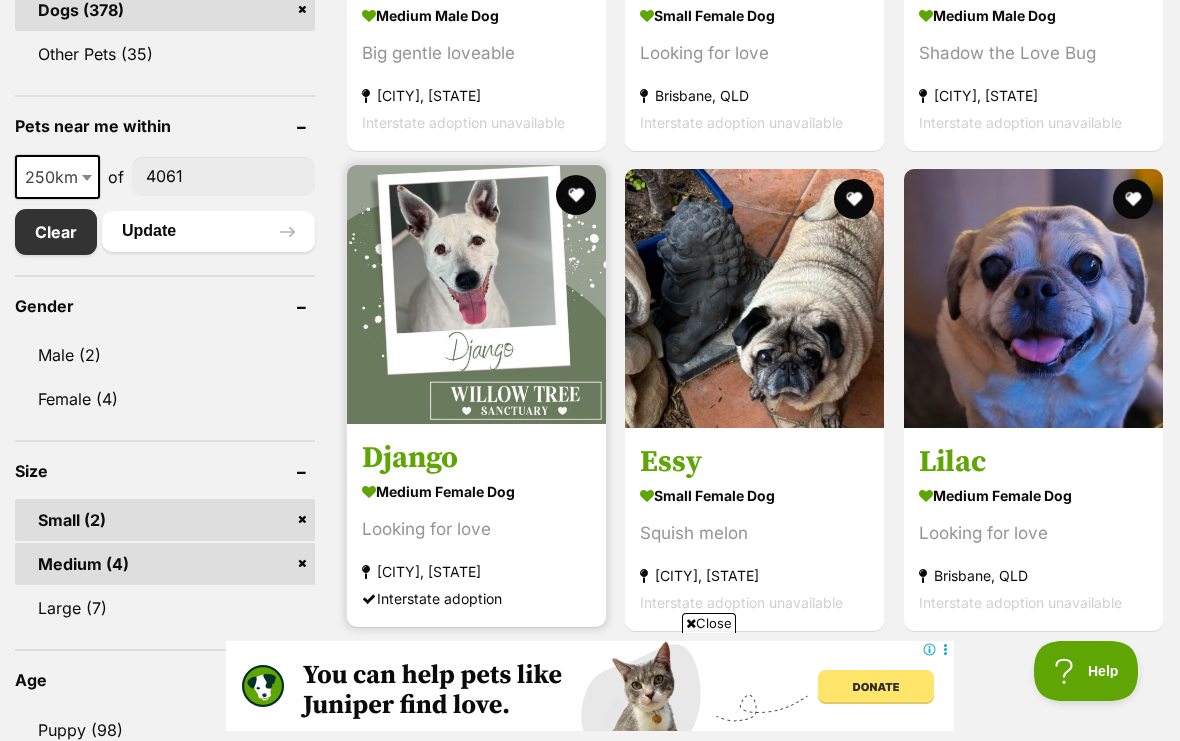 click at bounding box center [476, 294] 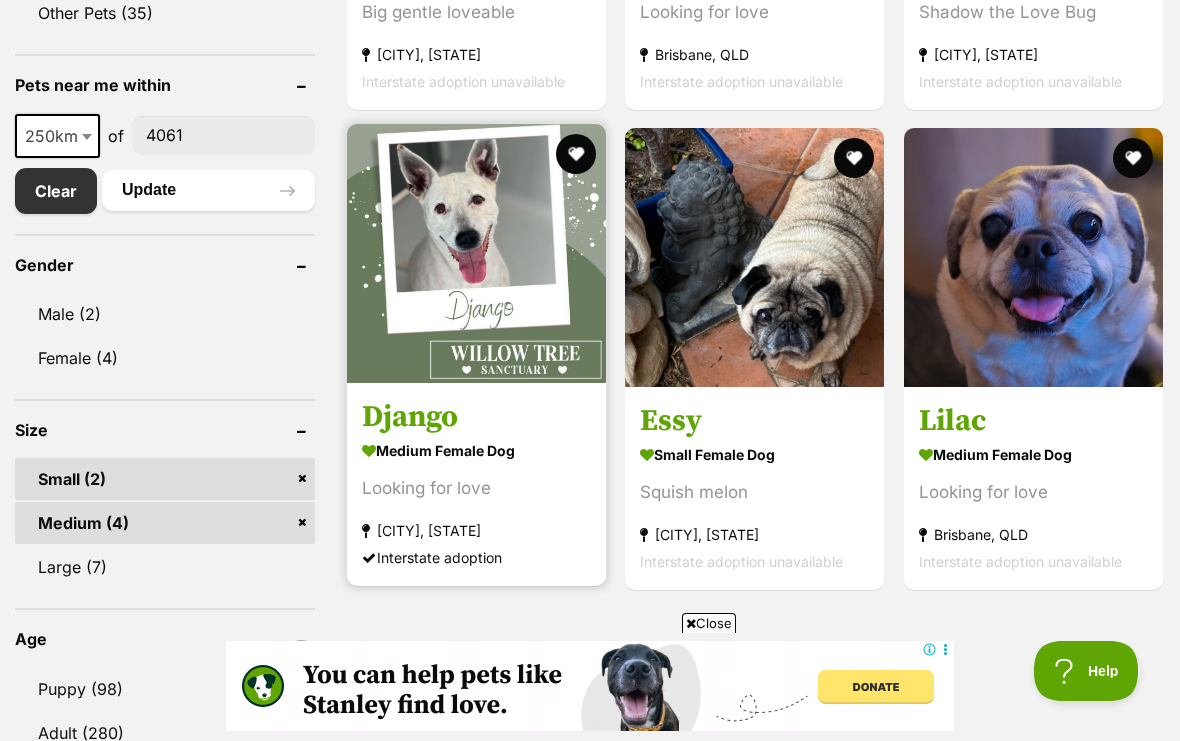 scroll, scrollTop: 0, scrollLeft: 0, axis: both 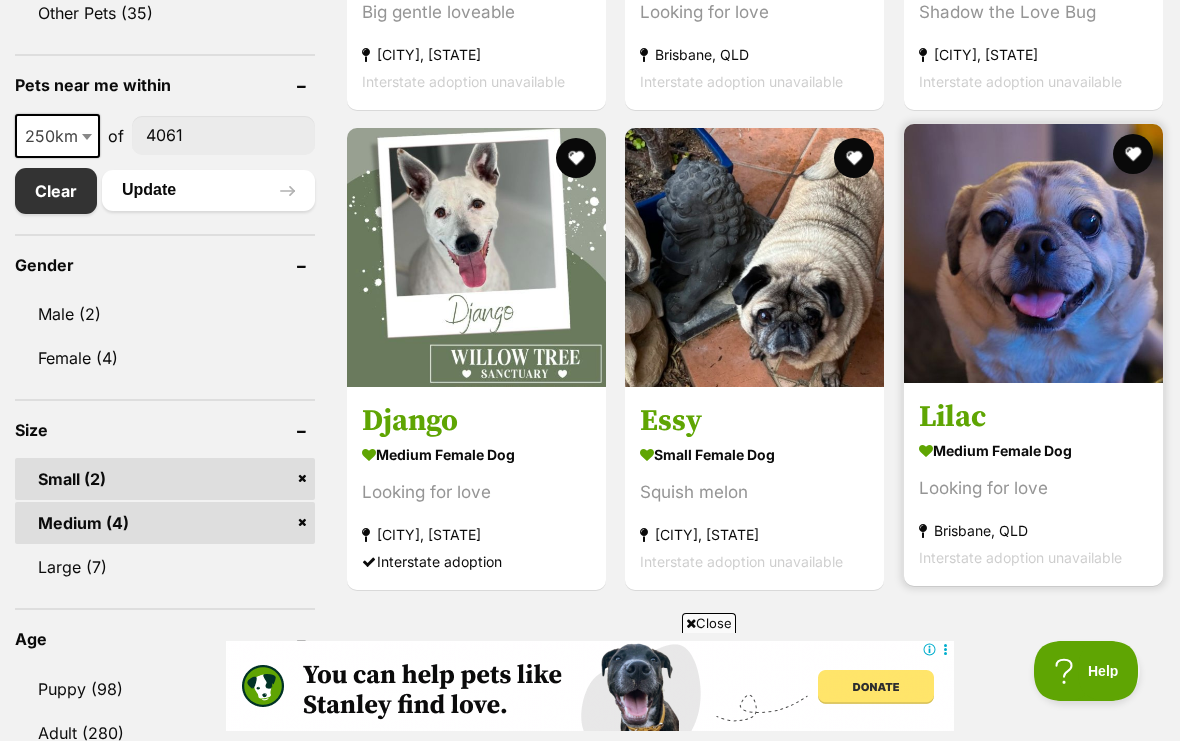 click at bounding box center [1033, 253] 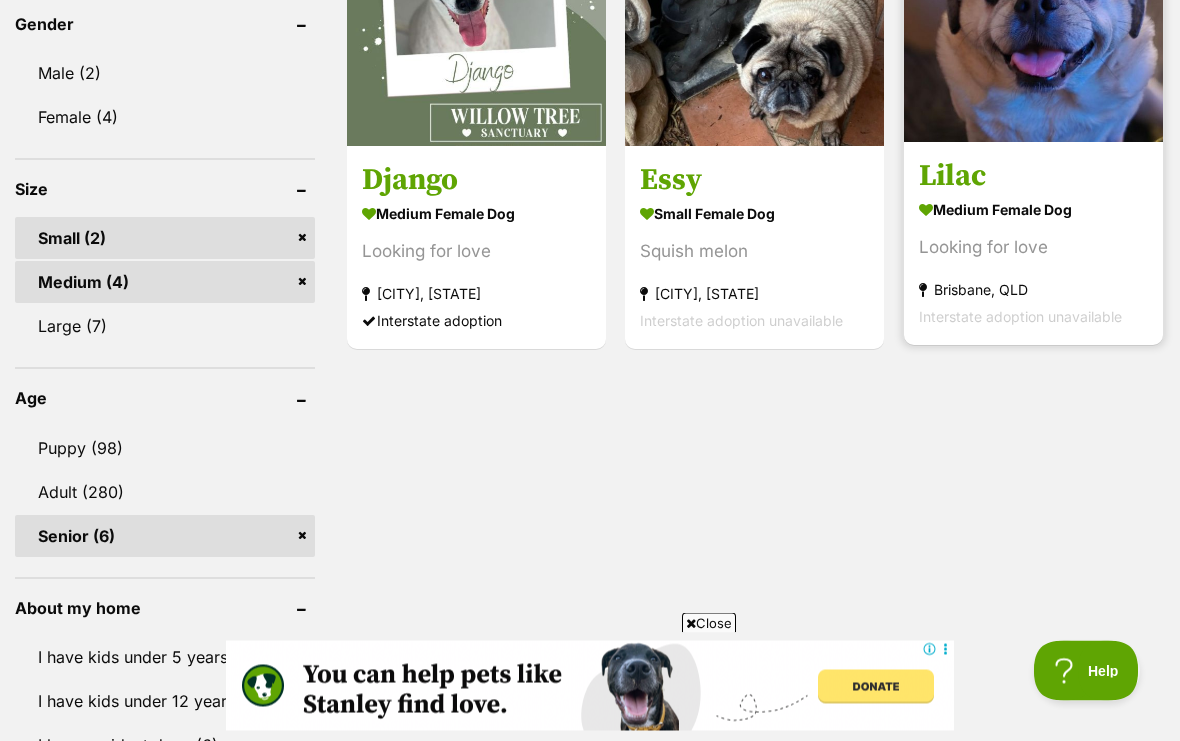 scroll, scrollTop: 1262, scrollLeft: 0, axis: vertical 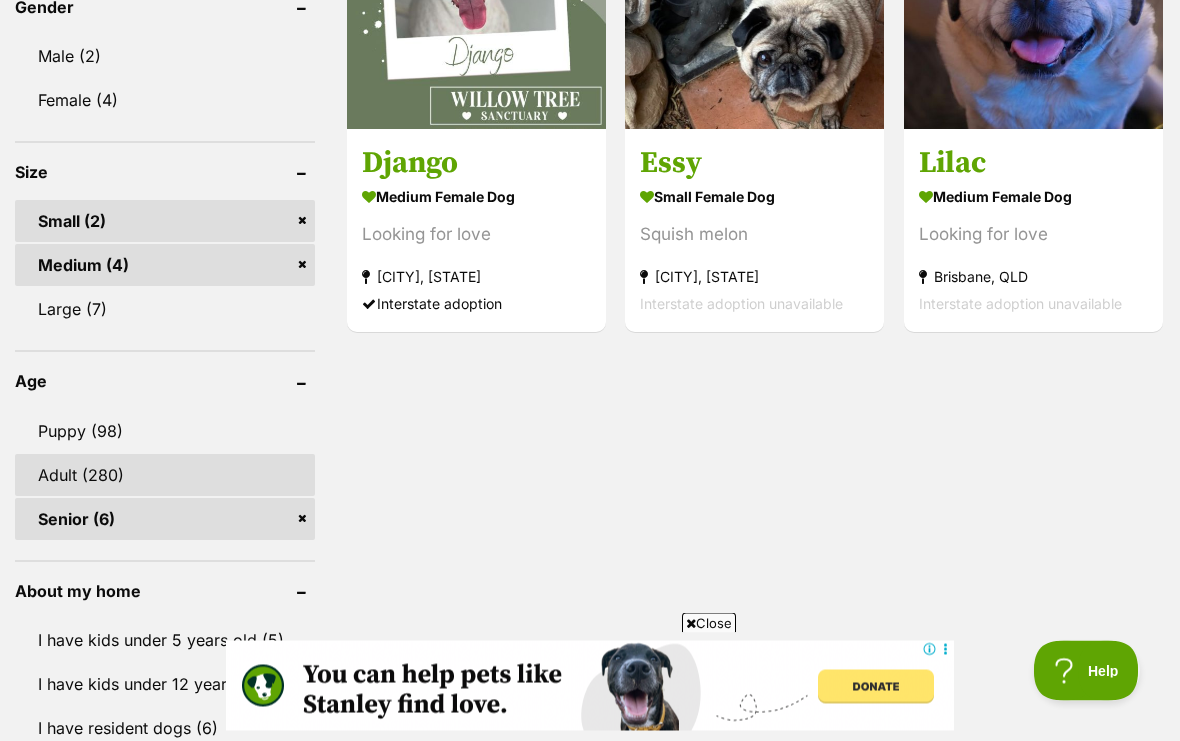click on "Adult (280)" at bounding box center (165, 476) 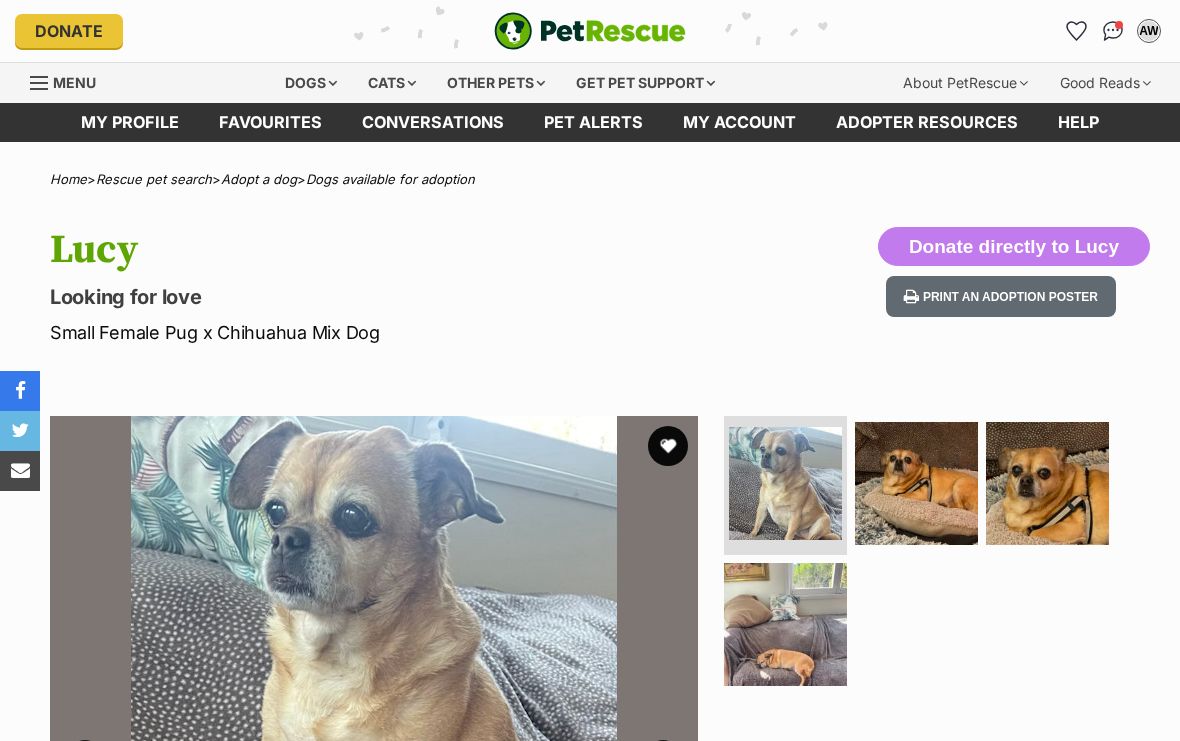 scroll, scrollTop: 0, scrollLeft: 0, axis: both 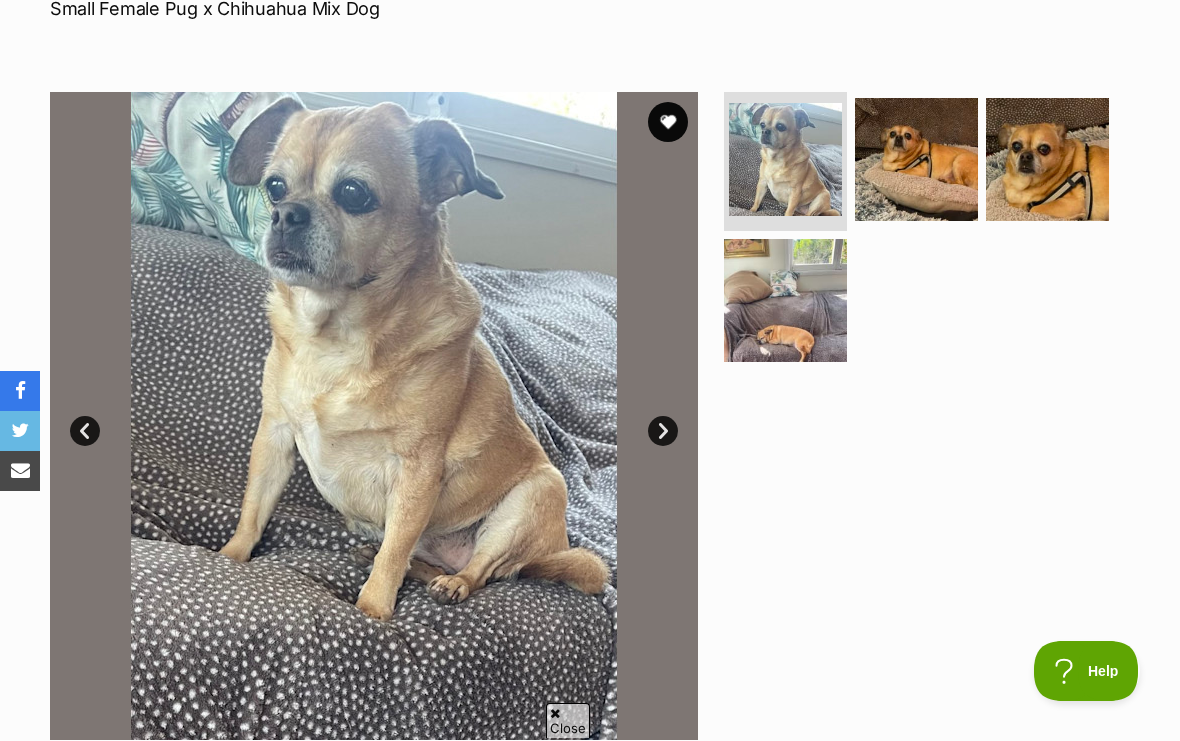 click on "Next" at bounding box center [663, 431] 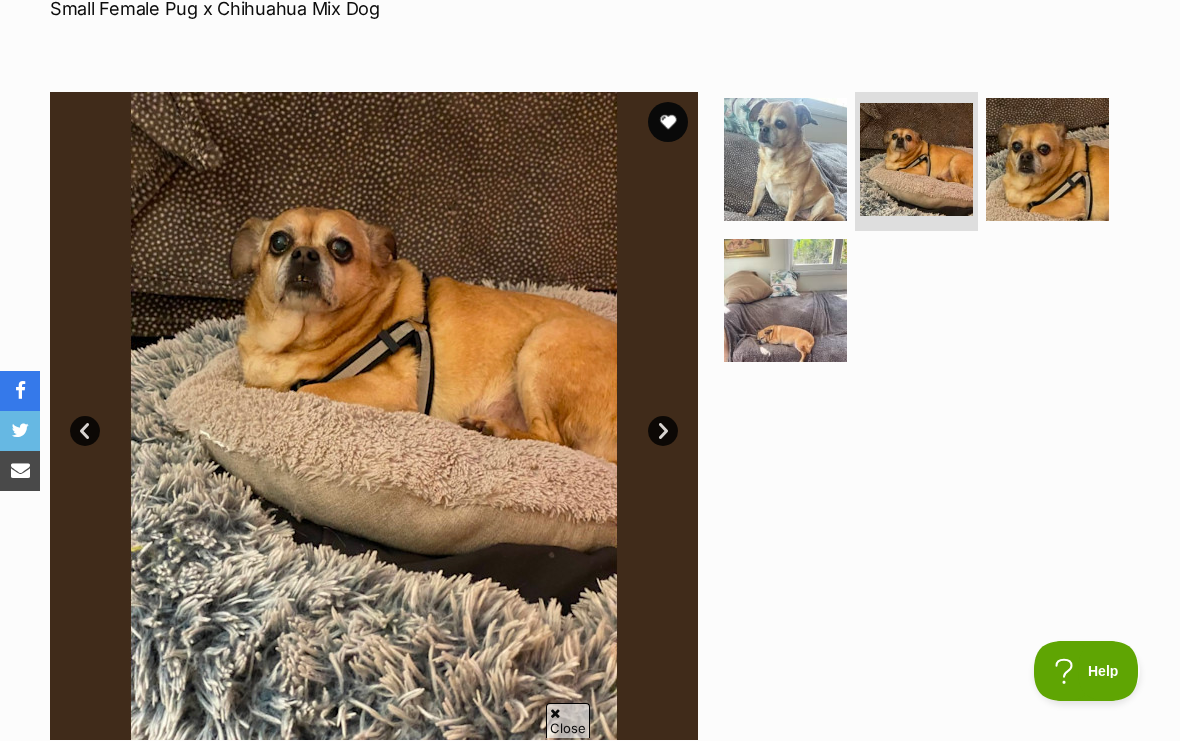 scroll 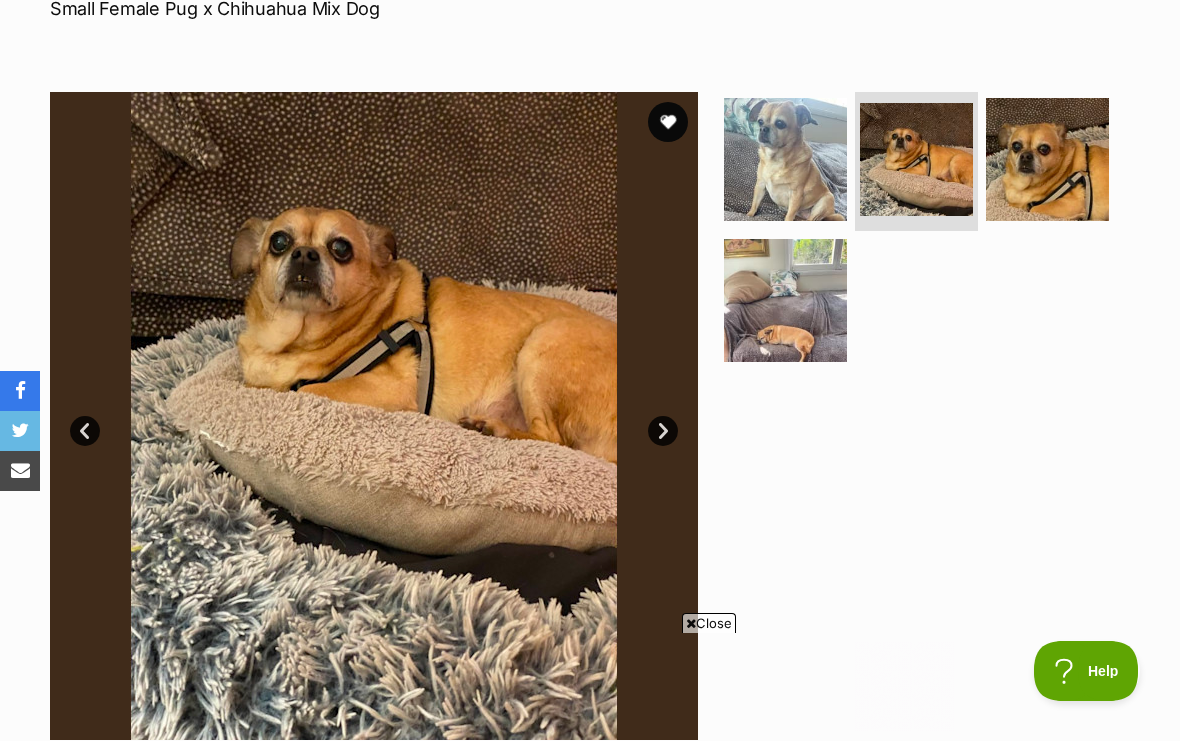 click on "Next" at bounding box center (663, 431) 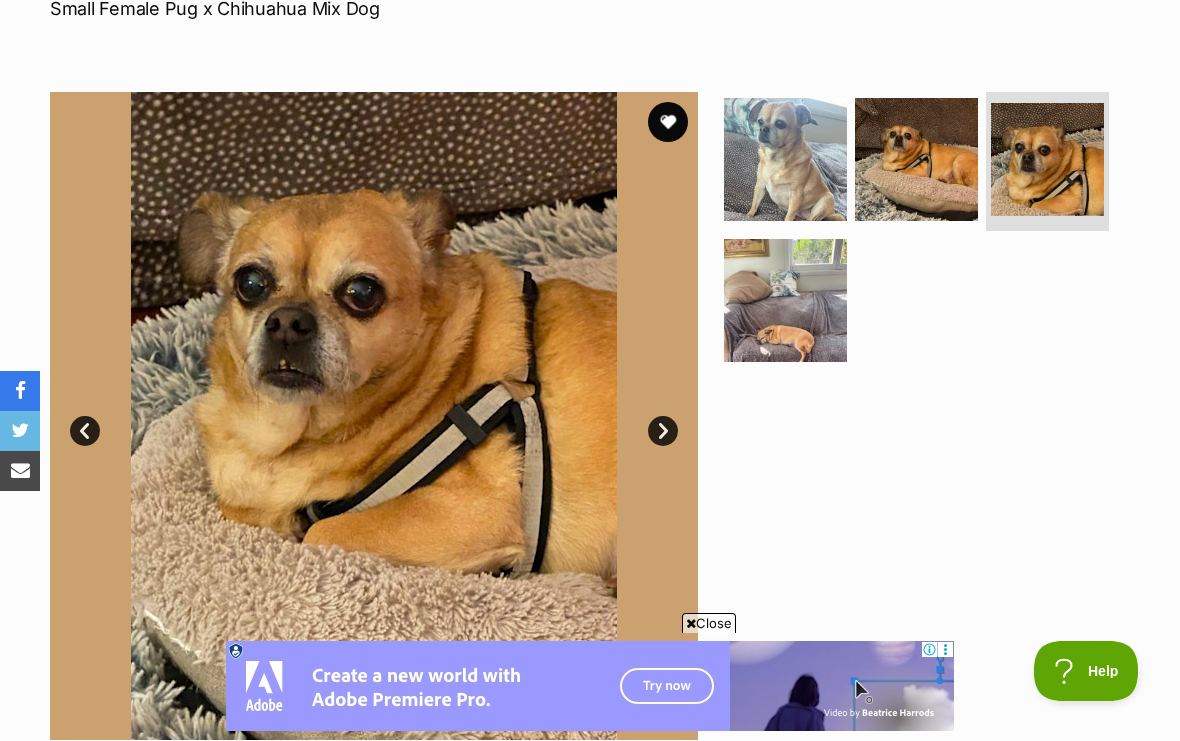 click on "Next" at bounding box center [663, 431] 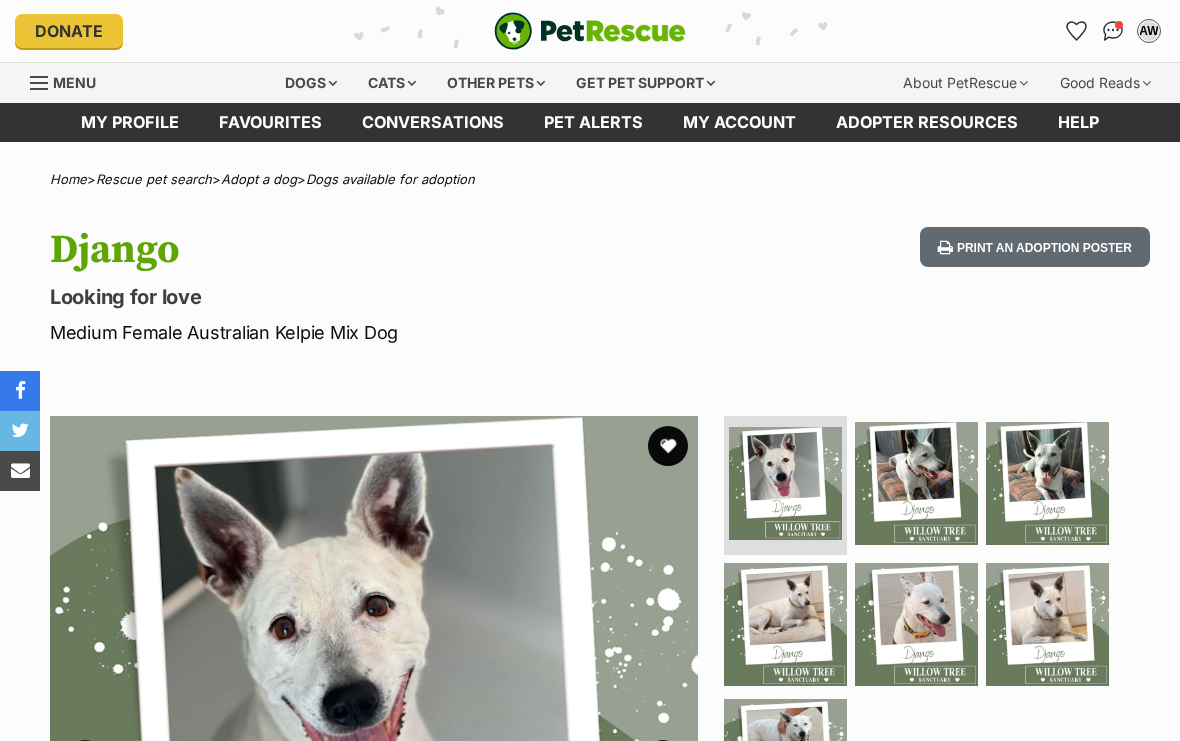 scroll, scrollTop: 0, scrollLeft: 0, axis: both 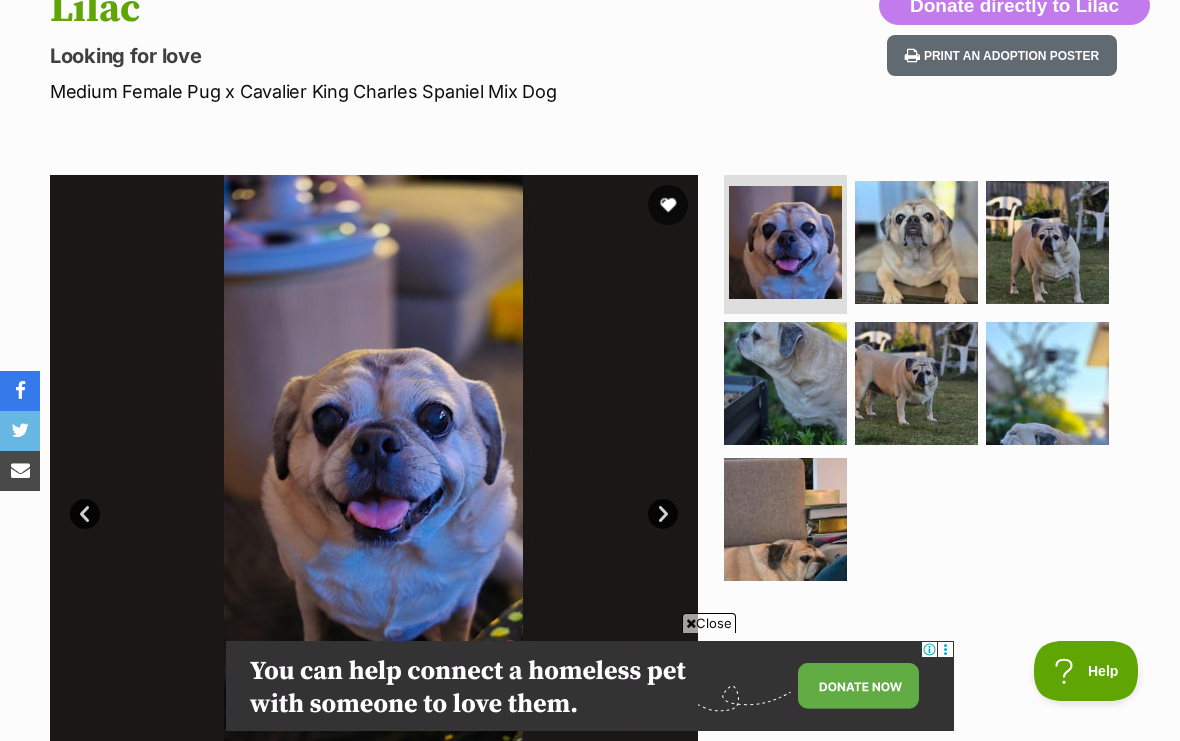 click on "Next" at bounding box center (663, 514) 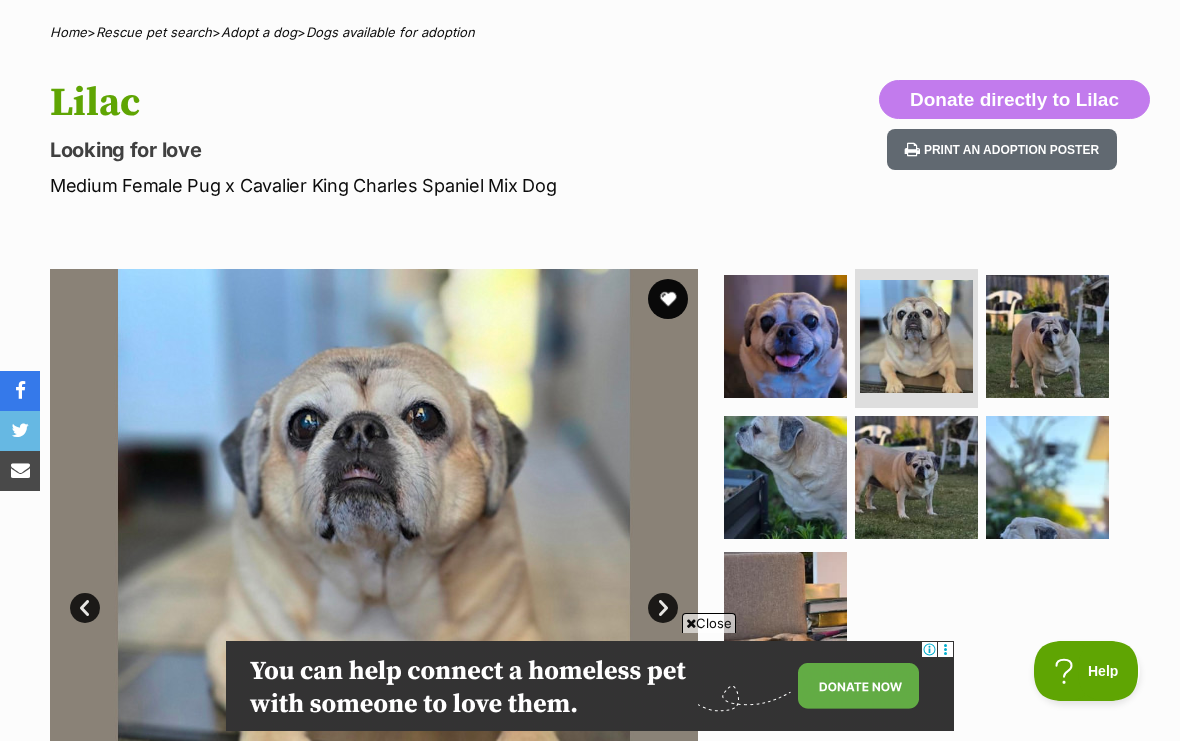 scroll, scrollTop: 0, scrollLeft: 0, axis: both 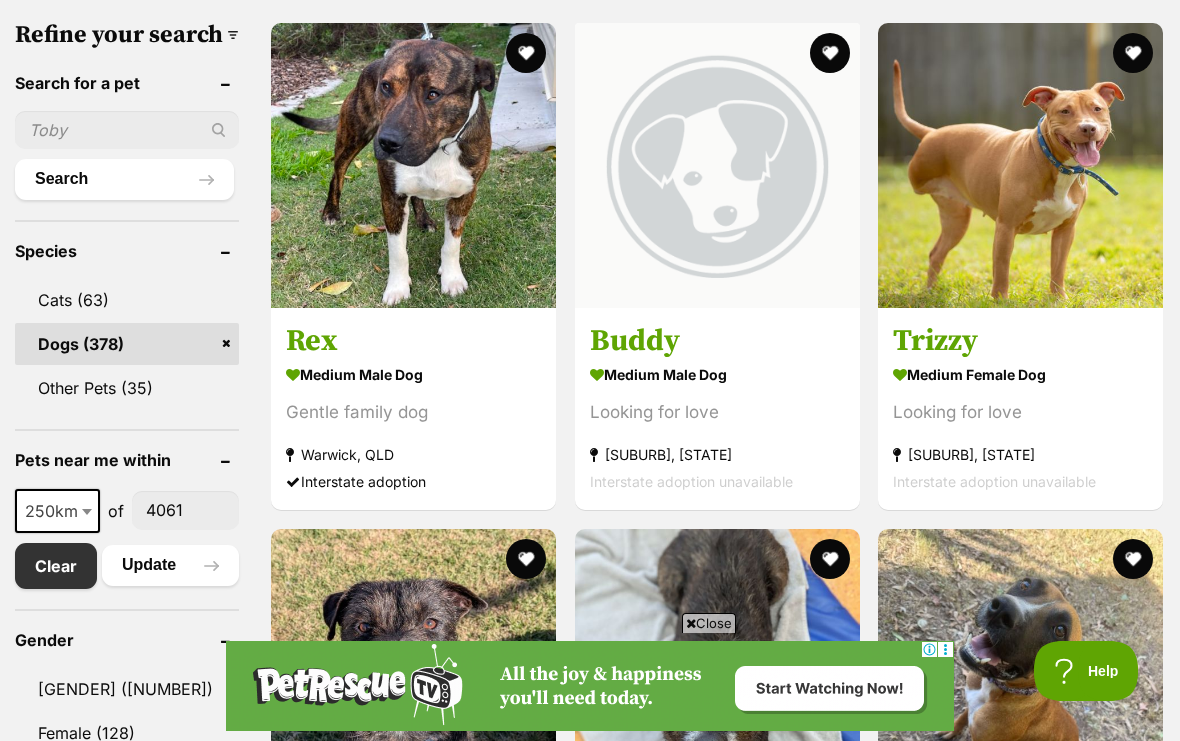 click on "Close" at bounding box center (709, 623) 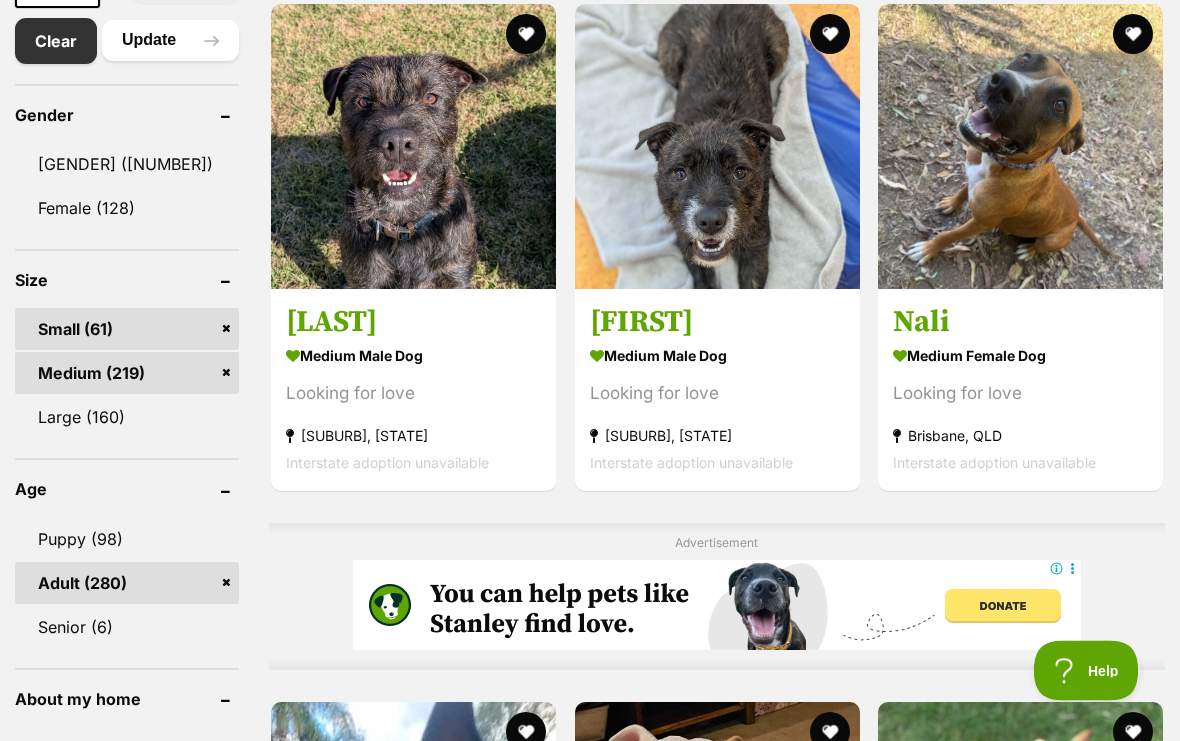scroll, scrollTop: 1155, scrollLeft: 0, axis: vertical 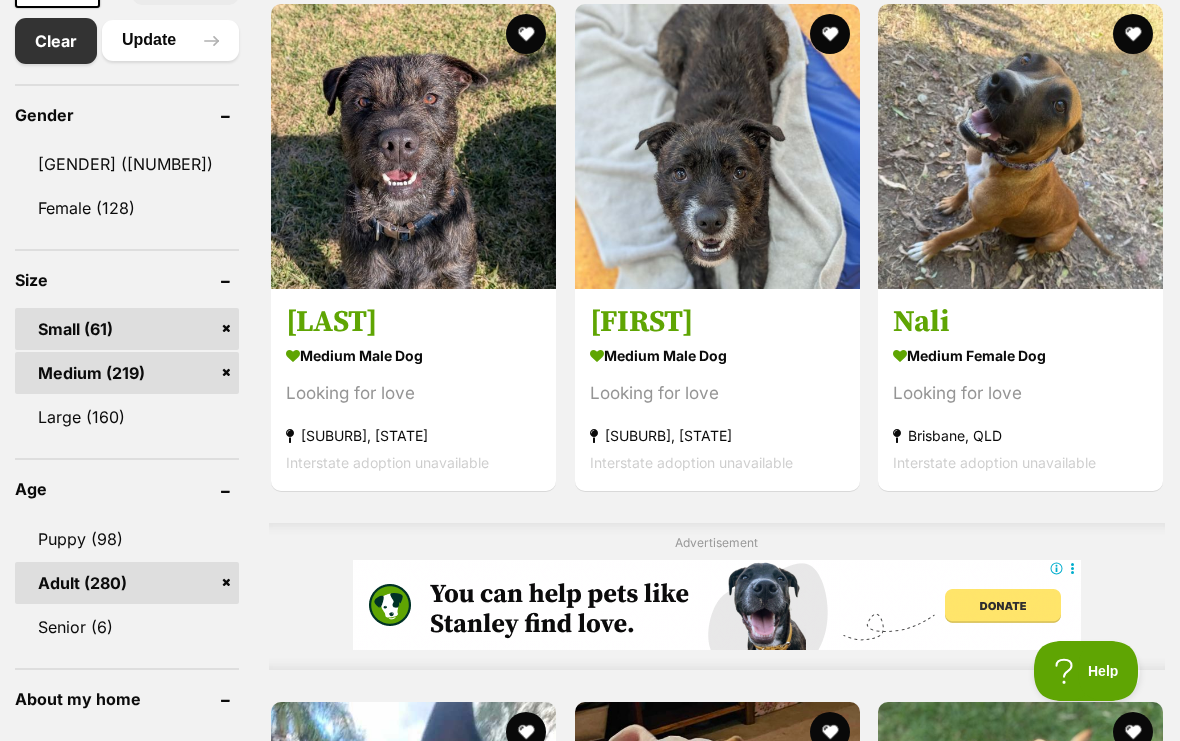 click on "Medium (219)" at bounding box center [127, 373] 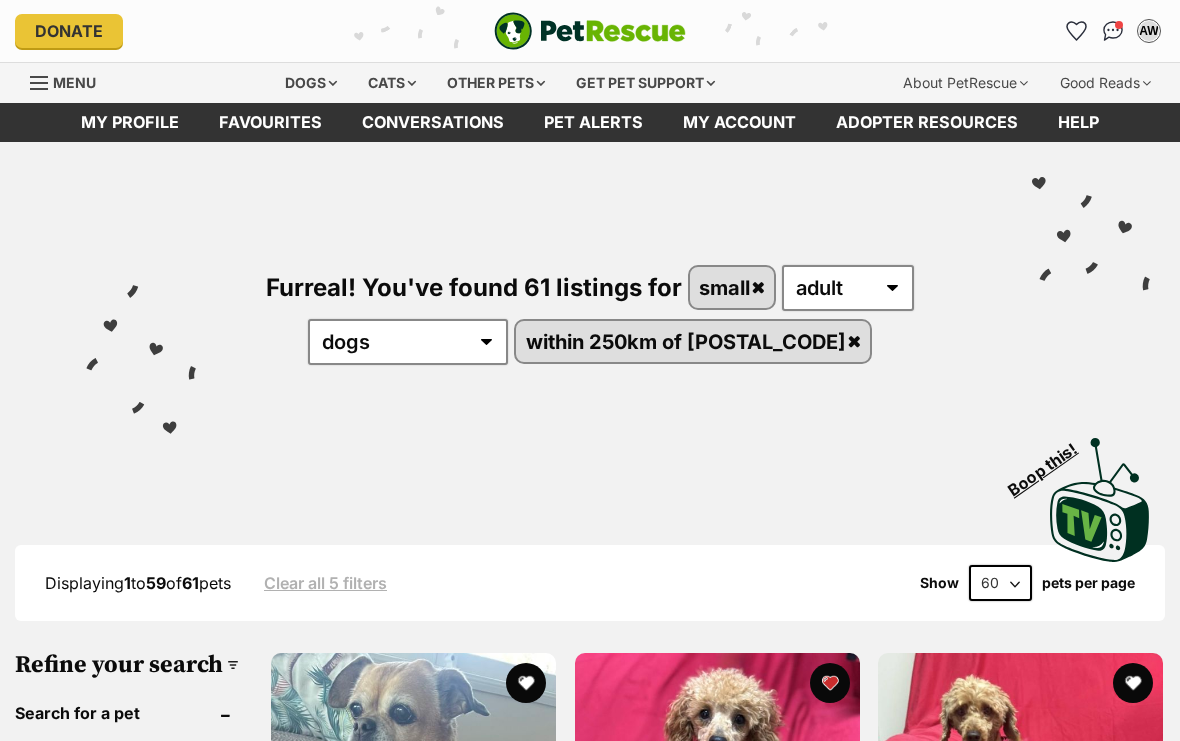 scroll, scrollTop: 0, scrollLeft: 0, axis: both 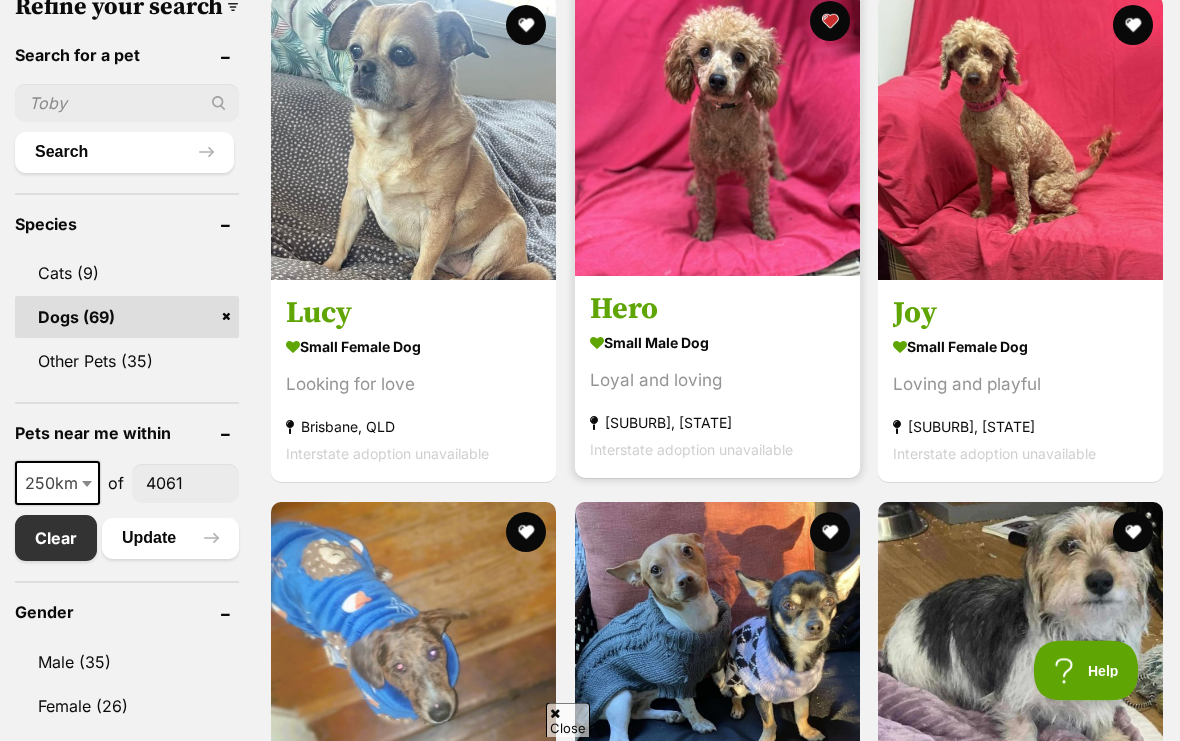 click at bounding box center (717, 134) 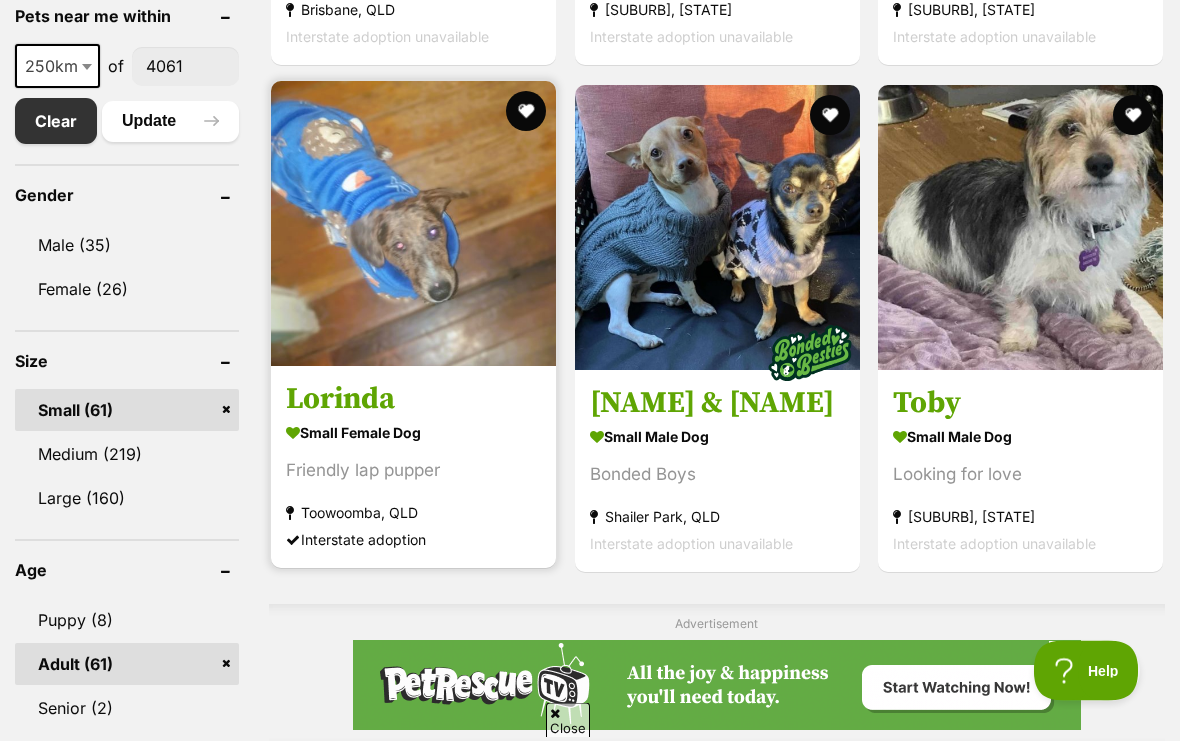 scroll, scrollTop: 1075, scrollLeft: 0, axis: vertical 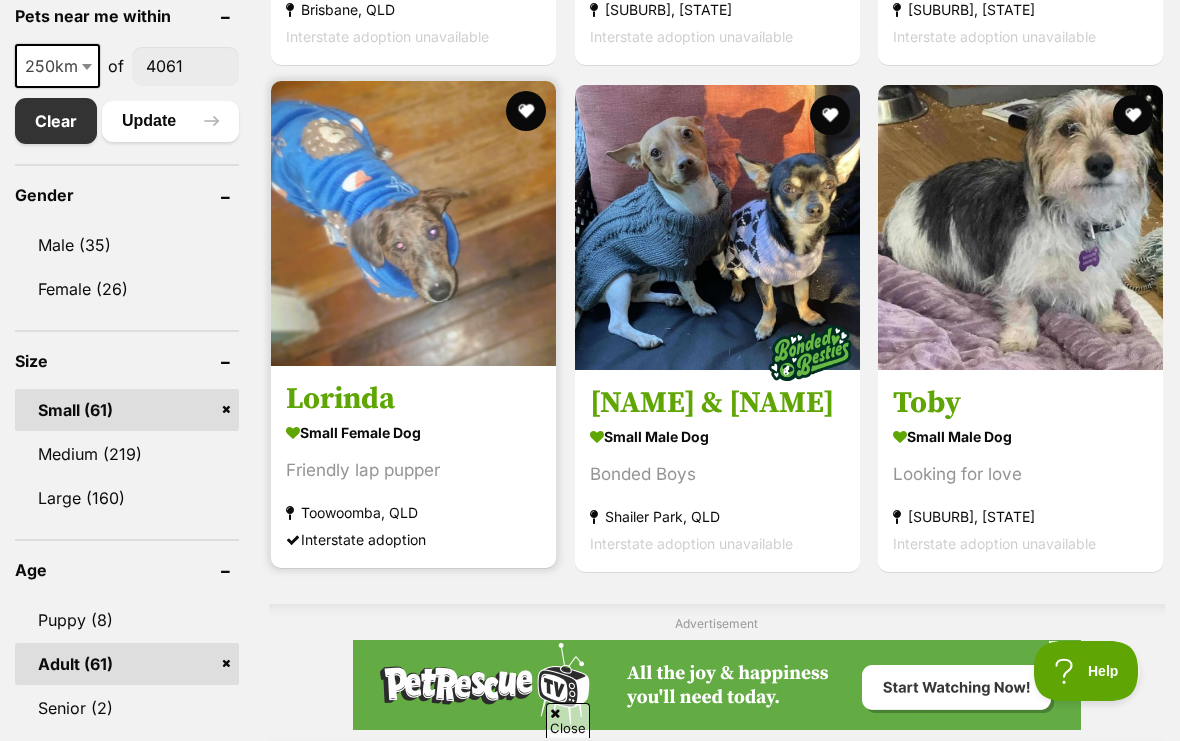 click at bounding box center [413, 223] 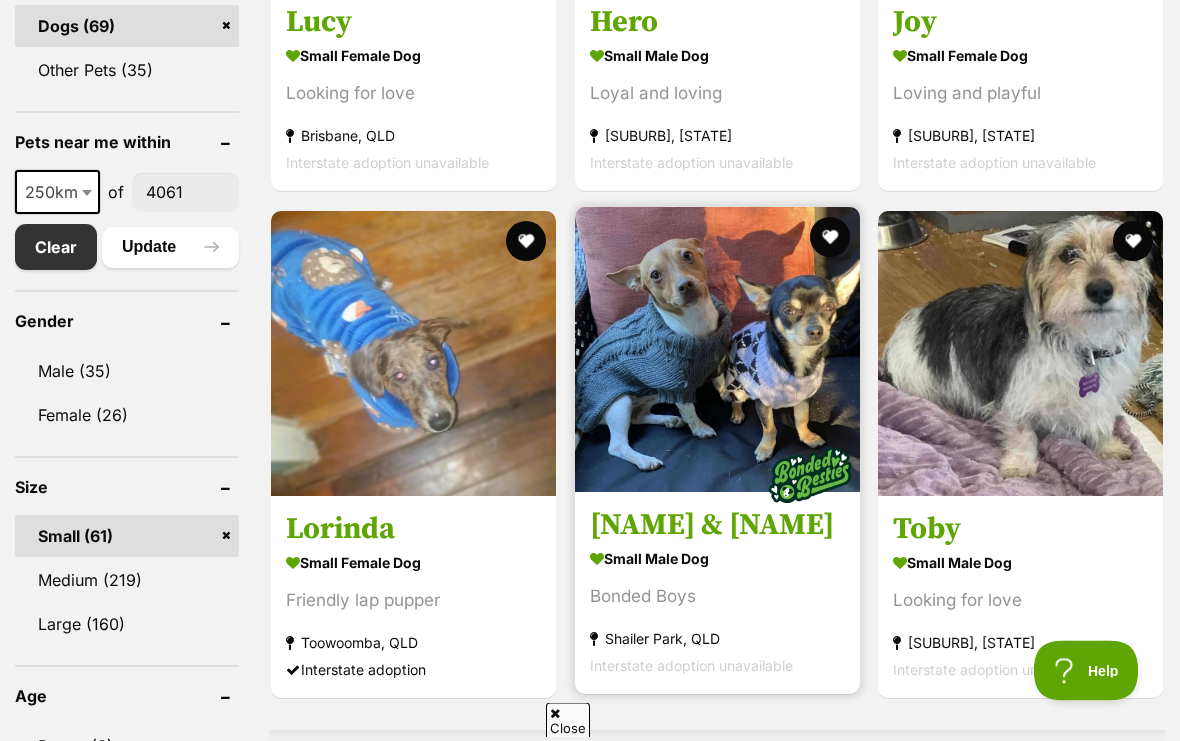 scroll, scrollTop: 949, scrollLeft: 0, axis: vertical 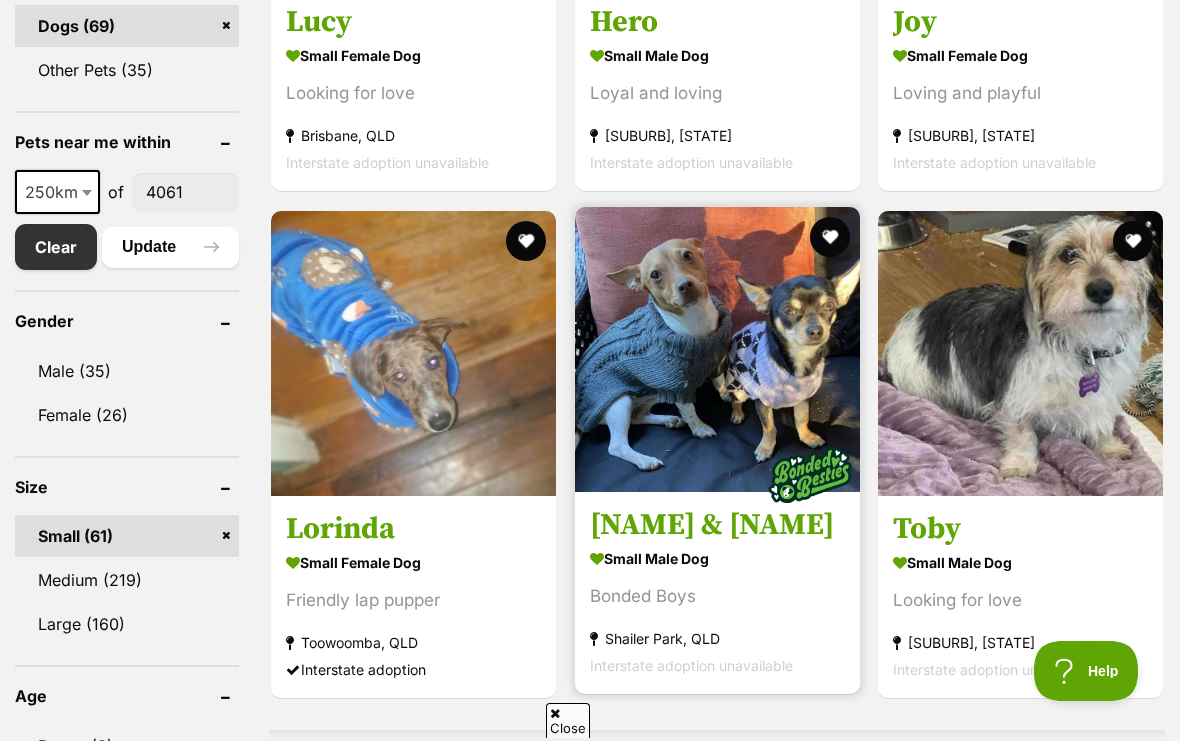 click at bounding box center [809, 475] 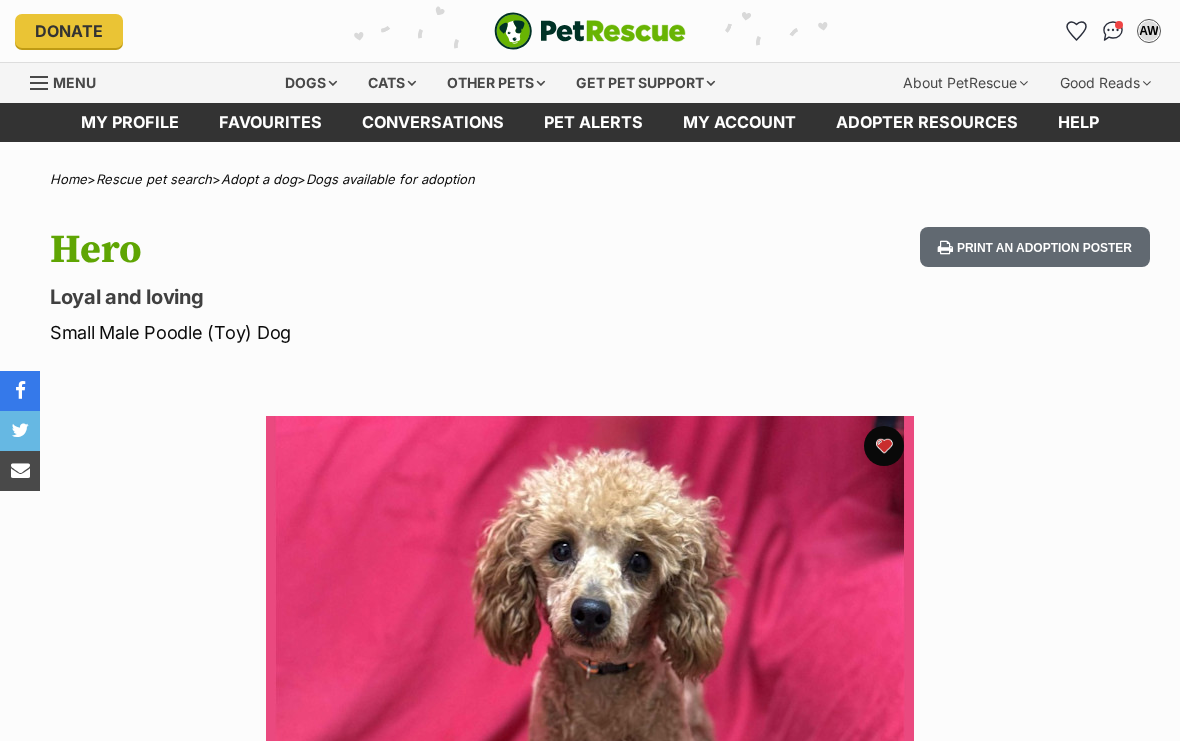 scroll, scrollTop: 21, scrollLeft: 0, axis: vertical 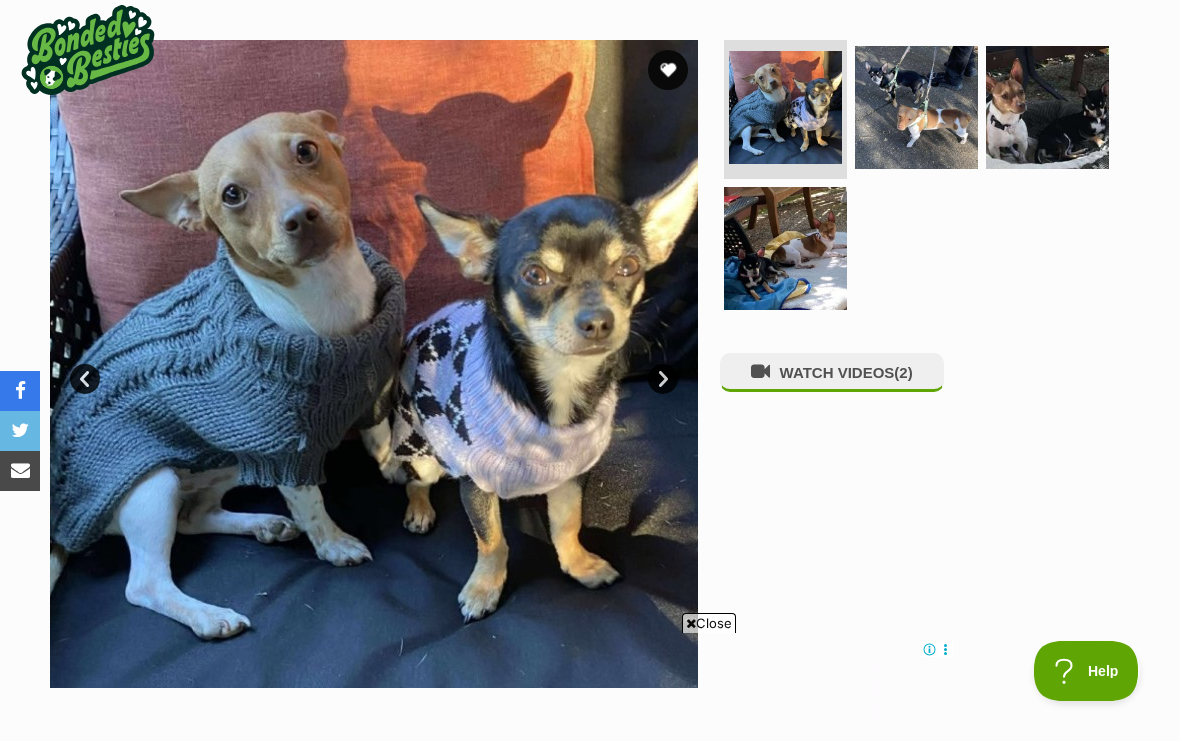 click on "Next" at bounding box center (663, 379) 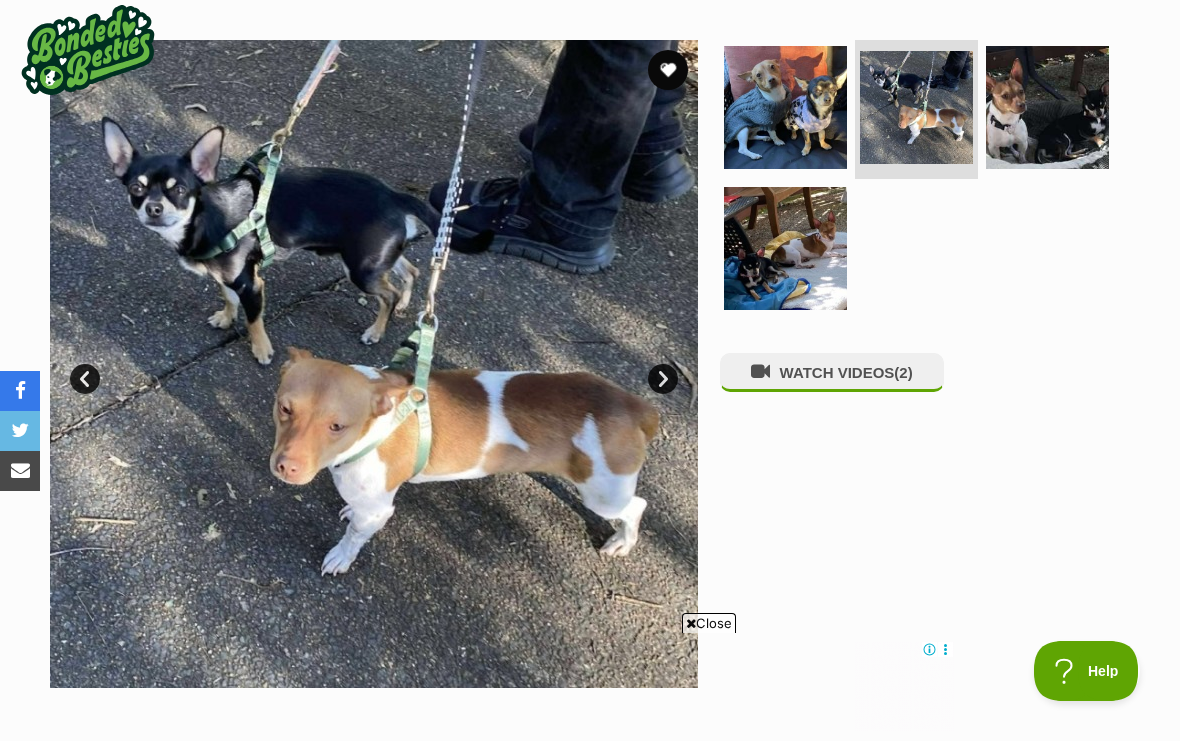 click on "Next" at bounding box center (663, 379) 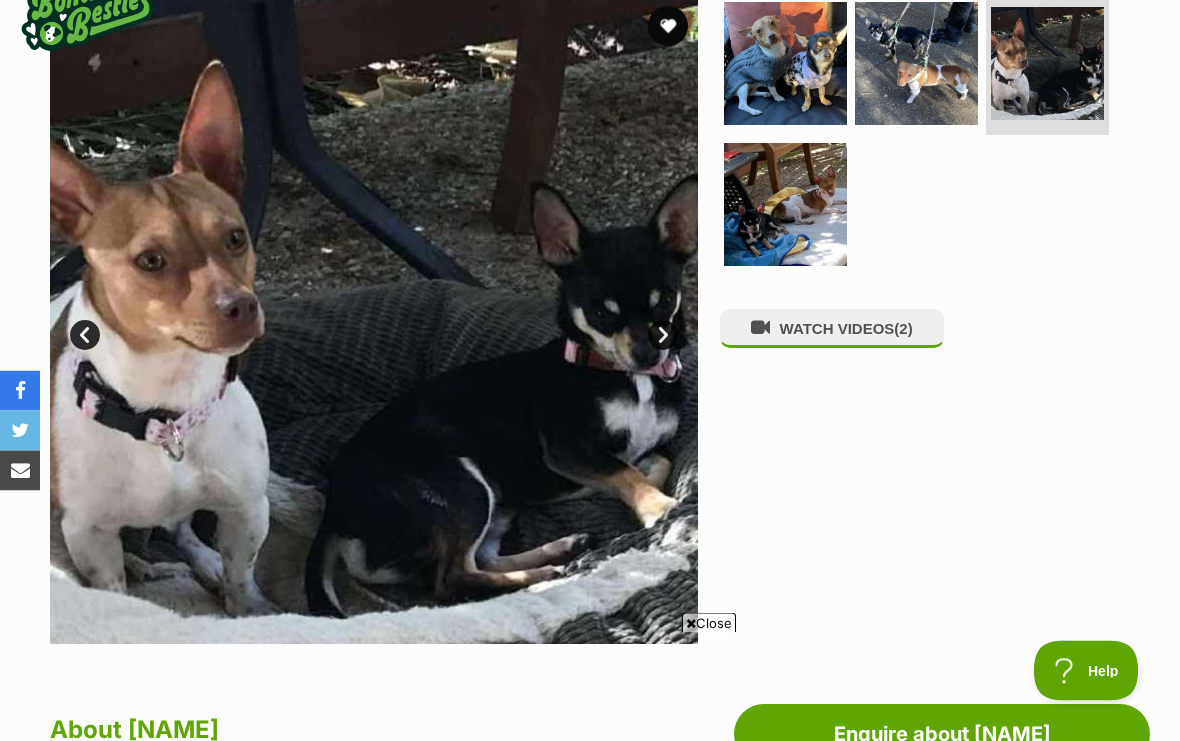 scroll, scrollTop: 0, scrollLeft: 0, axis: both 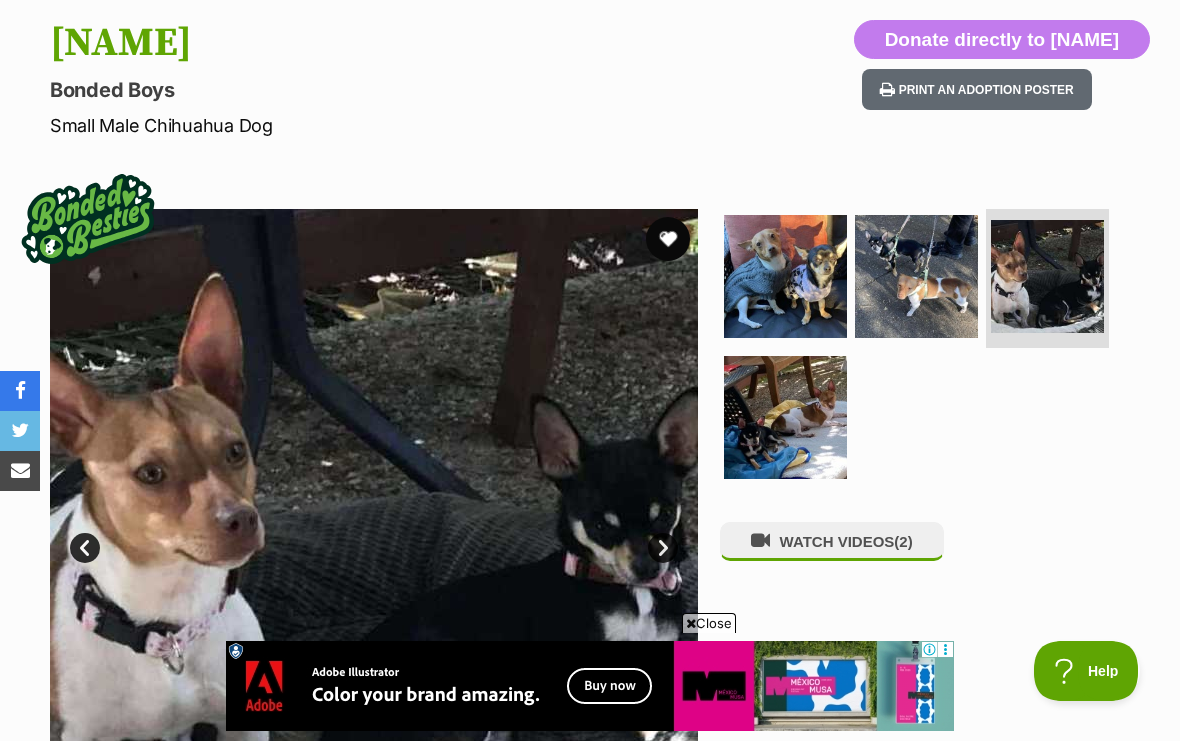 click at bounding box center [668, 239] 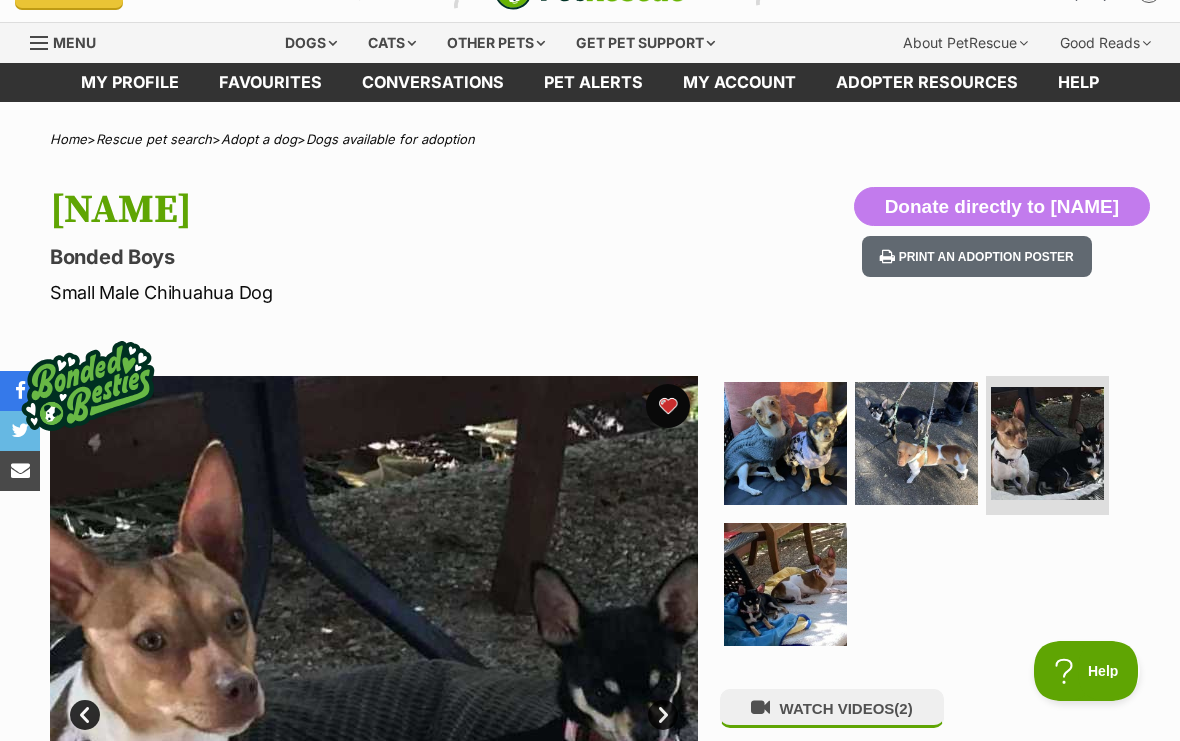scroll, scrollTop: 0, scrollLeft: 0, axis: both 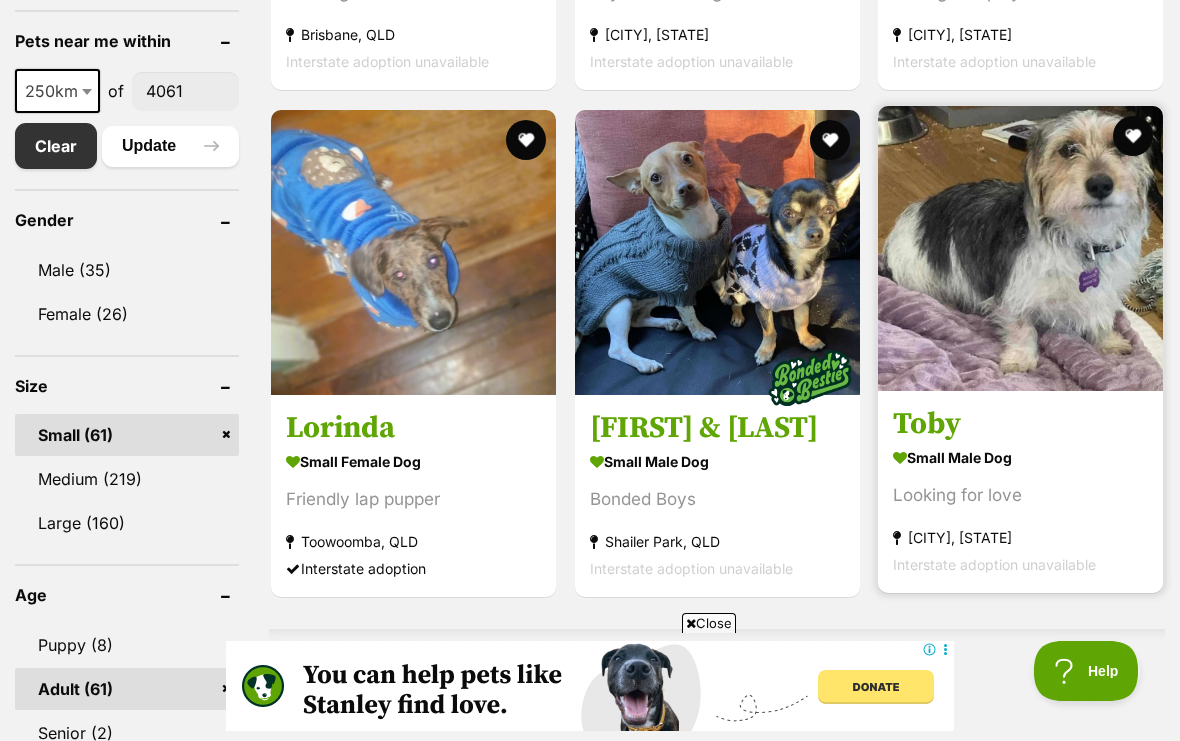 click at bounding box center (1020, 248) 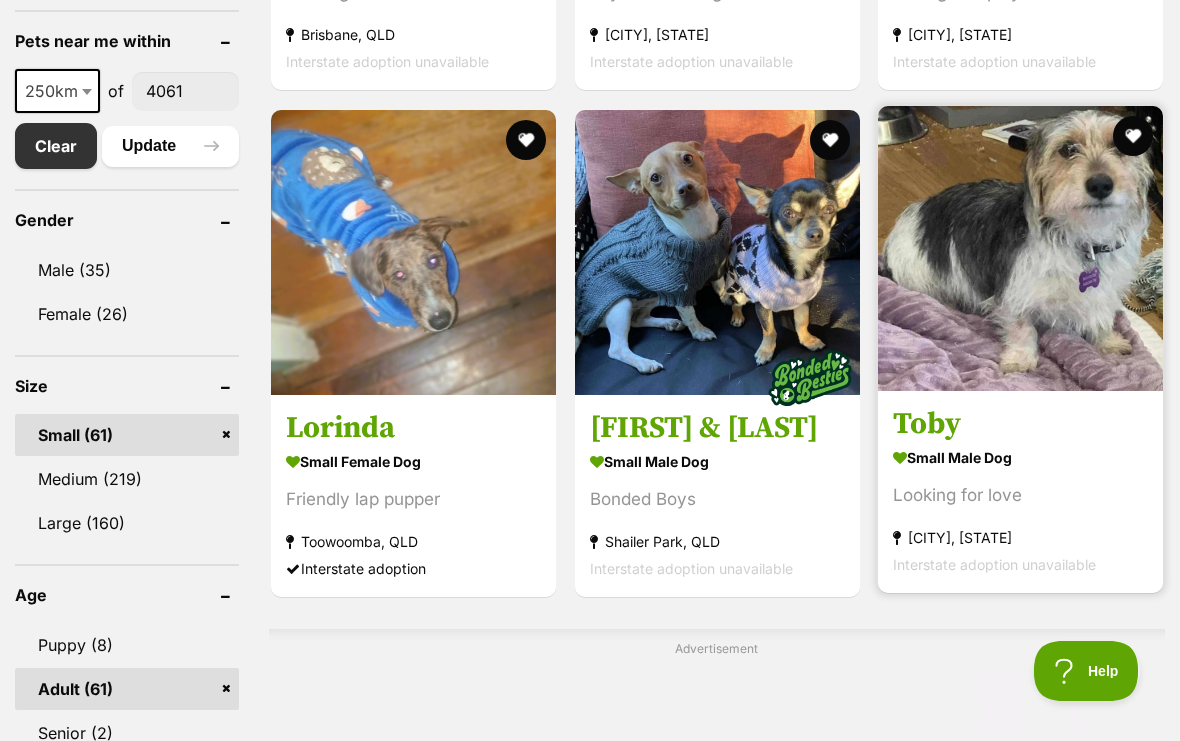 scroll, scrollTop: 1050, scrollLeft: 0, axis: vertical 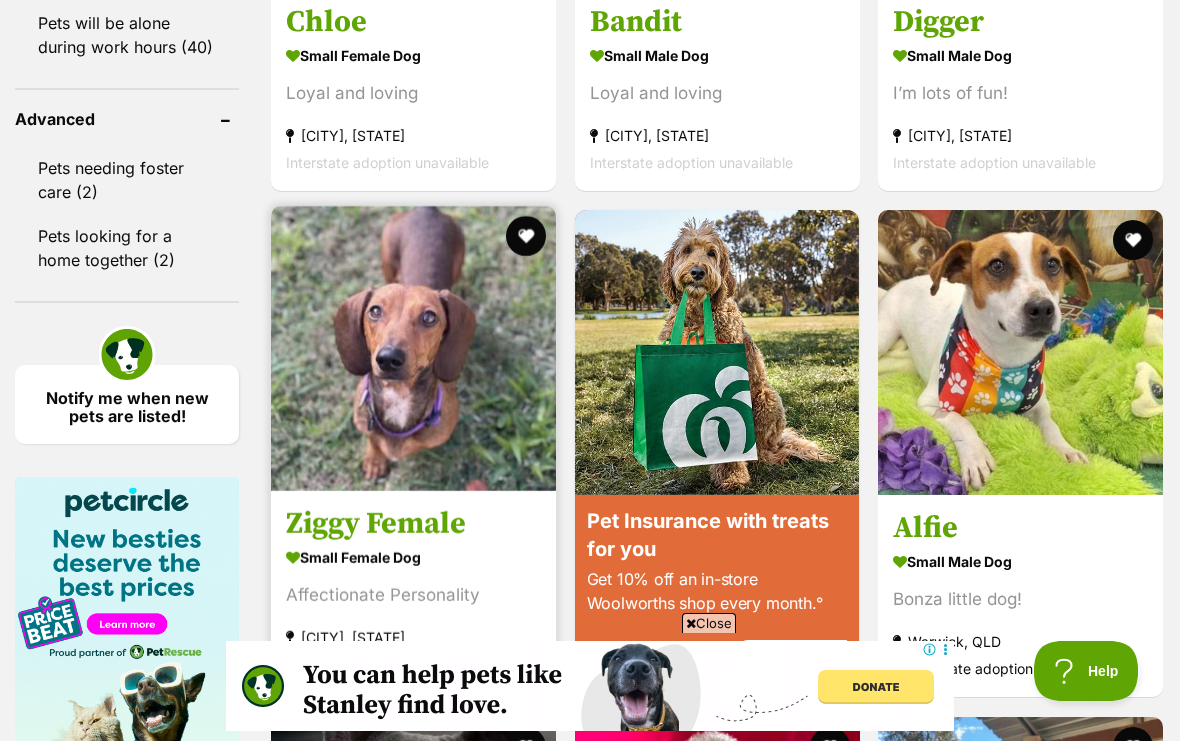 click at bounding box center (413, 348) 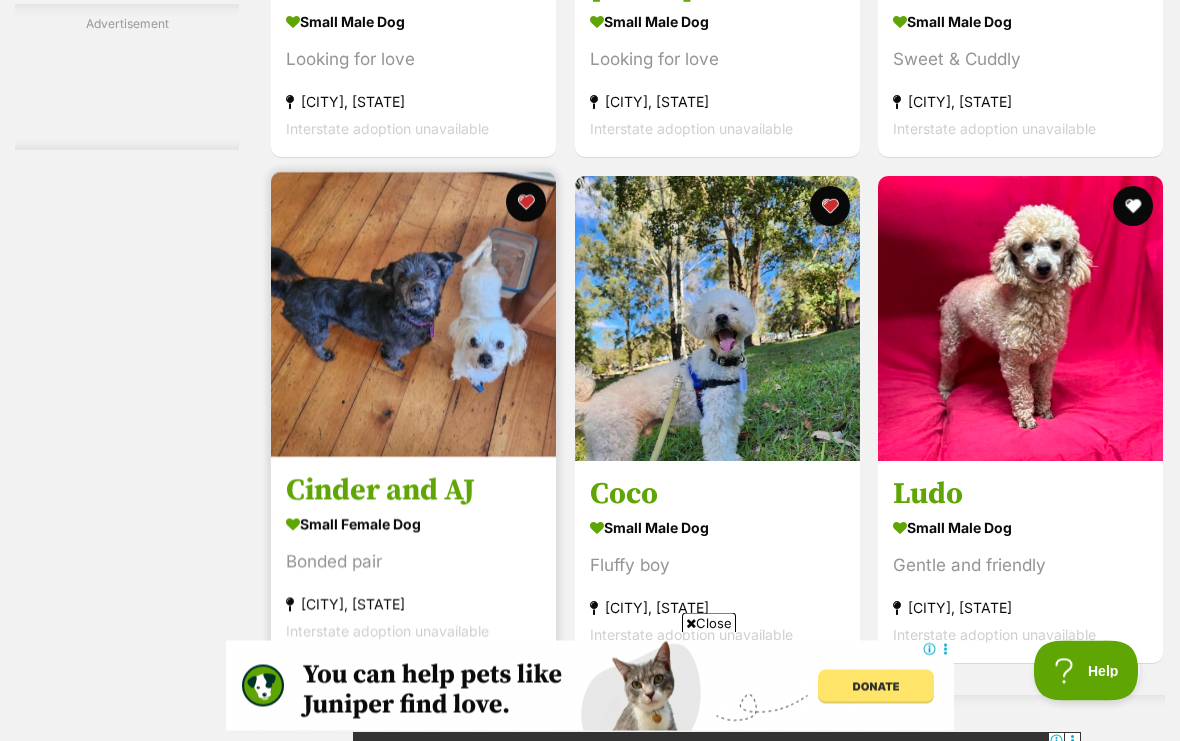scroll, scrollTop: 3891, scrollLeft: 0, axis: vertical 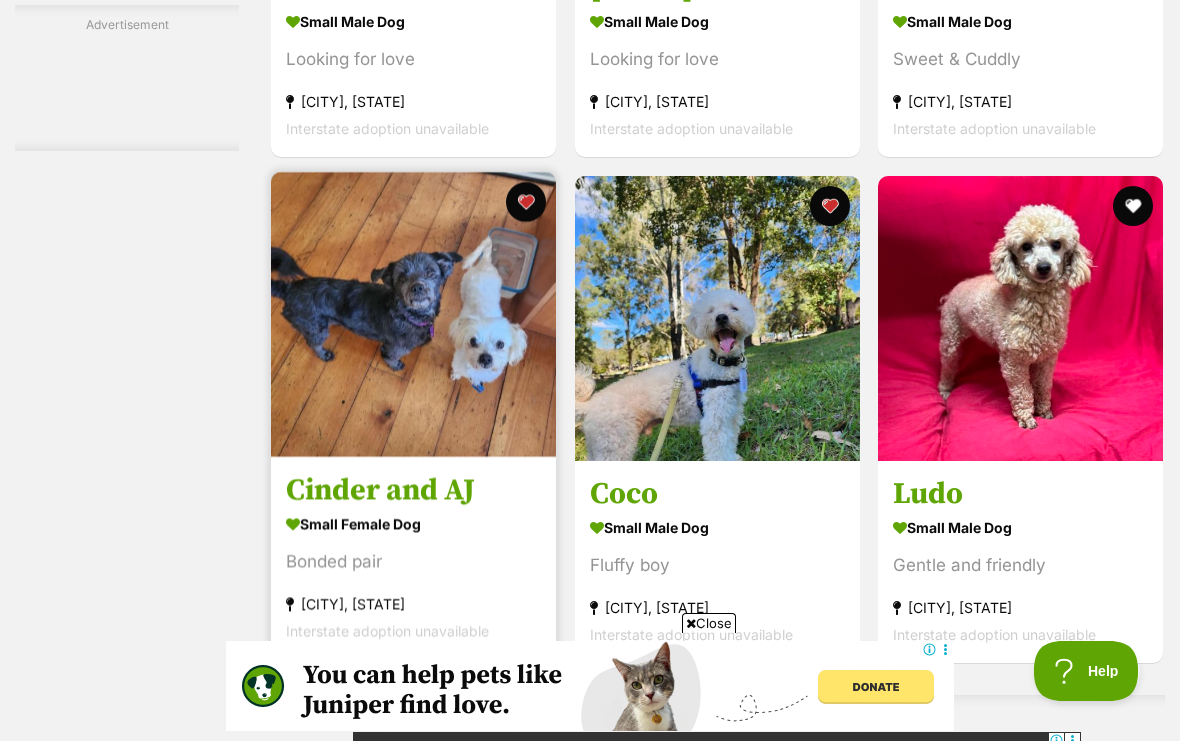 click at bounding box center (413, 314) 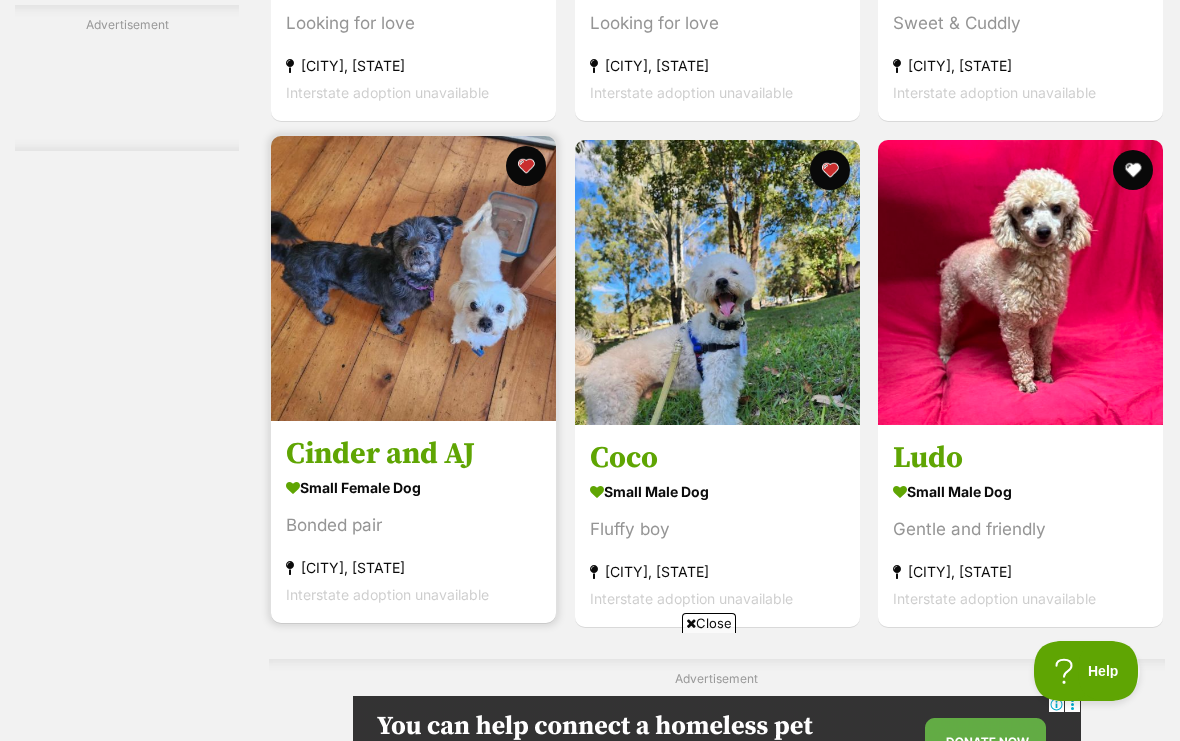 scroll, scrollTop: 0, scrollLeft: 0, axis: both 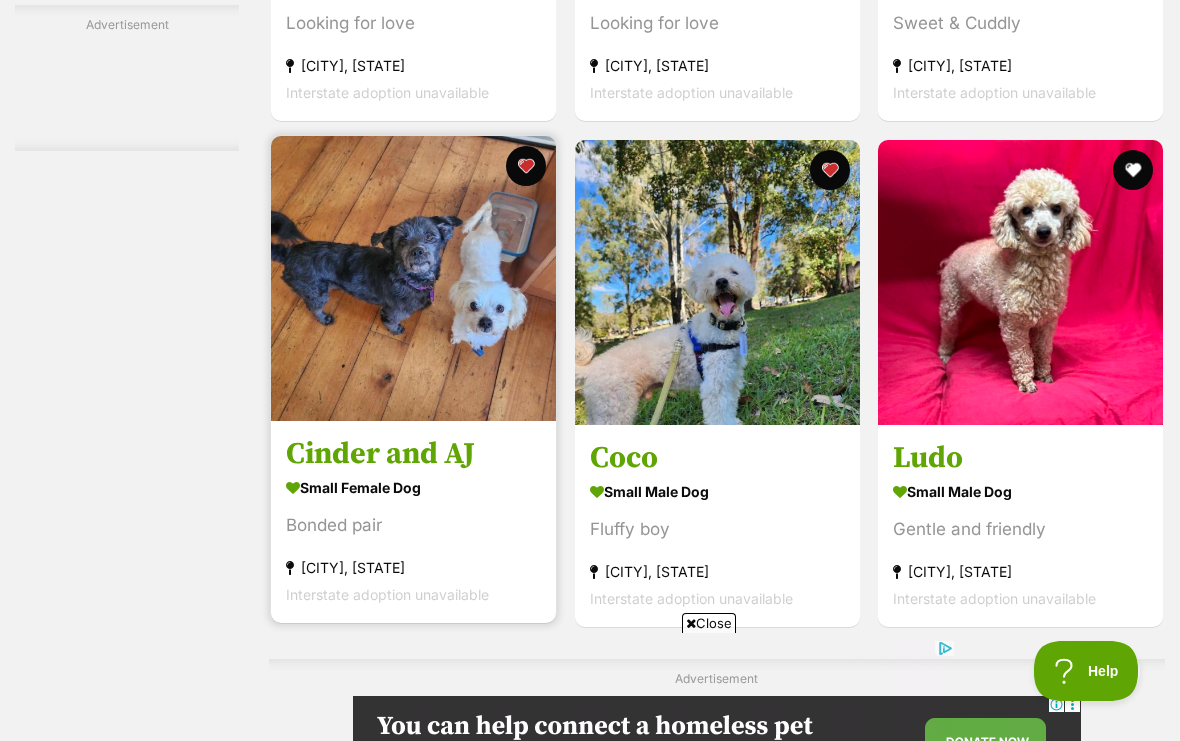 click at bounding box center (413, 278) 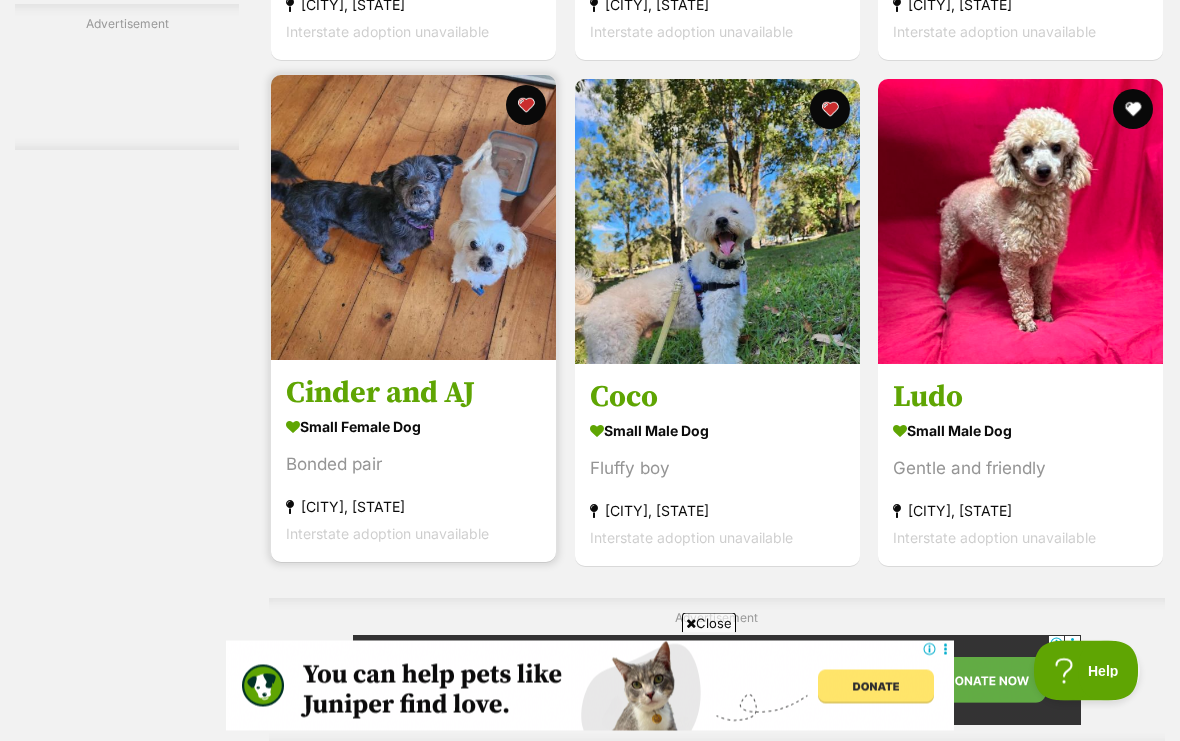 scroll, scrollTop: 3988, scrollLeft: 0, axis: vertical 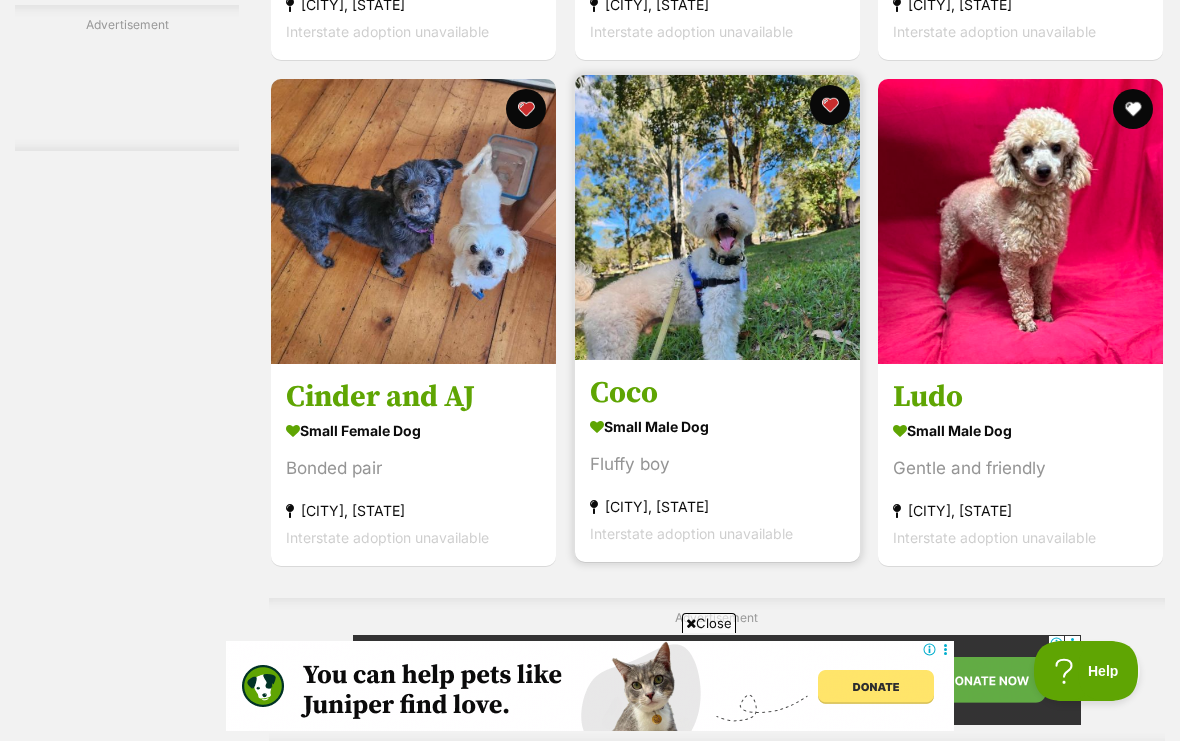 click at bounding box center [717, 217] 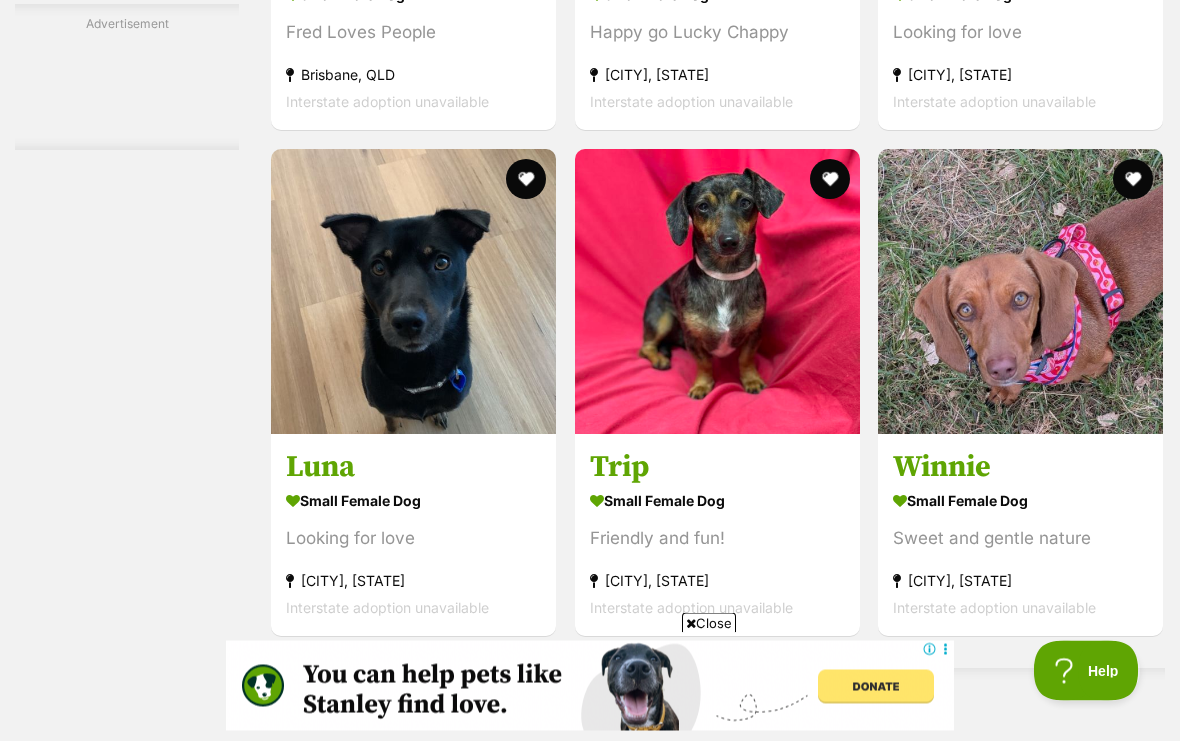scroll, scrollTop: 8734, scrollLeft: 0, axis: vertical 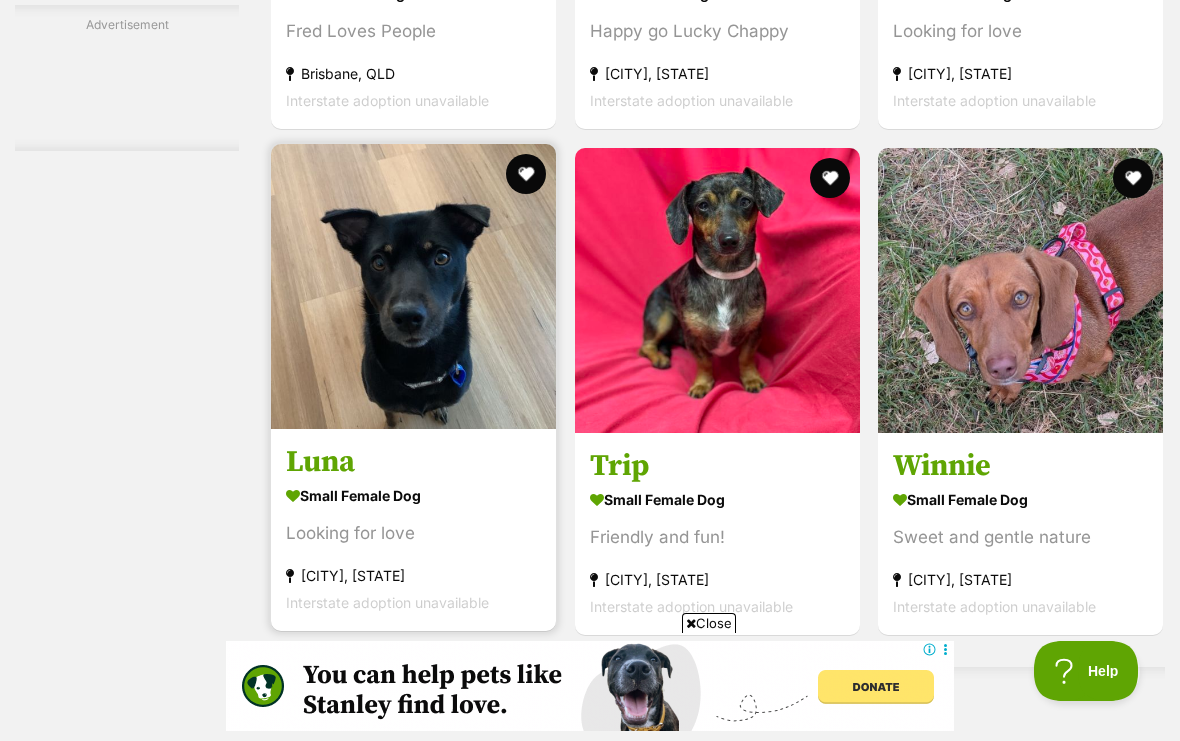 click at bounding box center [413, 286] 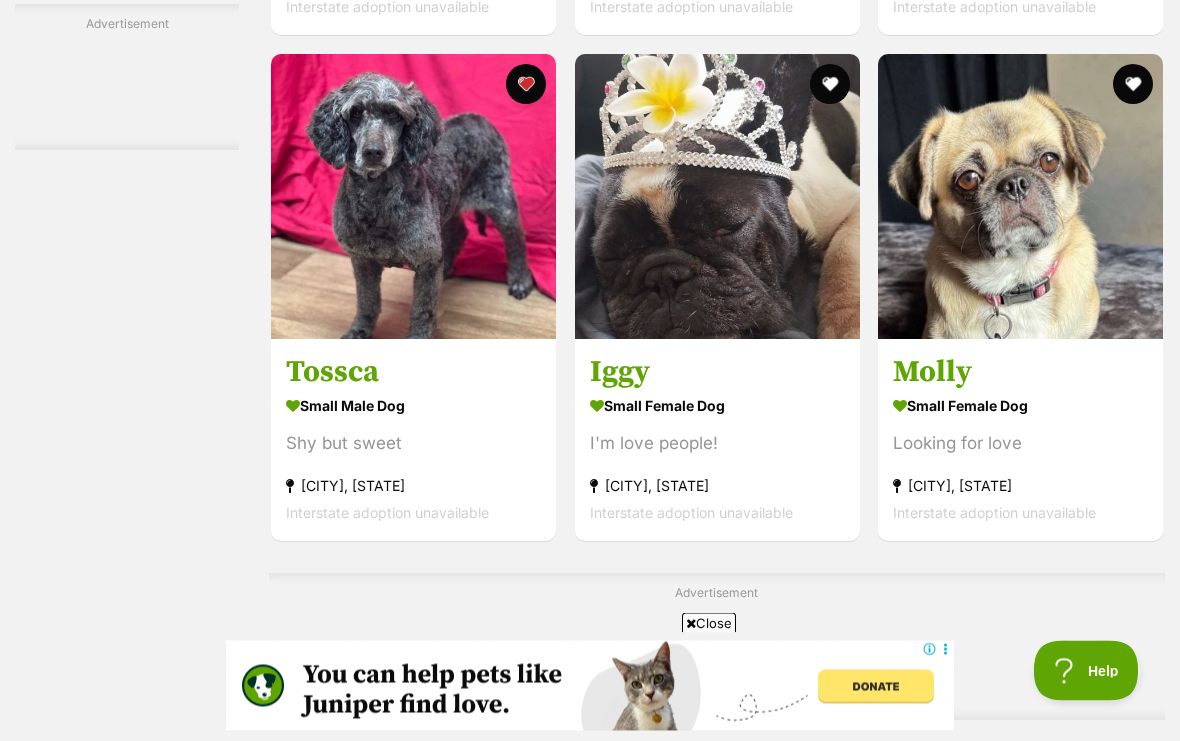 scroll, scrollTop: 11236, scrollLeft: 0, axis: vertical 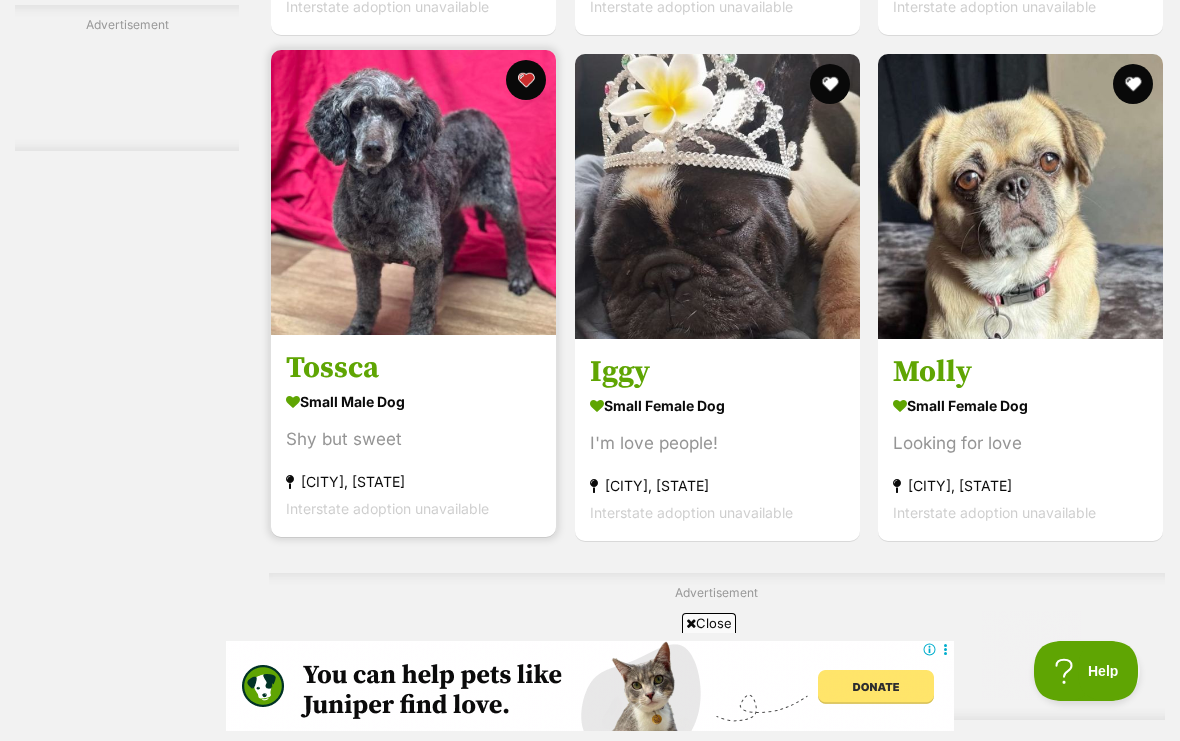 click at bounding box center (413, 192) 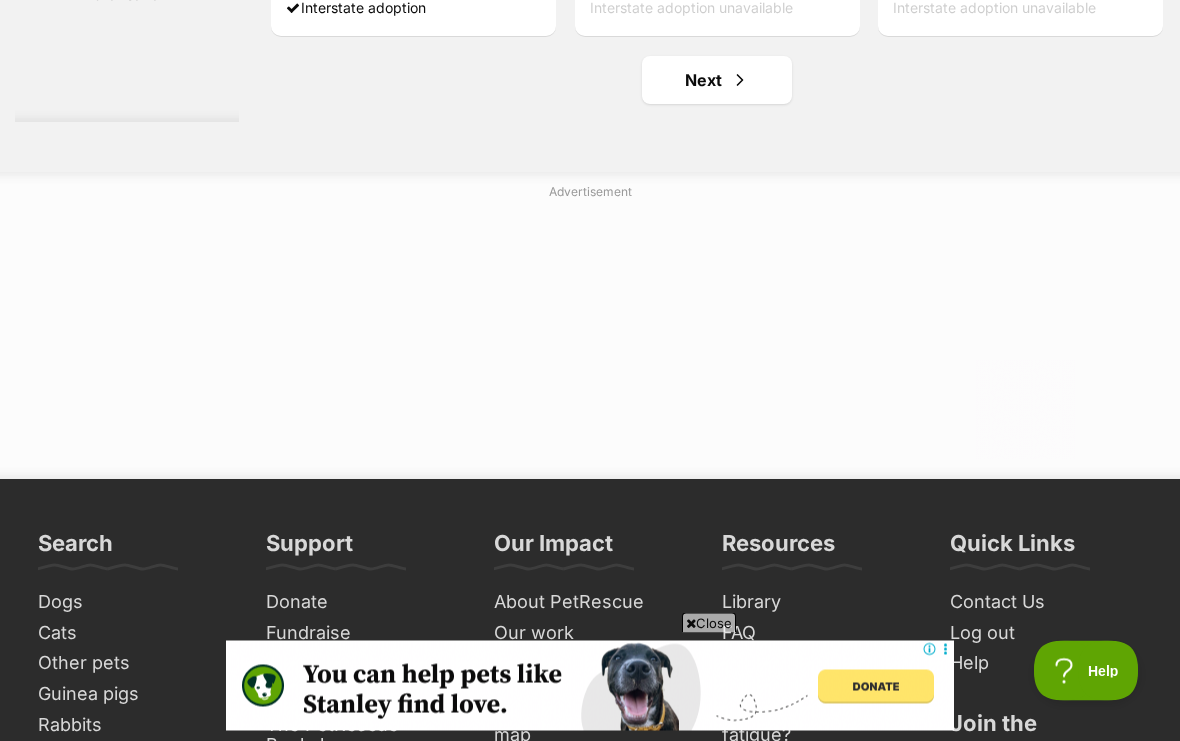 scroll, scrollTop: 12439, scrollLeft: 0, axis: vertical 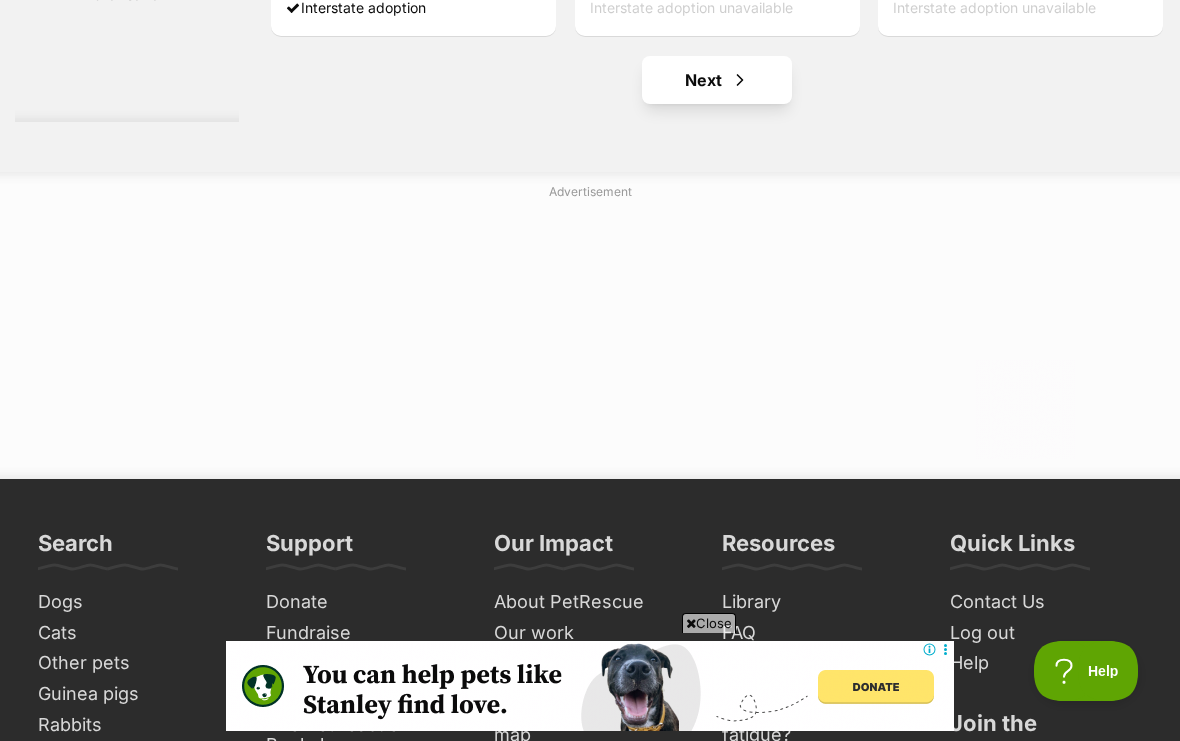 click on "Next" at bounding box center [717, 80] 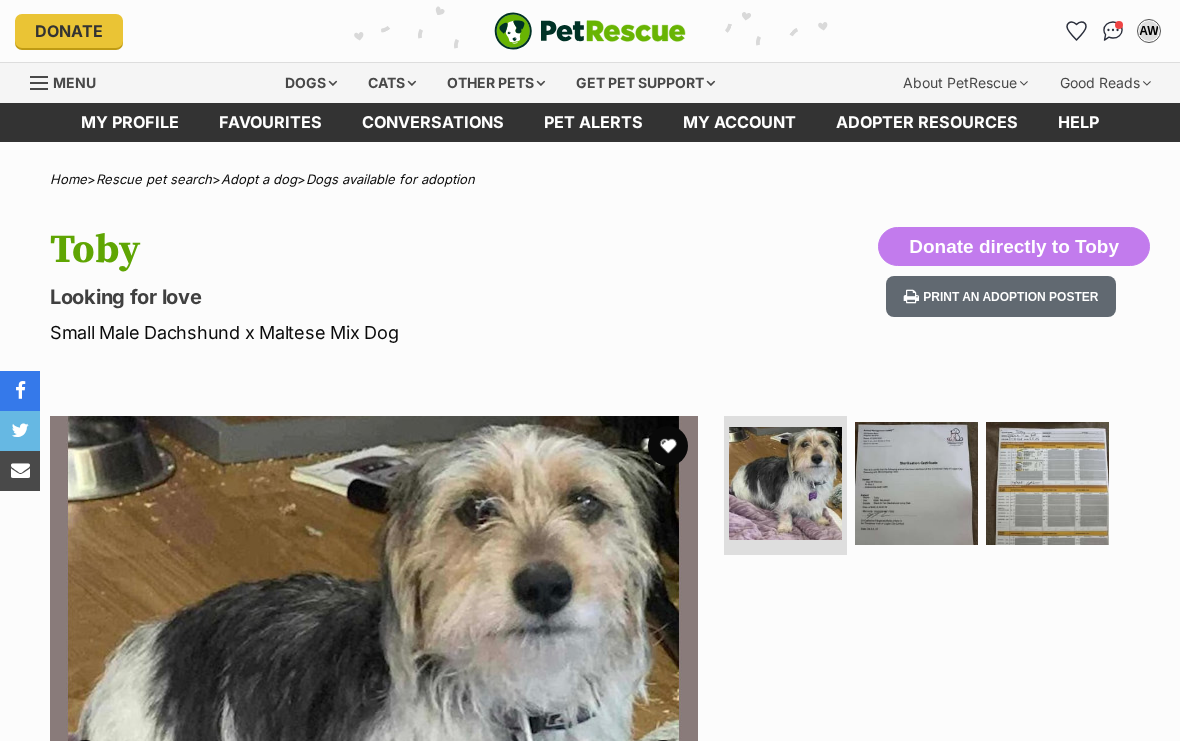 scroll, scrollTop: 0, scrollLeft: 0, axis: both 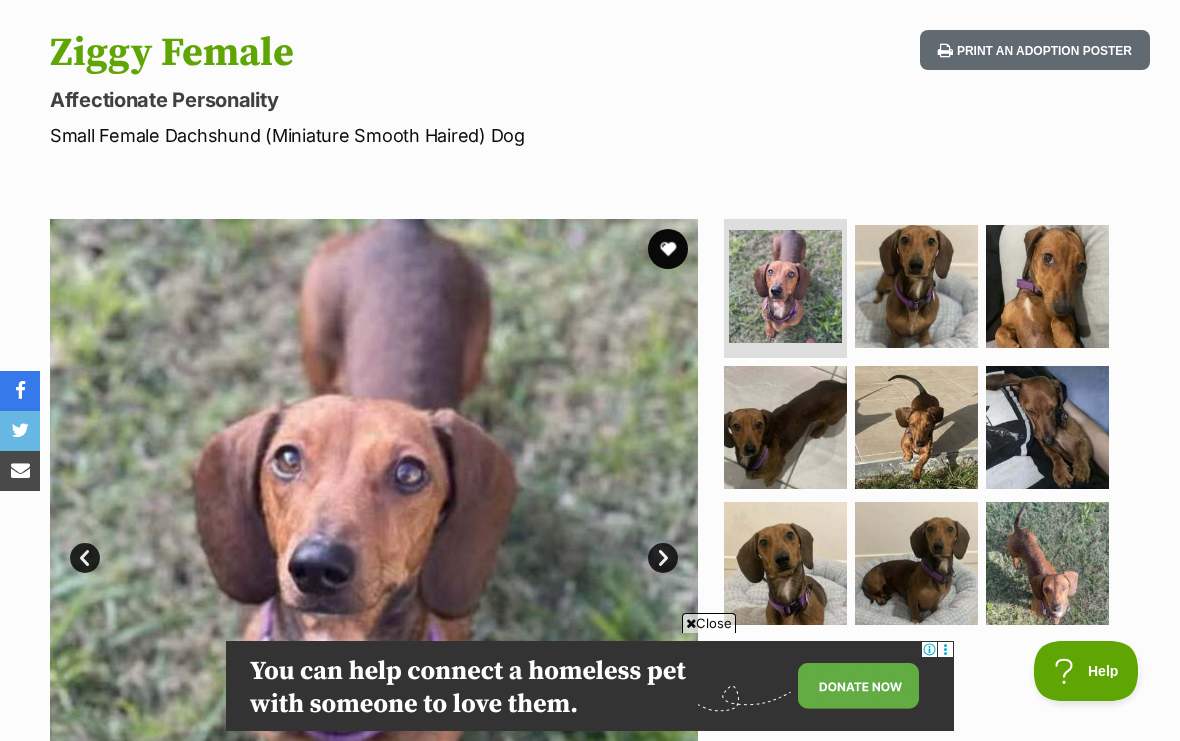 click on "Next" at bounding box center (663, 558) 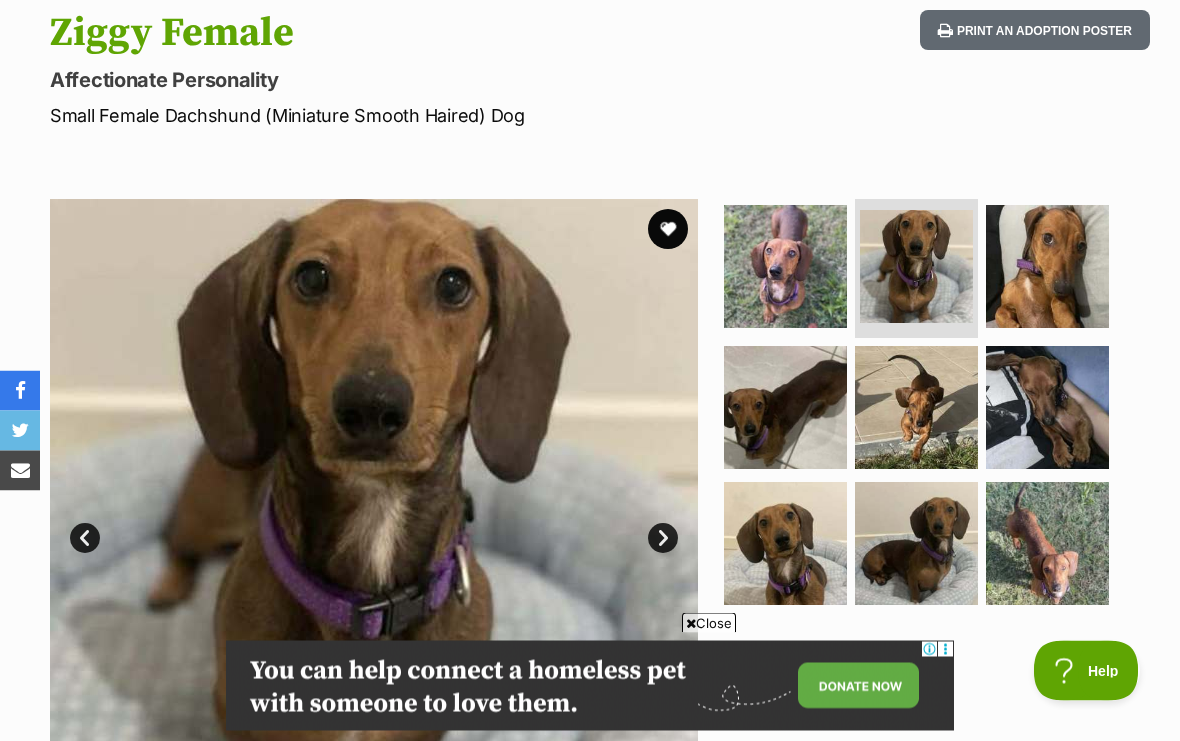 scroll, scrollTop: 217, scrollLeft: 0, axis: vertical 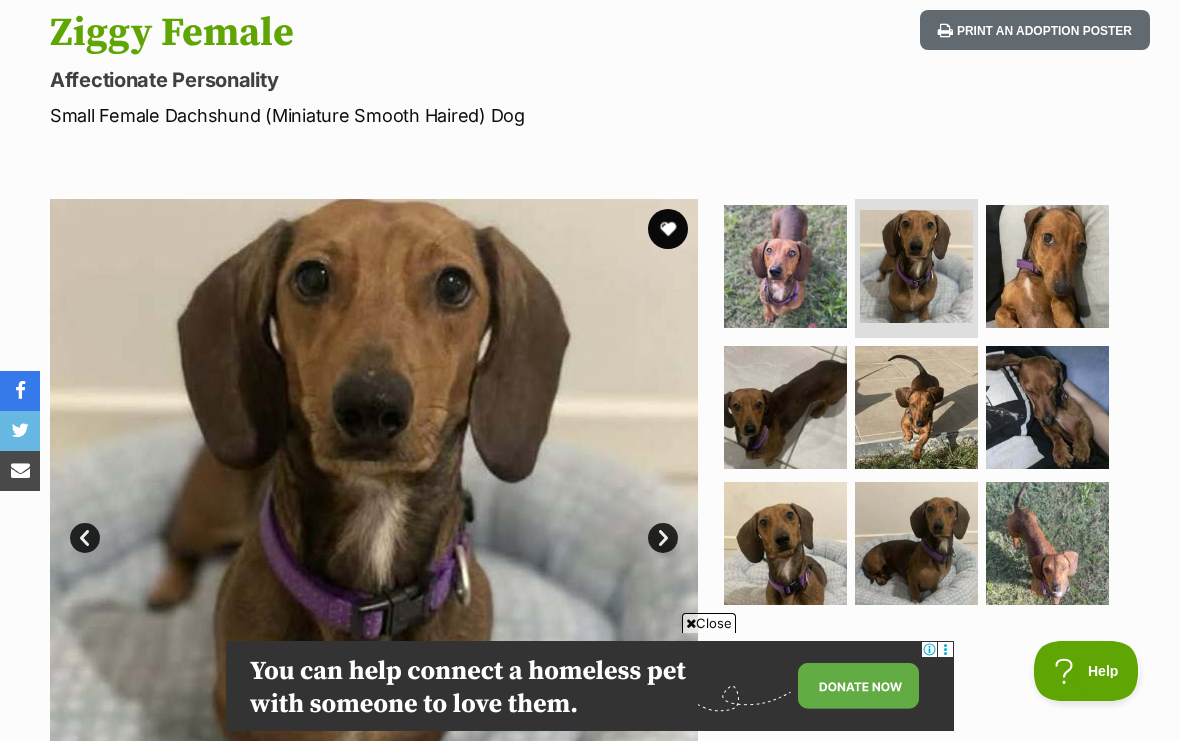 click on "Next" at bounding box center [663, 538] 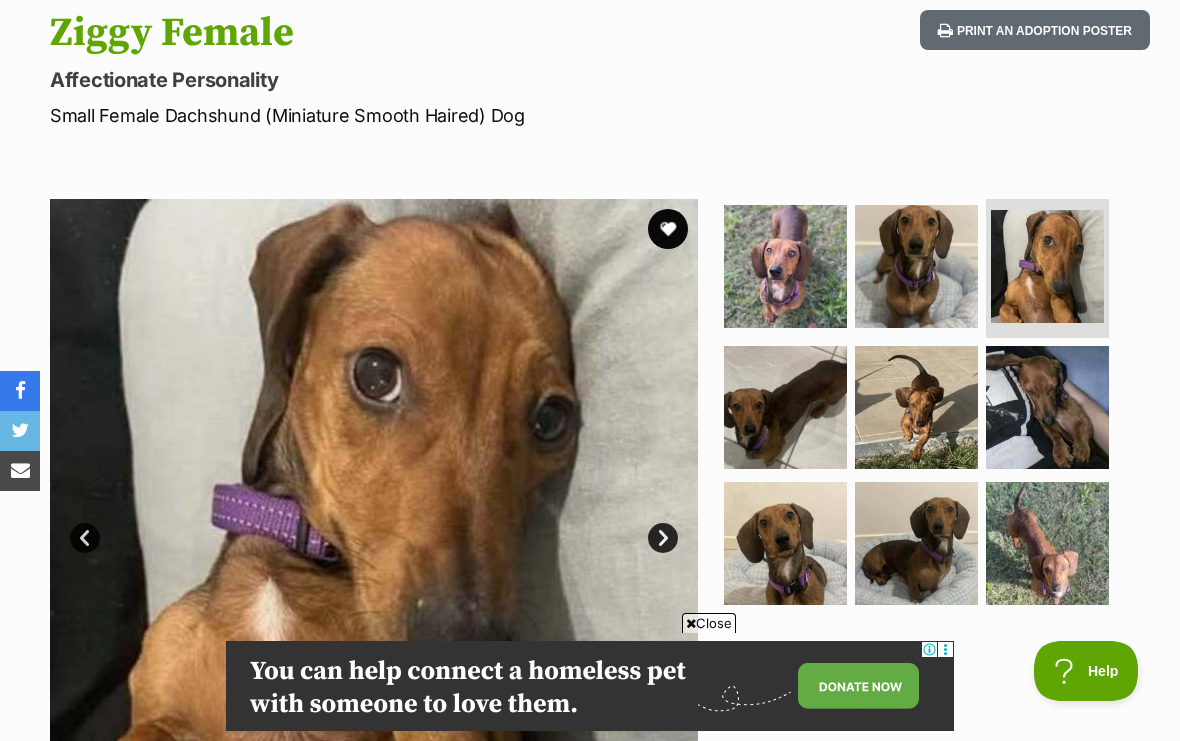 click on "Next" at bounding box center [663, 538] 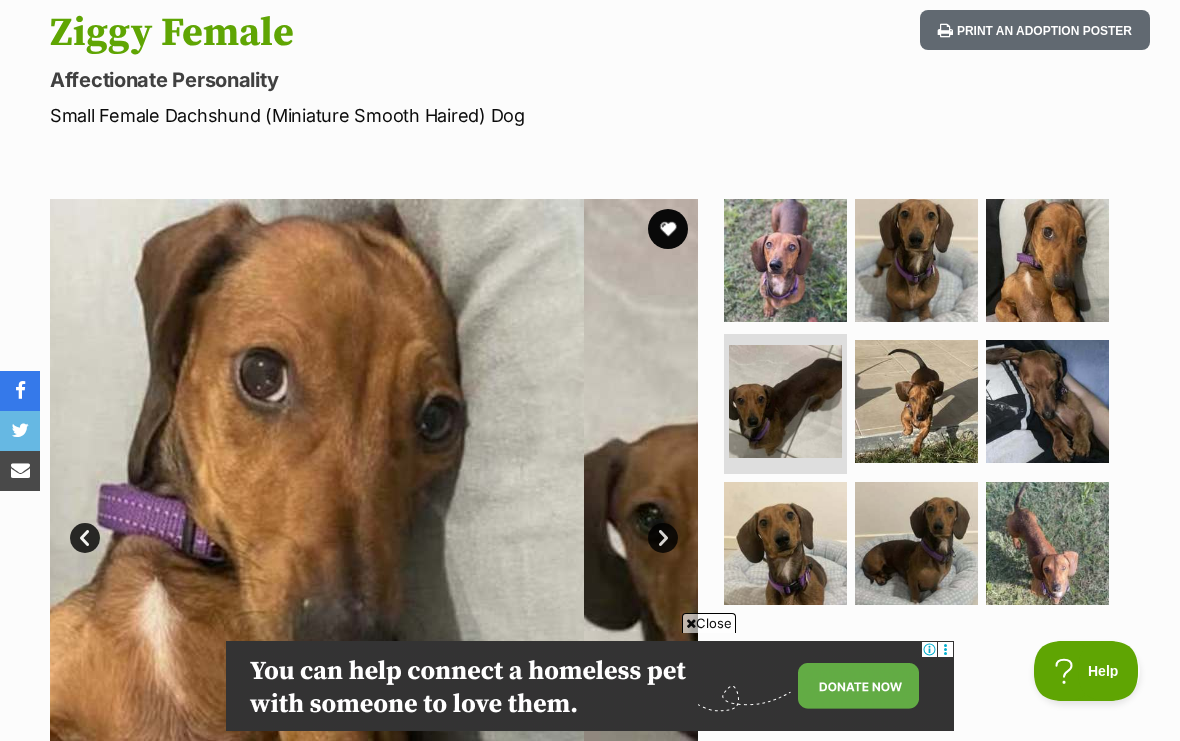 scroll, scrollTop: 0, scrollLeft: 0, axis: both 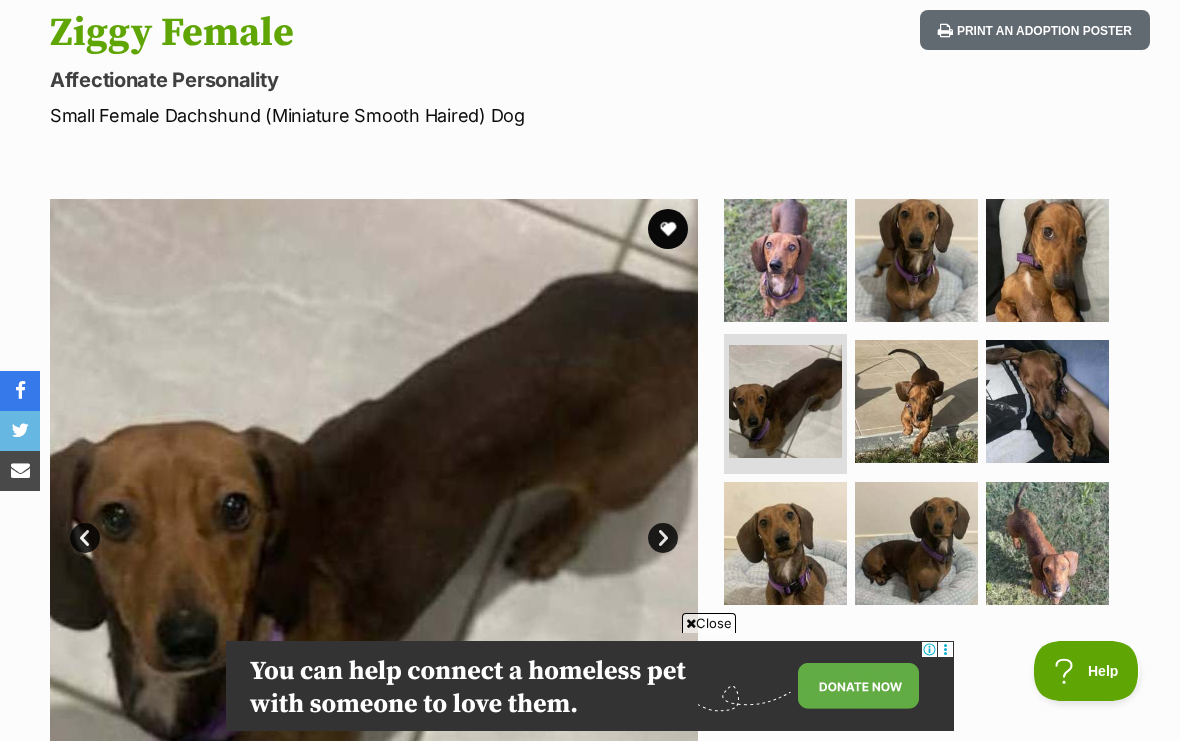 click on "Next" at bounding box center (663, 538) 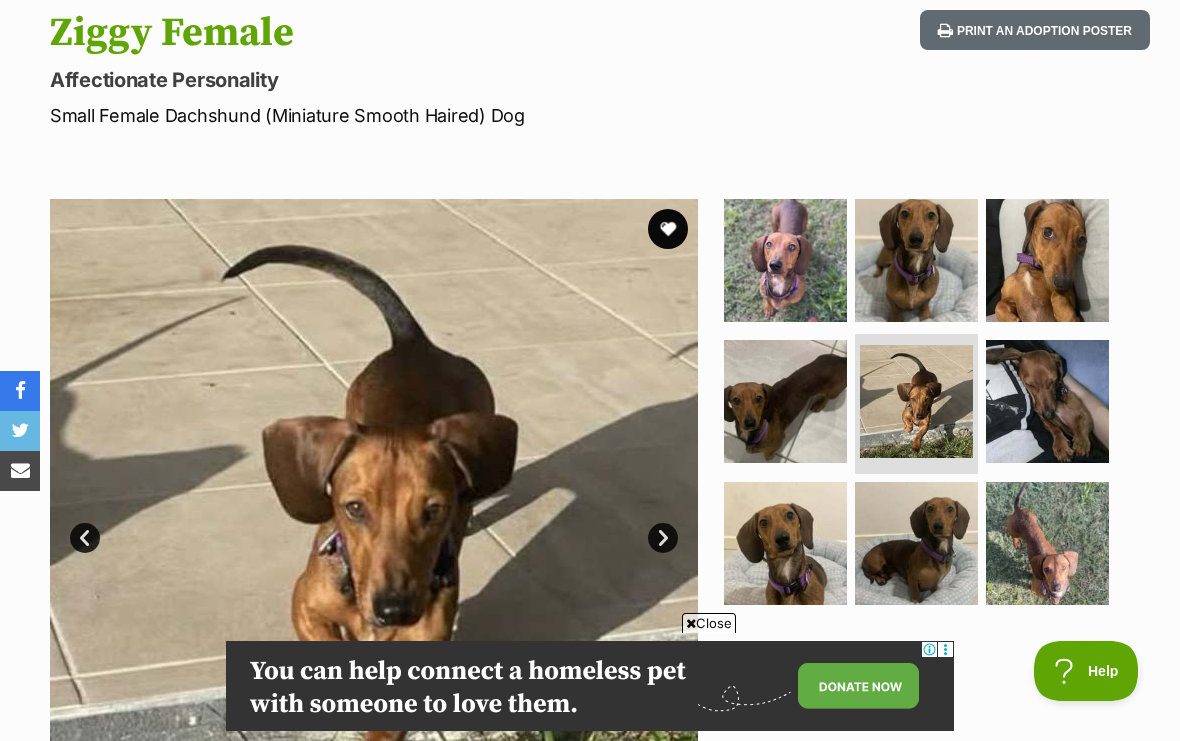 click on "Next" at bounding box center (663, 538) 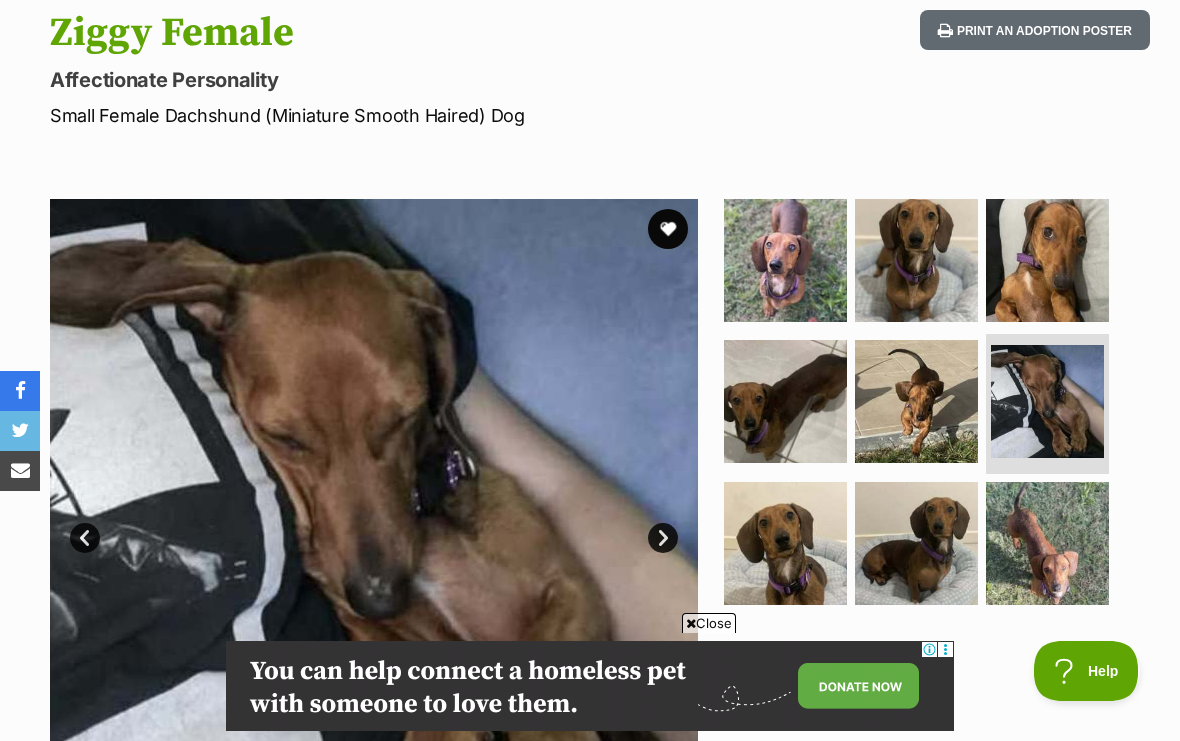 click on "Next" at bounding box center [663, 538] 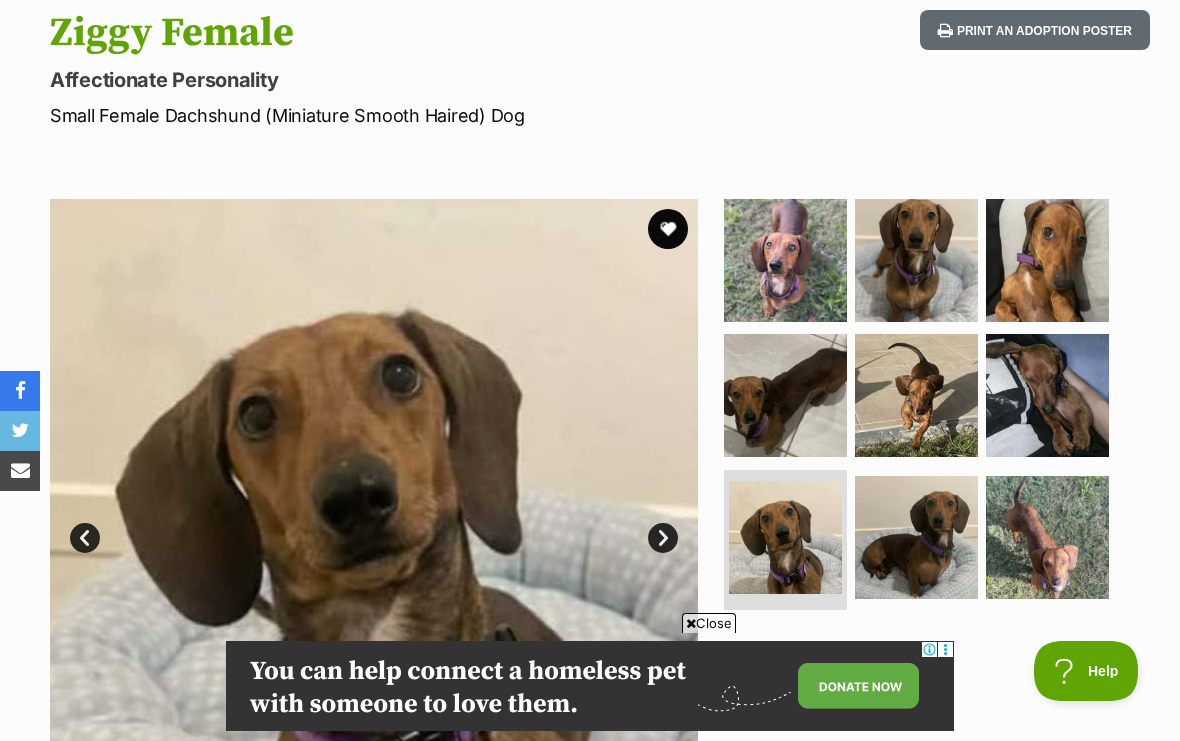 click on "Next" at bounding box center [663, 538] 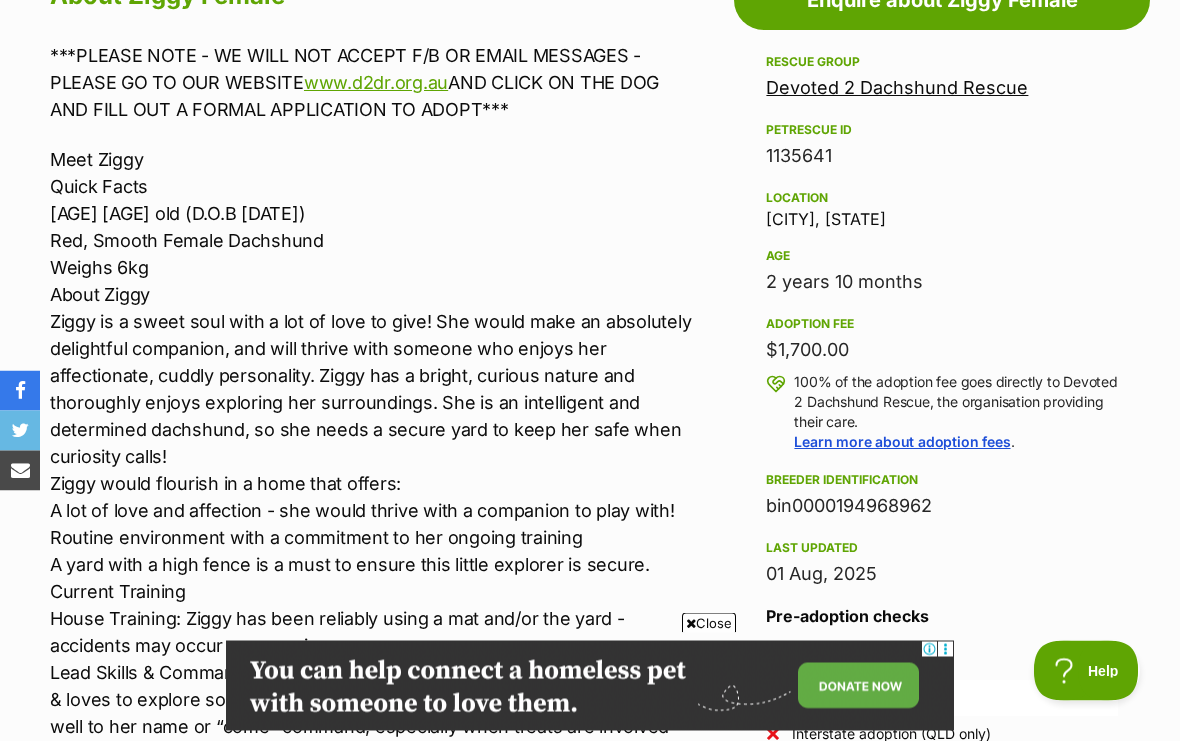 scroll, scrollTop: 1155, scrollLeft: 0, axis: vertical 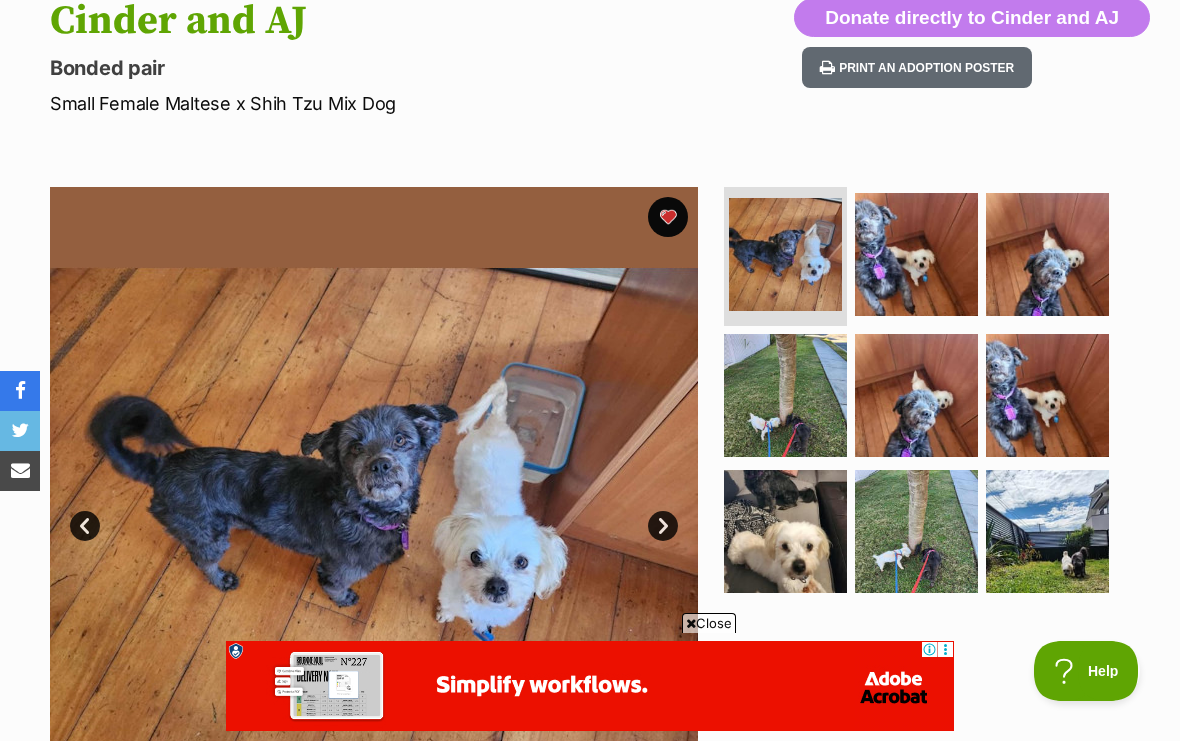 click on "Next" at bounding box center [663, 526] 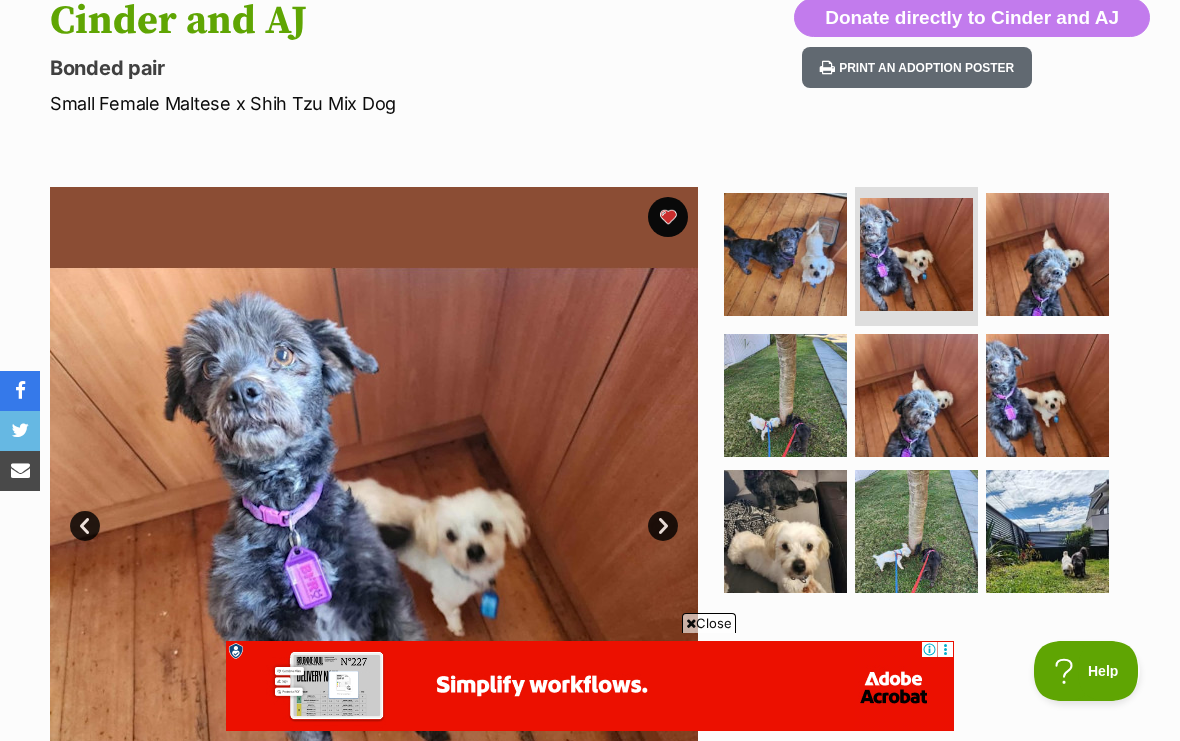 click on "Next" at bounding box center (663, 526) 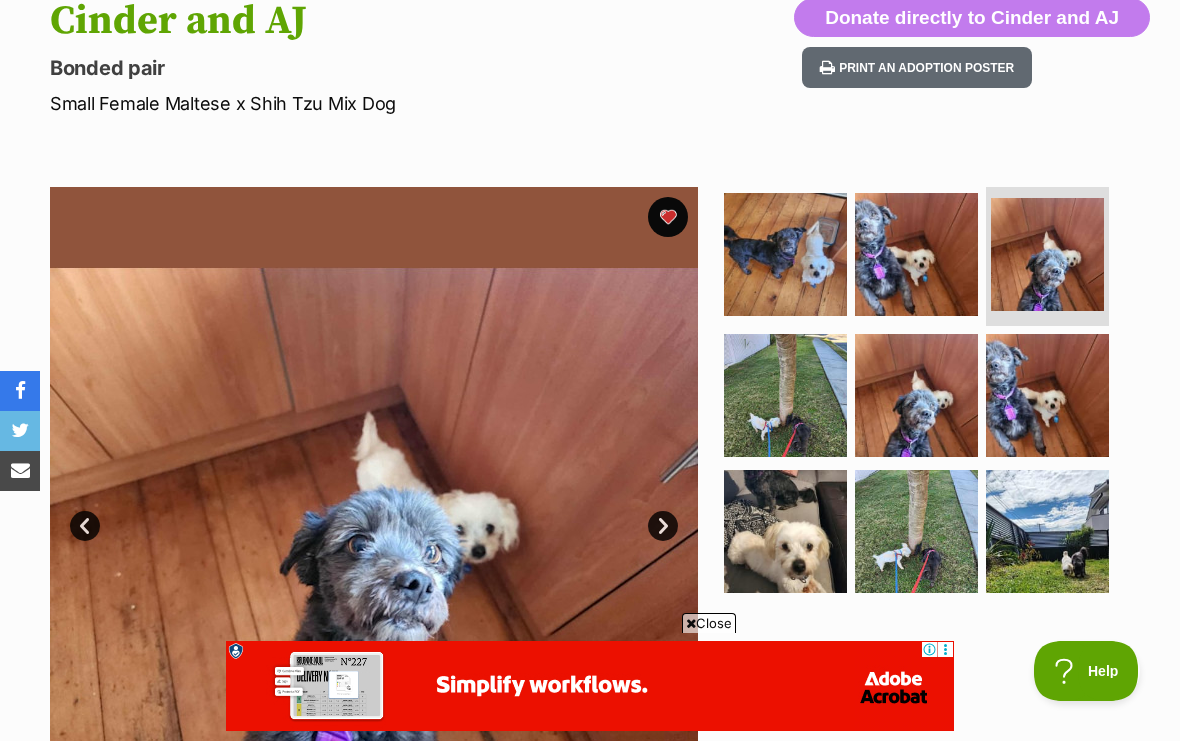click on "Next" at bounding box center [663, 526] 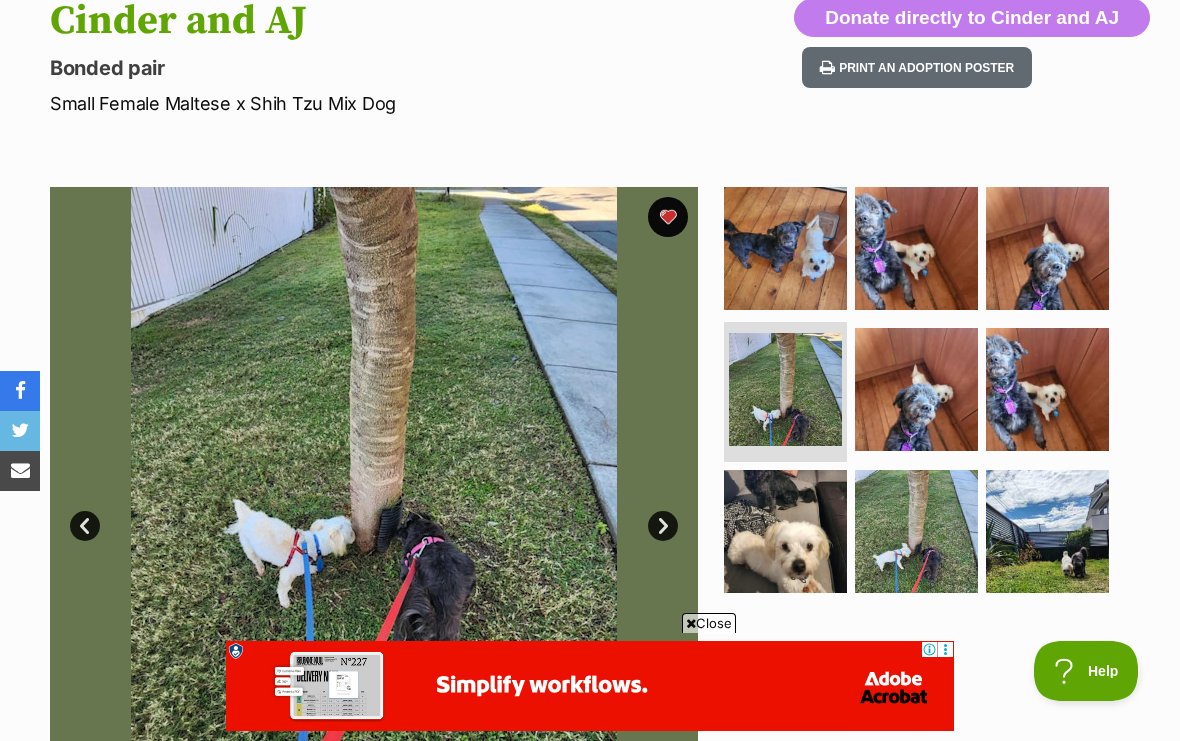click on "Next" at bounding box center [663, 526] 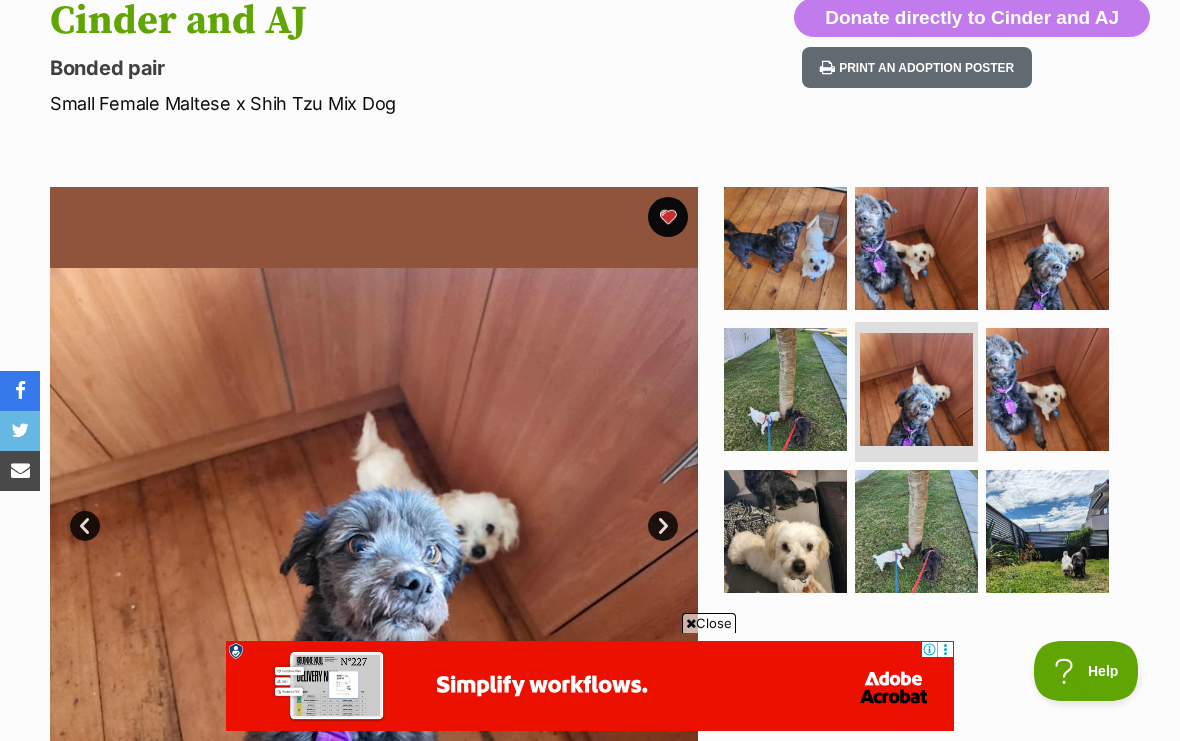 scroll, scrollTop: 0, scrollLeft: 0, axis: both 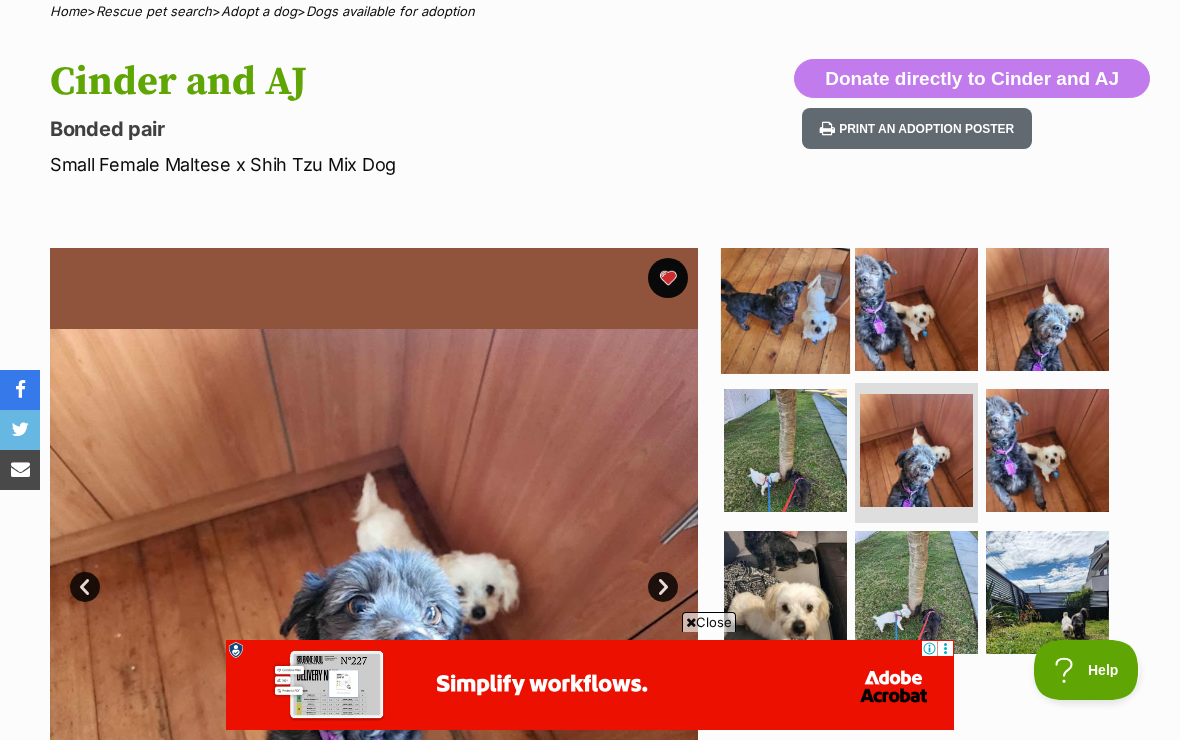 click at bounding box center [785, 309] 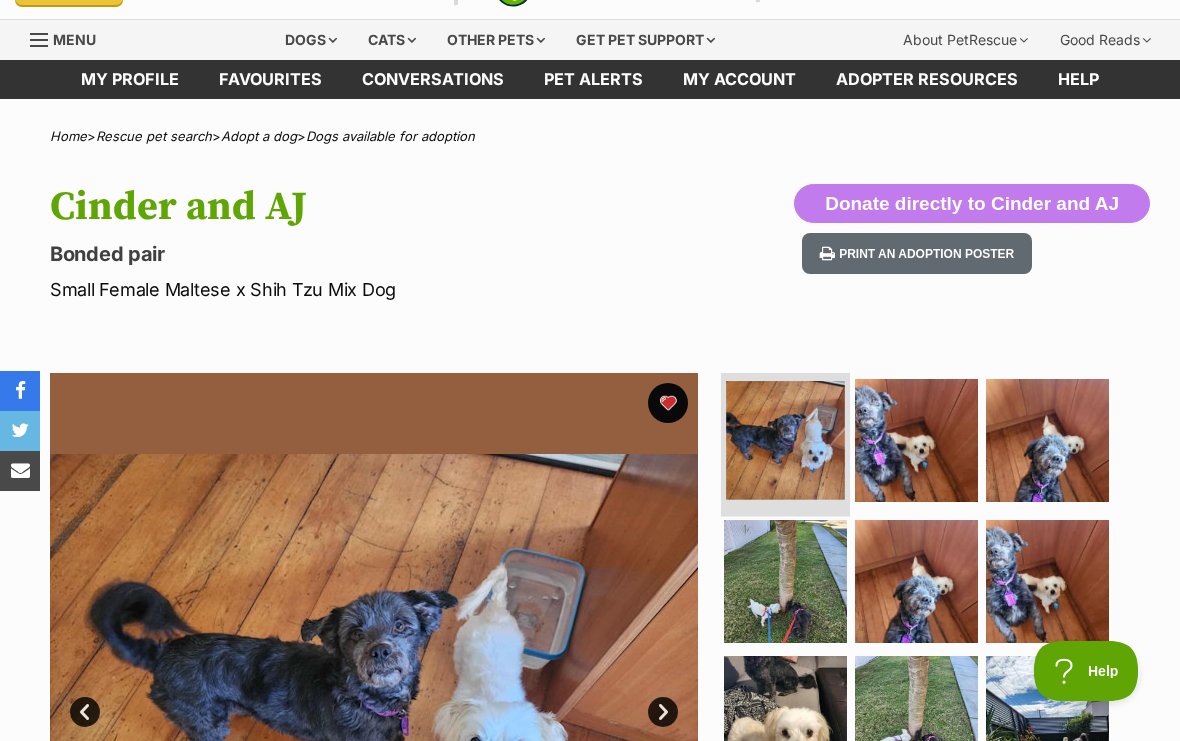 scroll, scrollTop: 0, scrollLeft: 0, axis: both 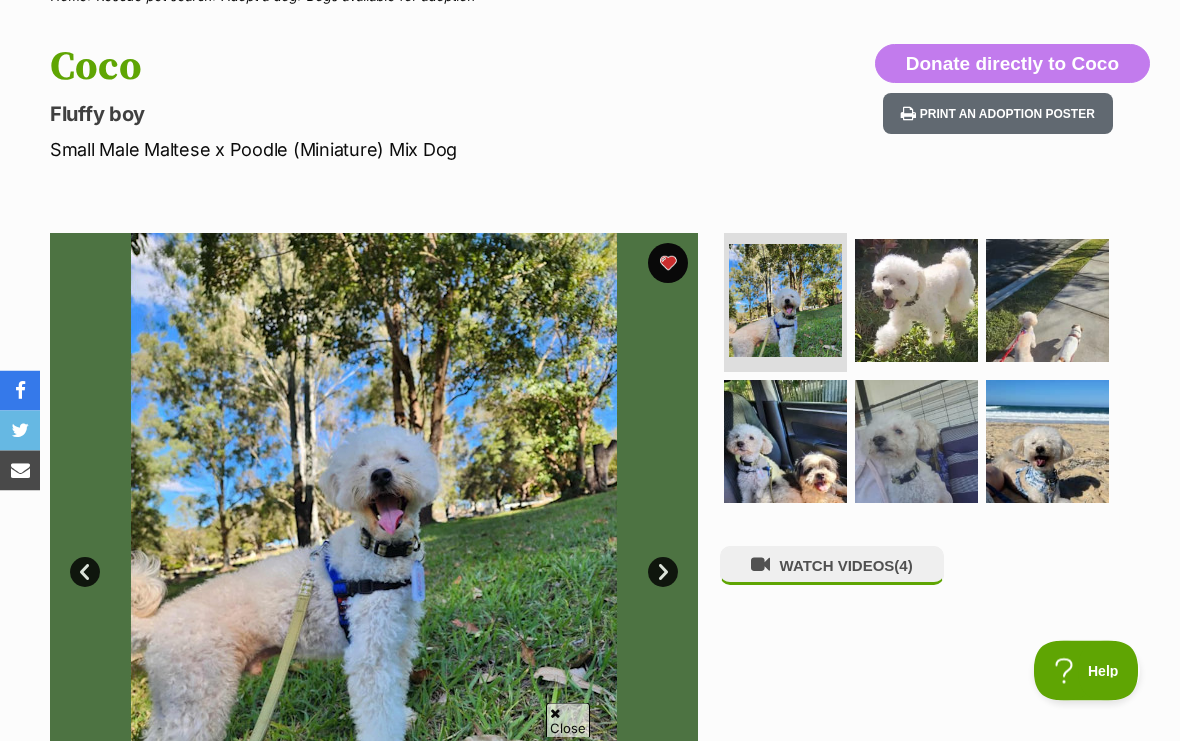 click on "Next" at bounding box center (663, 573) 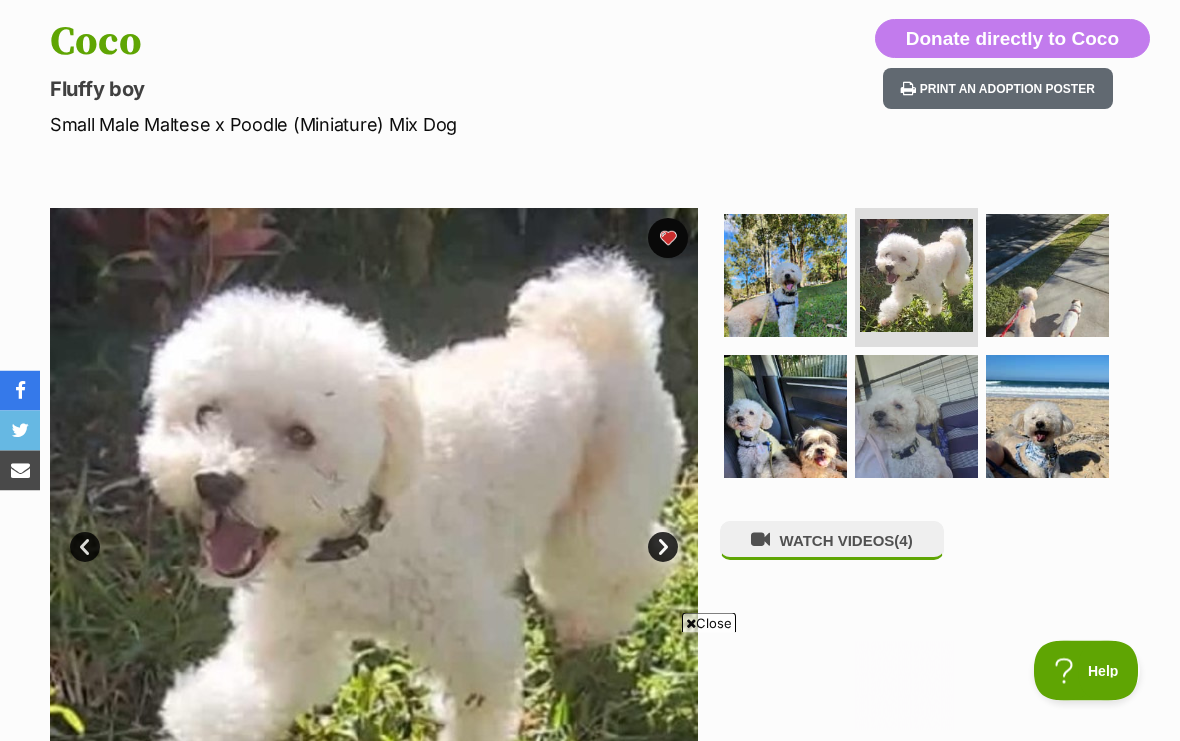 scroll, scrollTop: 221, scrollLeft: 0, axis: vertical 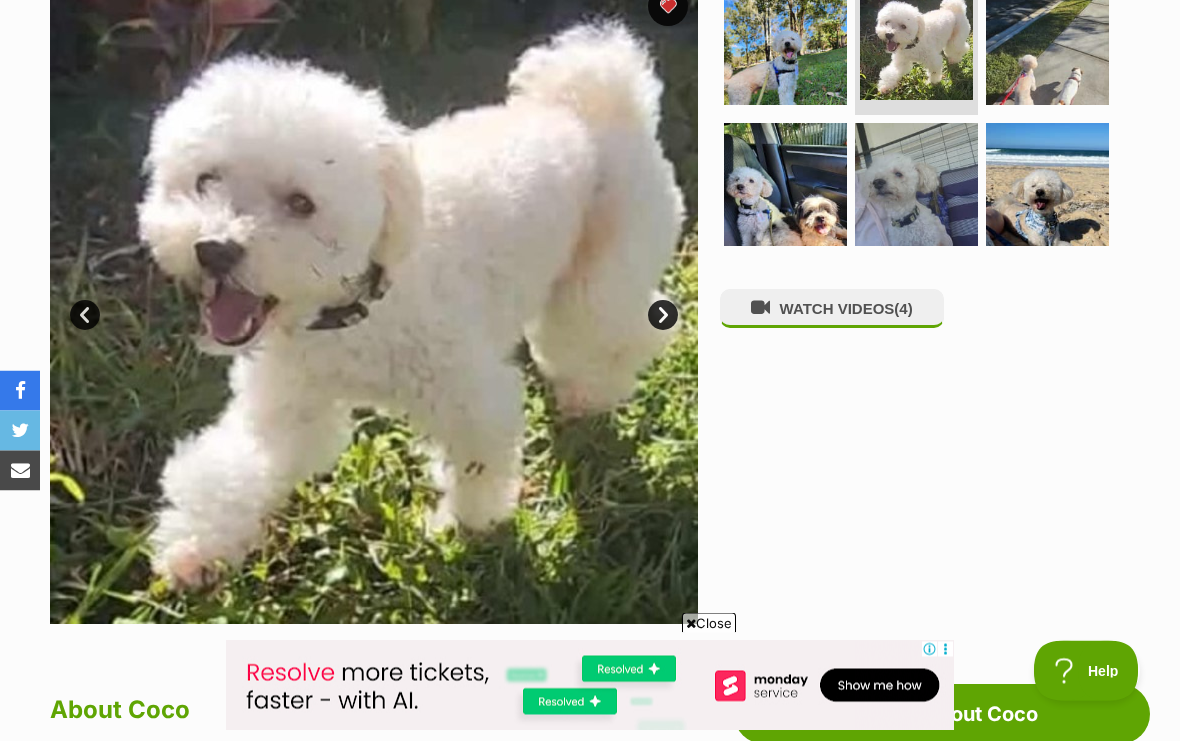 click on "WATCH VIDEOS
(4)" at bounding box center [925, 301] 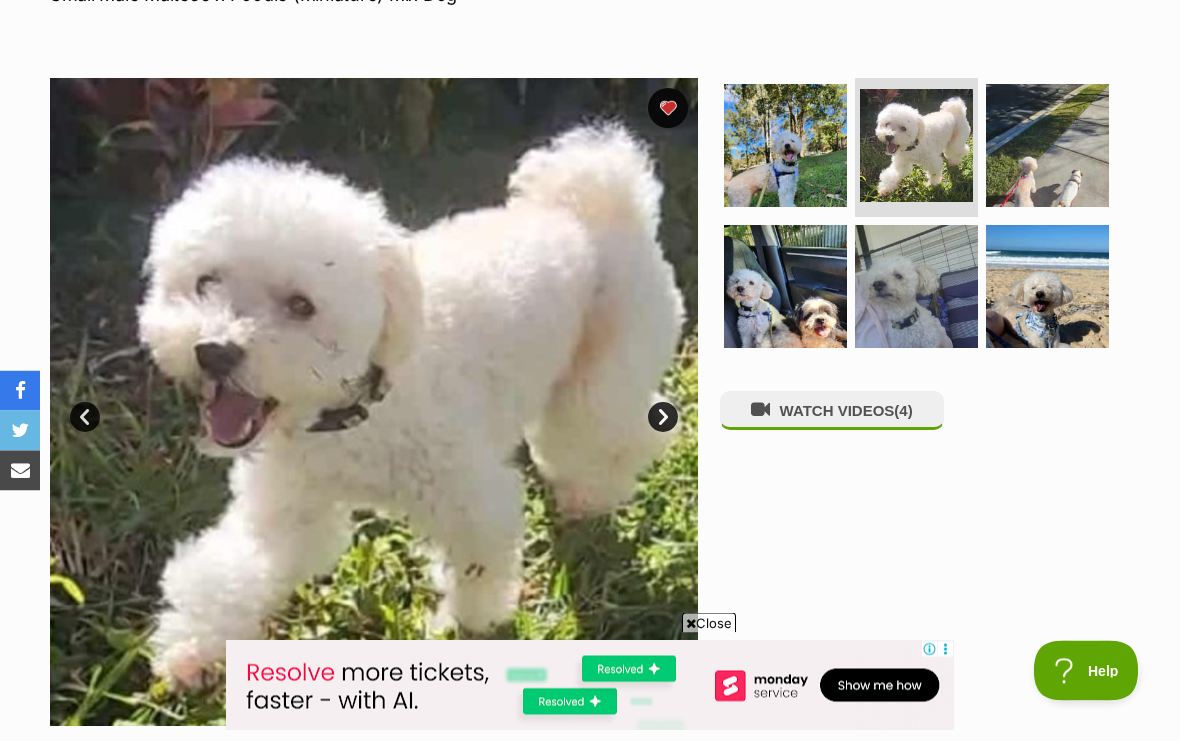 click on "Next" at bounding box center [663, 418] 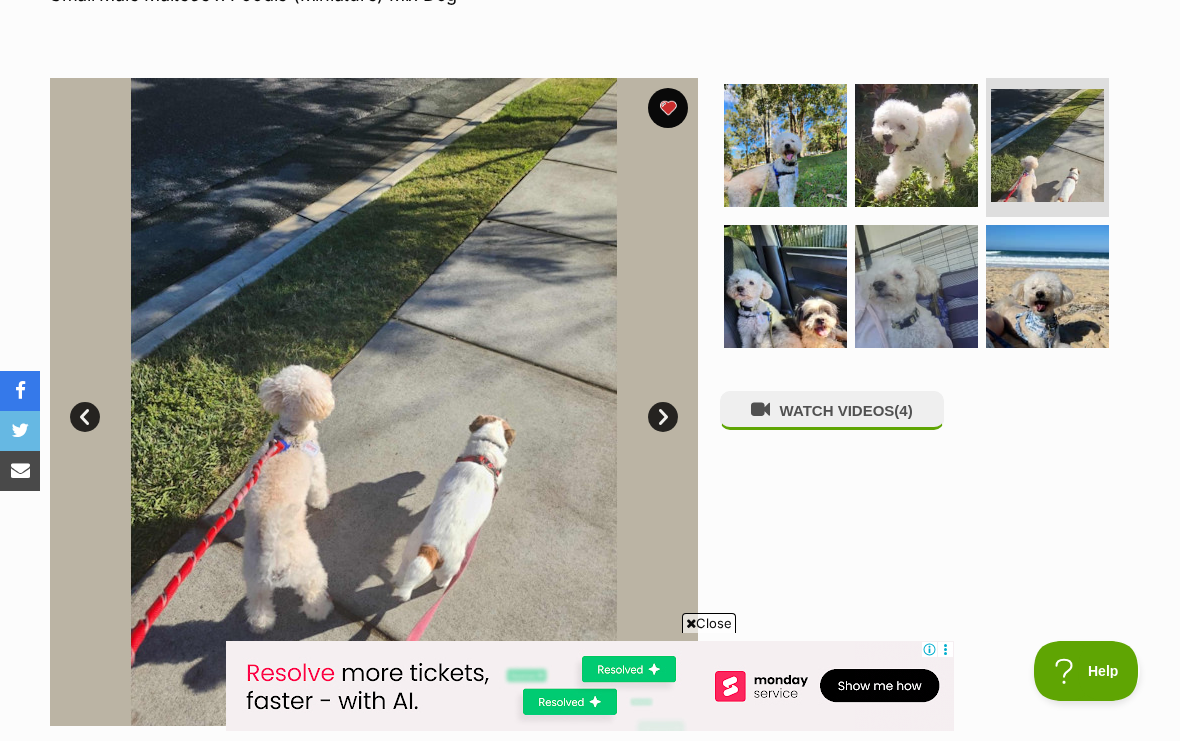 click on "Next" at bounding box center (663, 417) 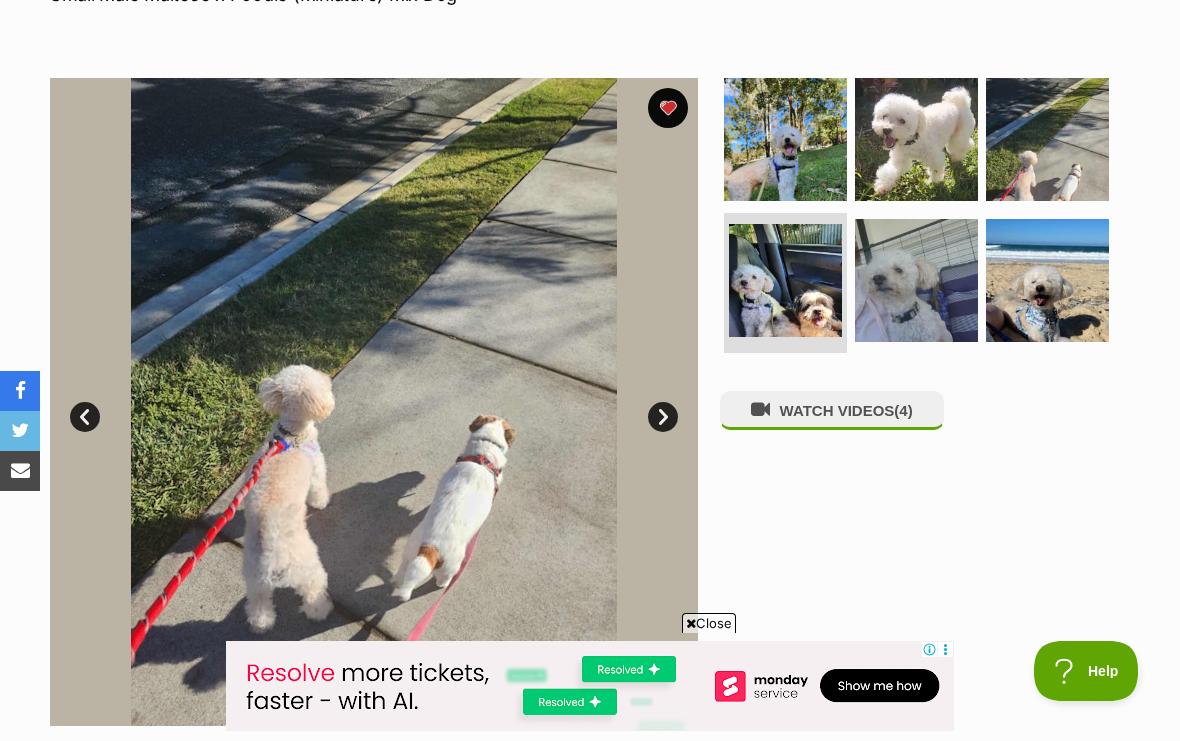 scroll, scrollTop: 0, scrollLeft: 0, axis: both 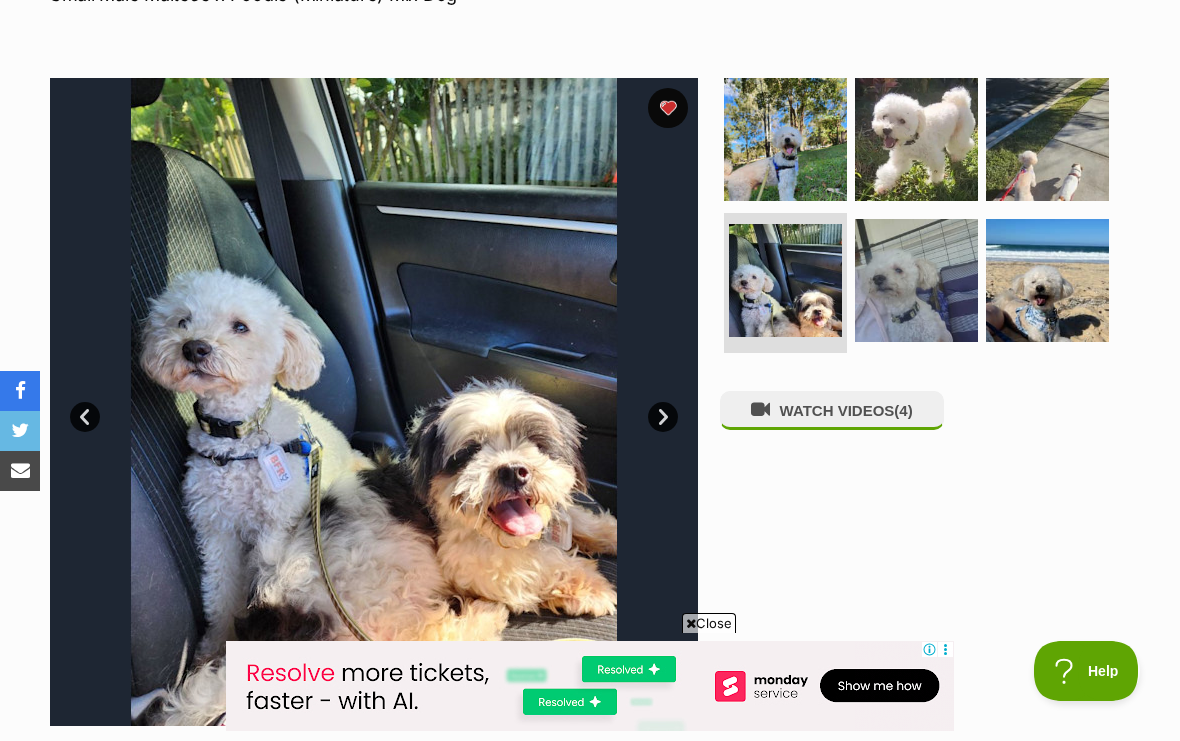 click on "Next" at bounding box center [663, 417] 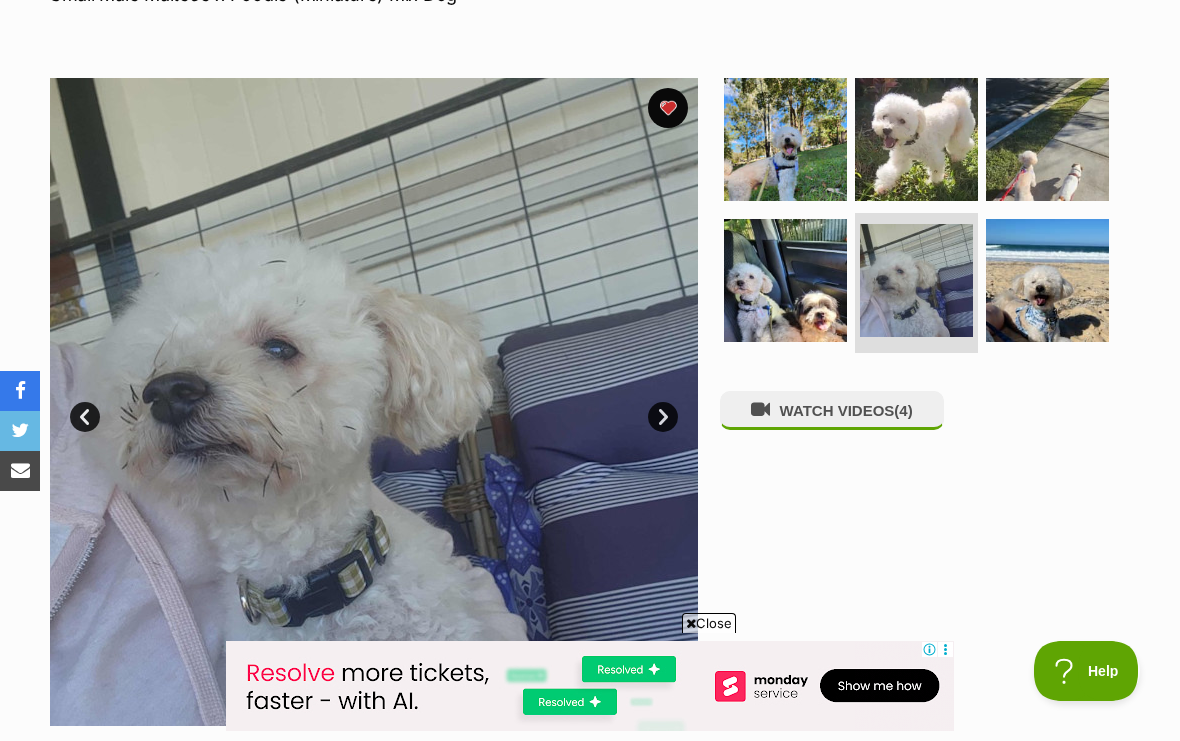 click on "Next" at bounding box center [663, 417] 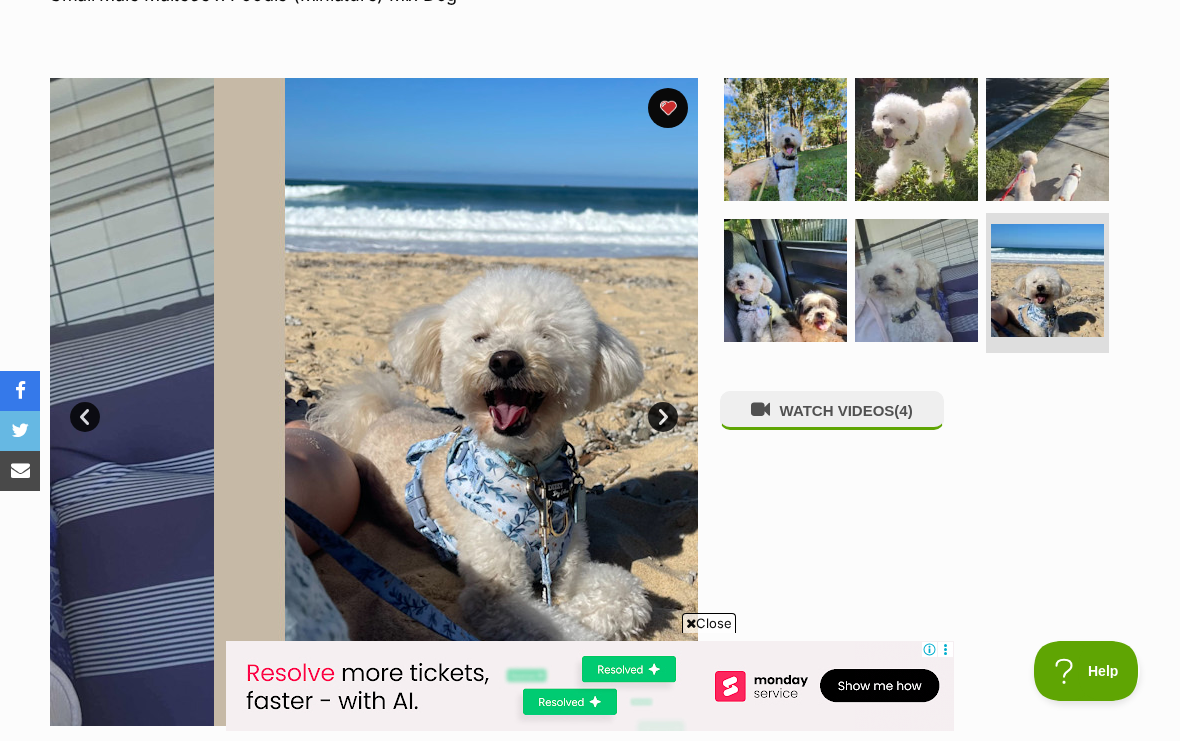scroll, scrollTop: 0, scrollLeft: 0, axis: both 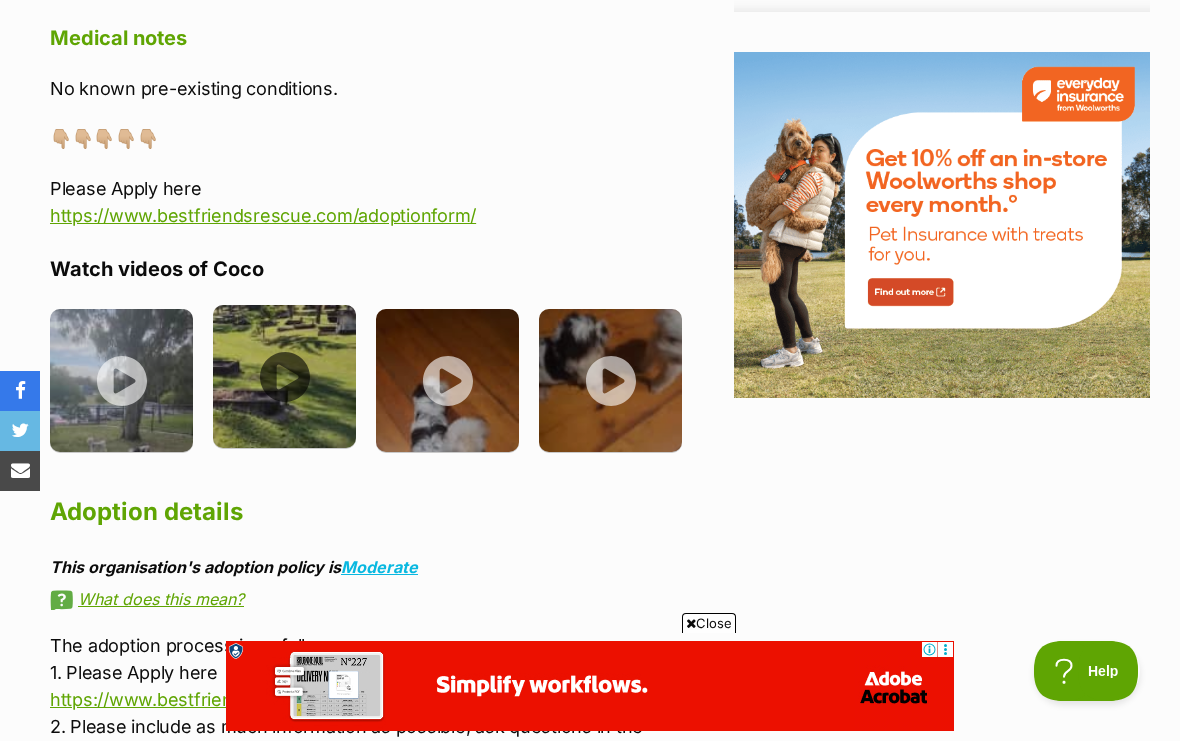 click at bounding box center [284, 376] 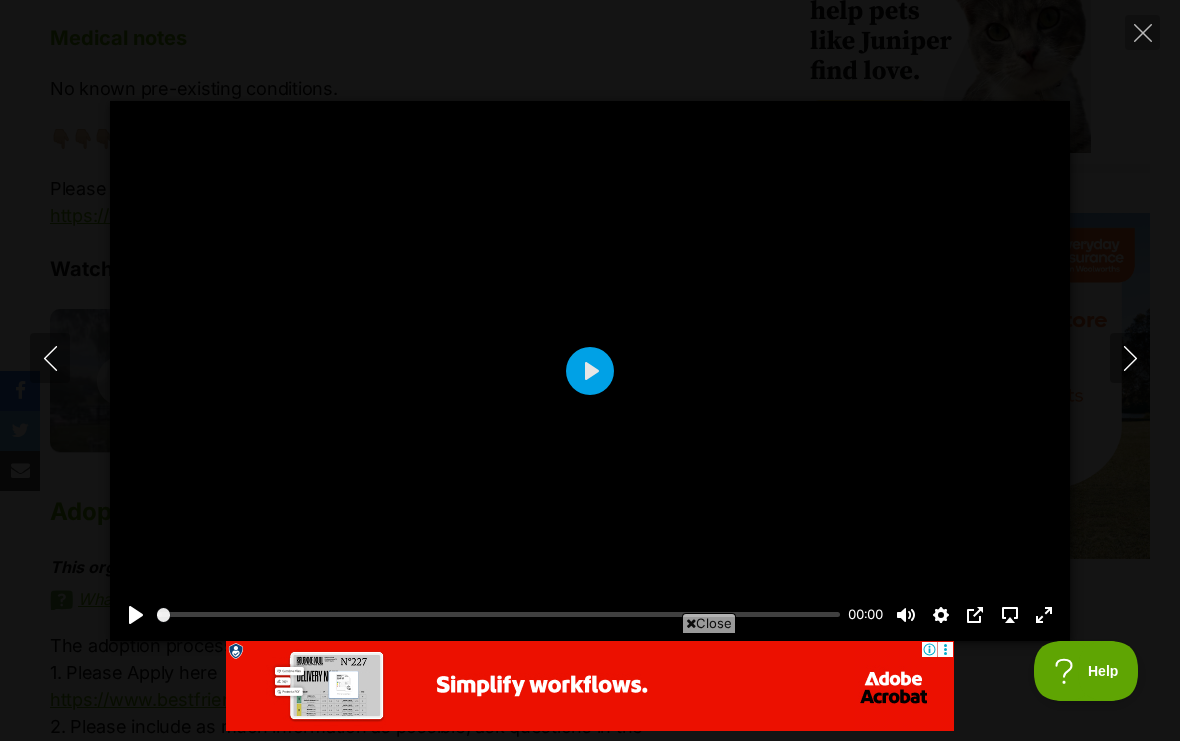 scroll, scrollTop: 0, scrollLeft: 0, axis: both 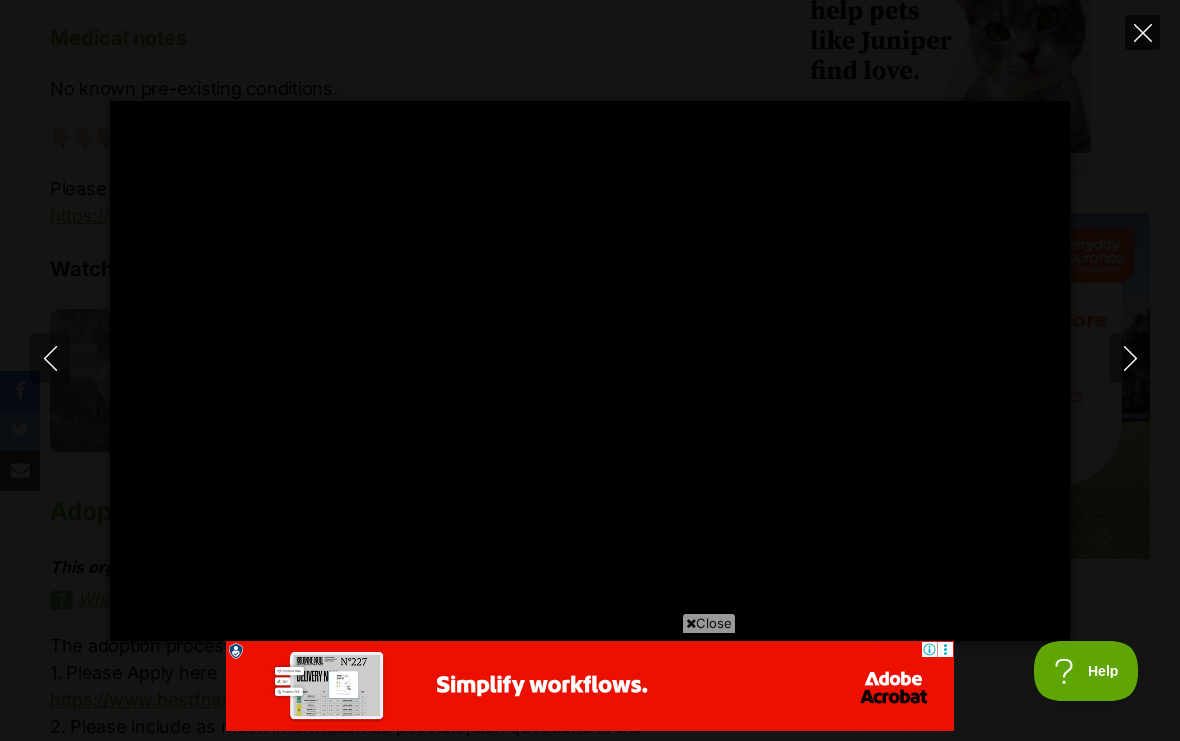 click at bounding box center [1142, 32] 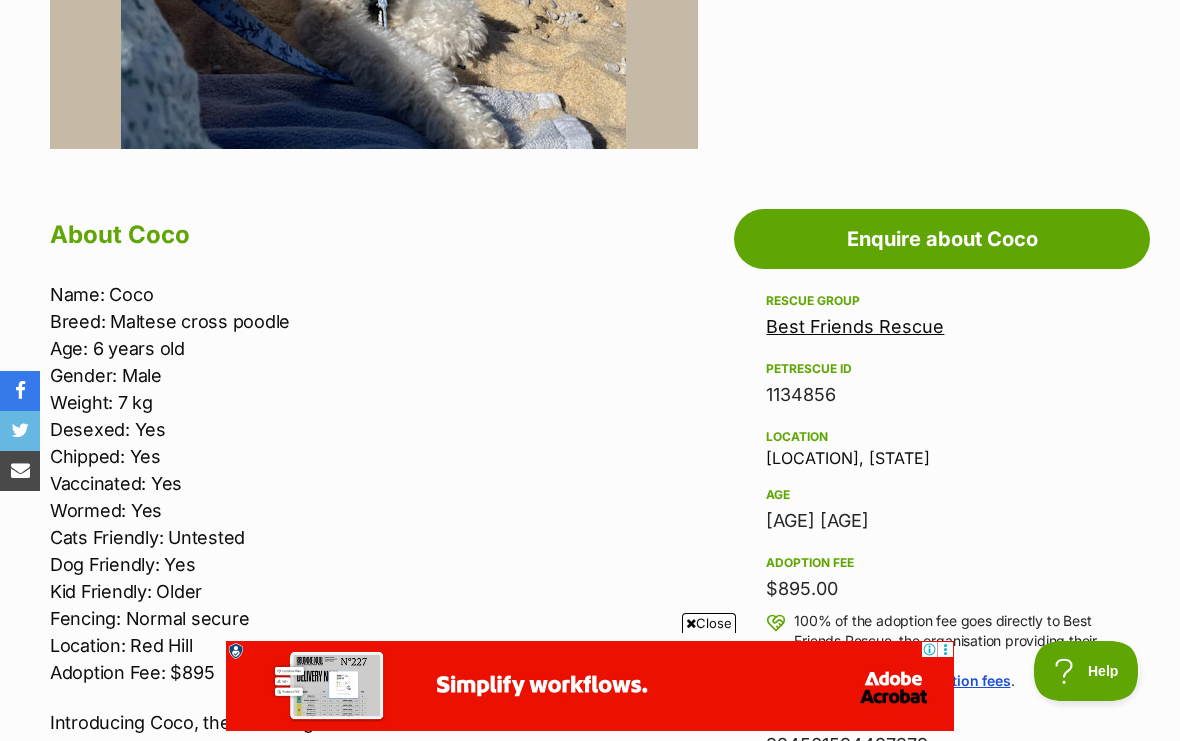 scroll, scrollTop: 863, scrollLeft: 0, axis: vertical 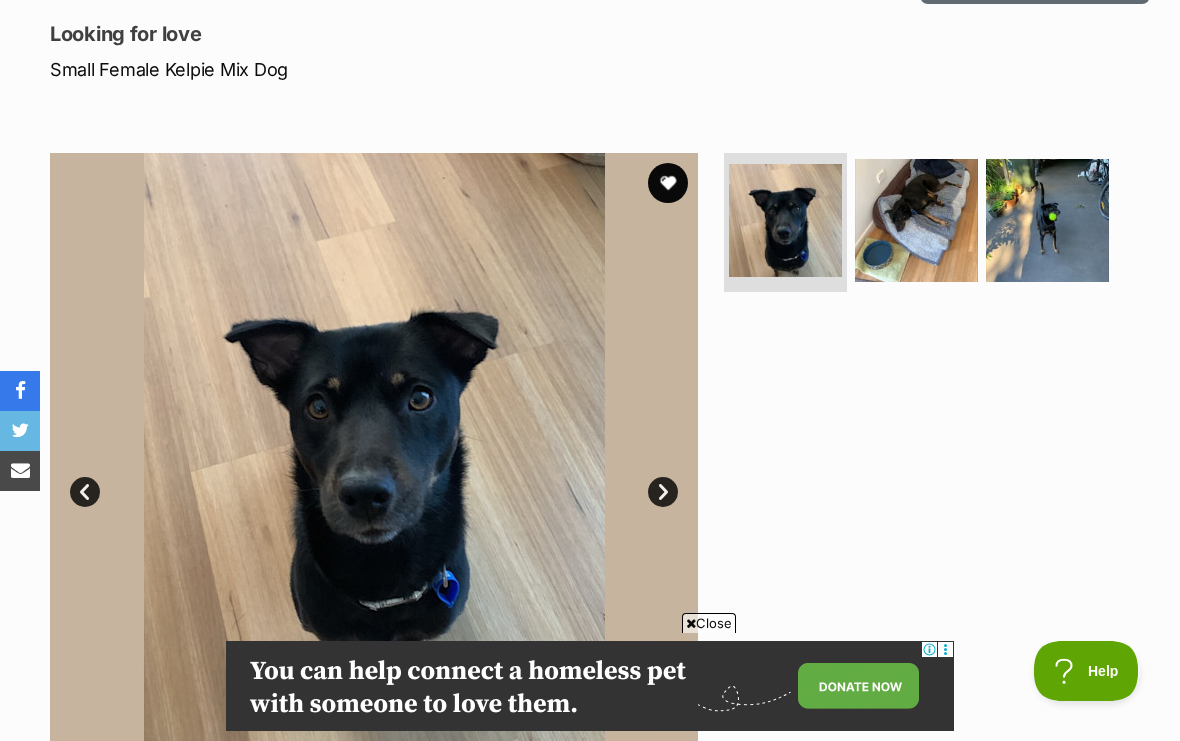 click on "Next" at bounding box center (663, 492) 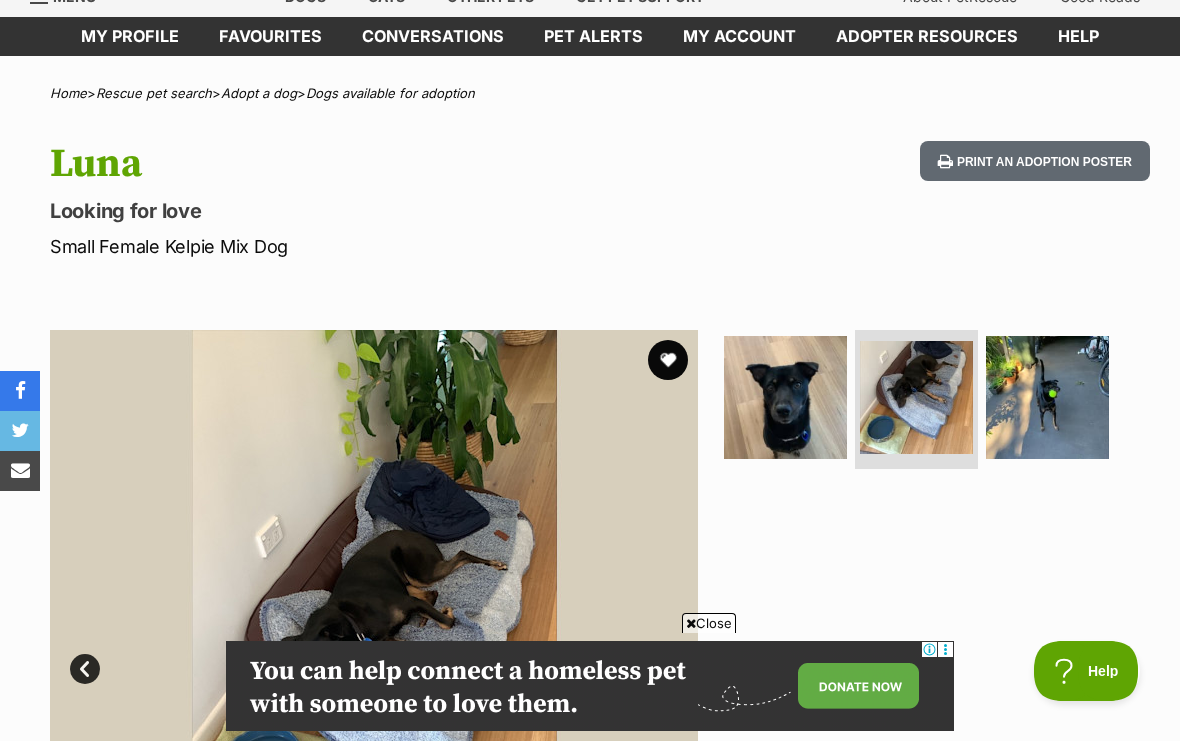 scroll, scrollTop: 0, scrollLeft: 0, axis: both 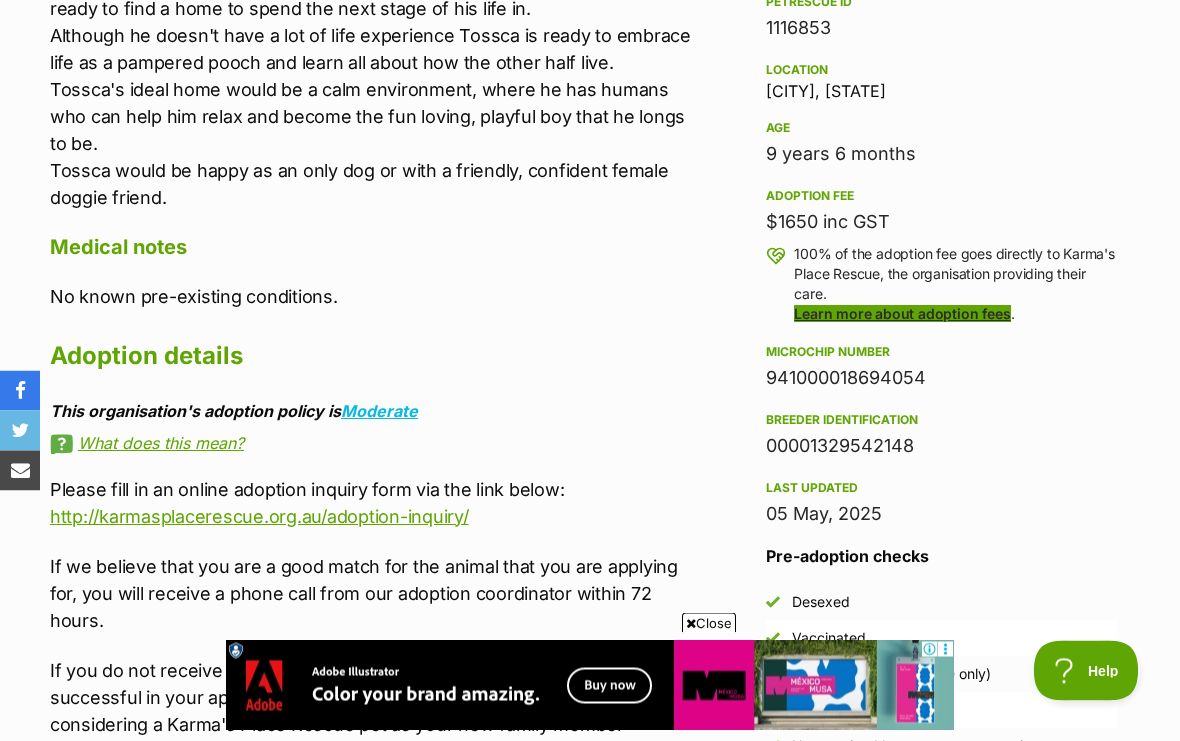 click on "Learn more about adoption fees" at bounding box center (902, 314) 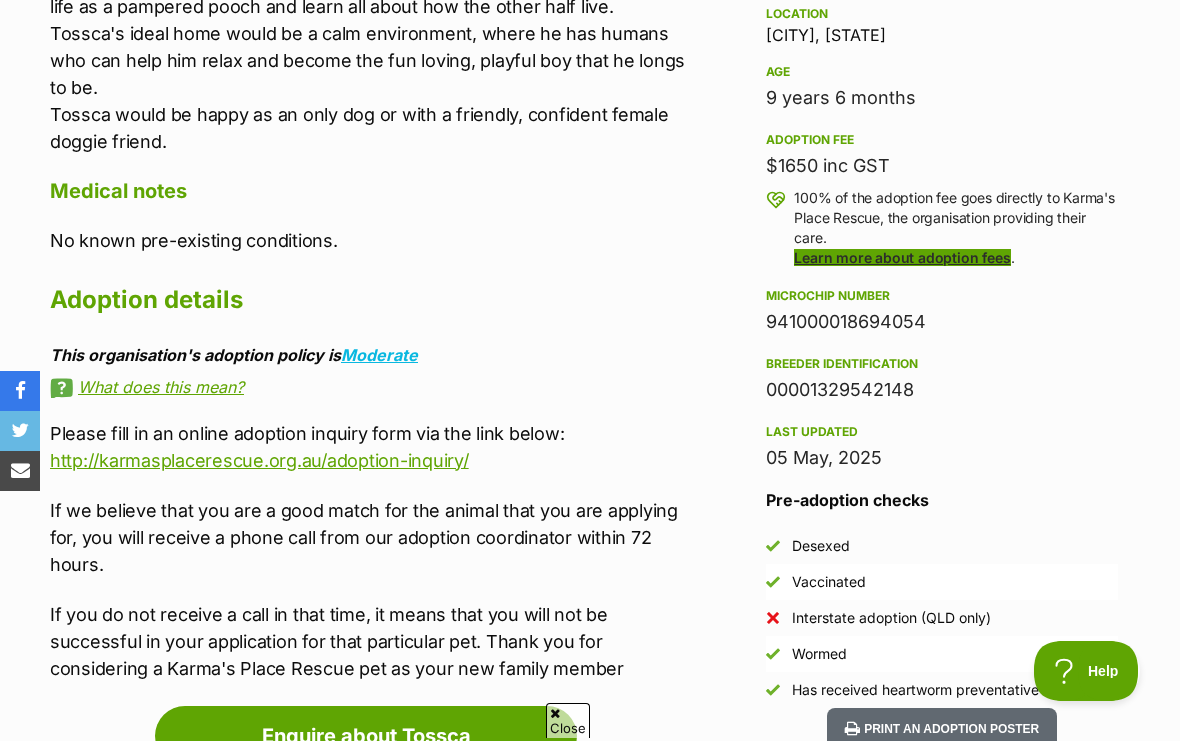 scroll, scrollTop: 0, scrollLeft: 0, axis: both 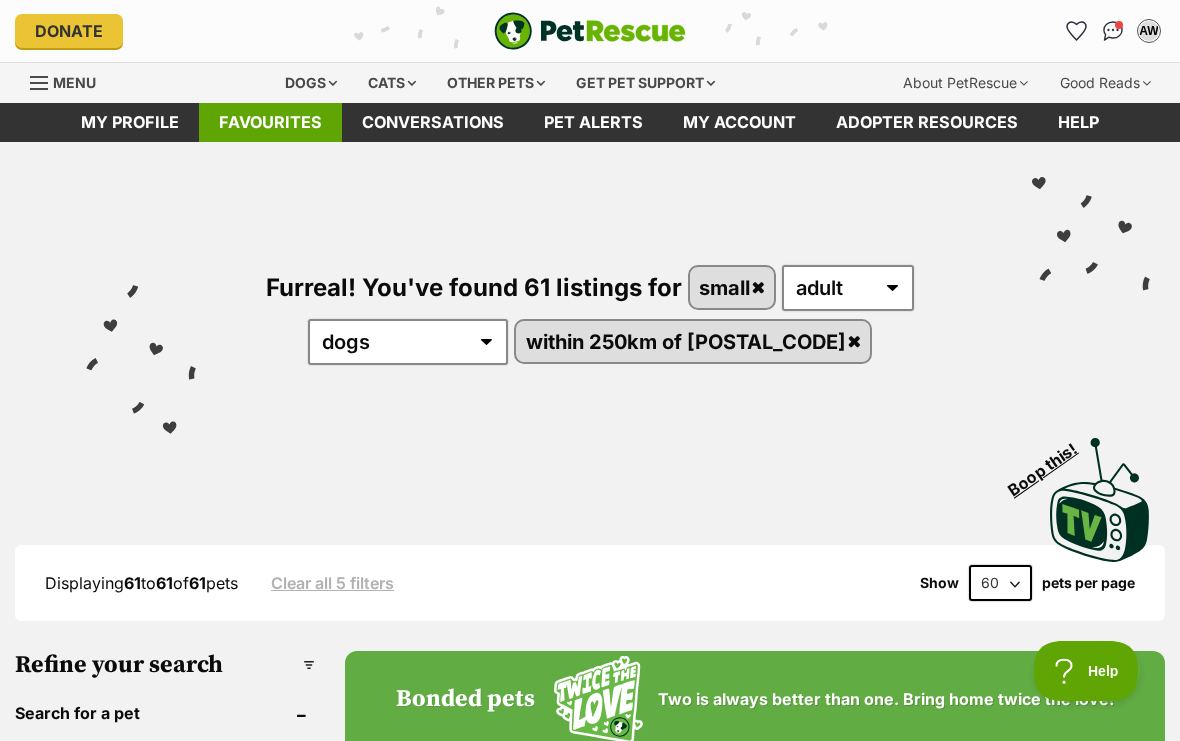 click on "Favourites" at bounding box center (270, 122) 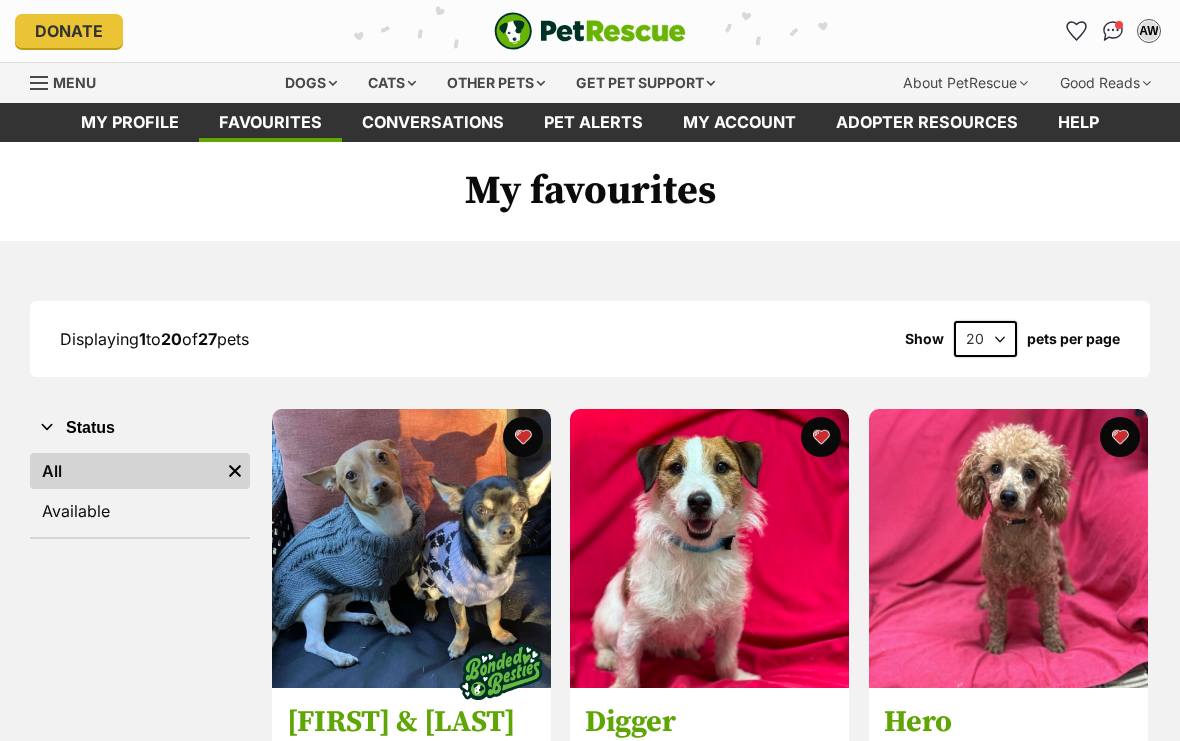 scroll, scrollTop: 0, scrollLeft: 0, axis: both 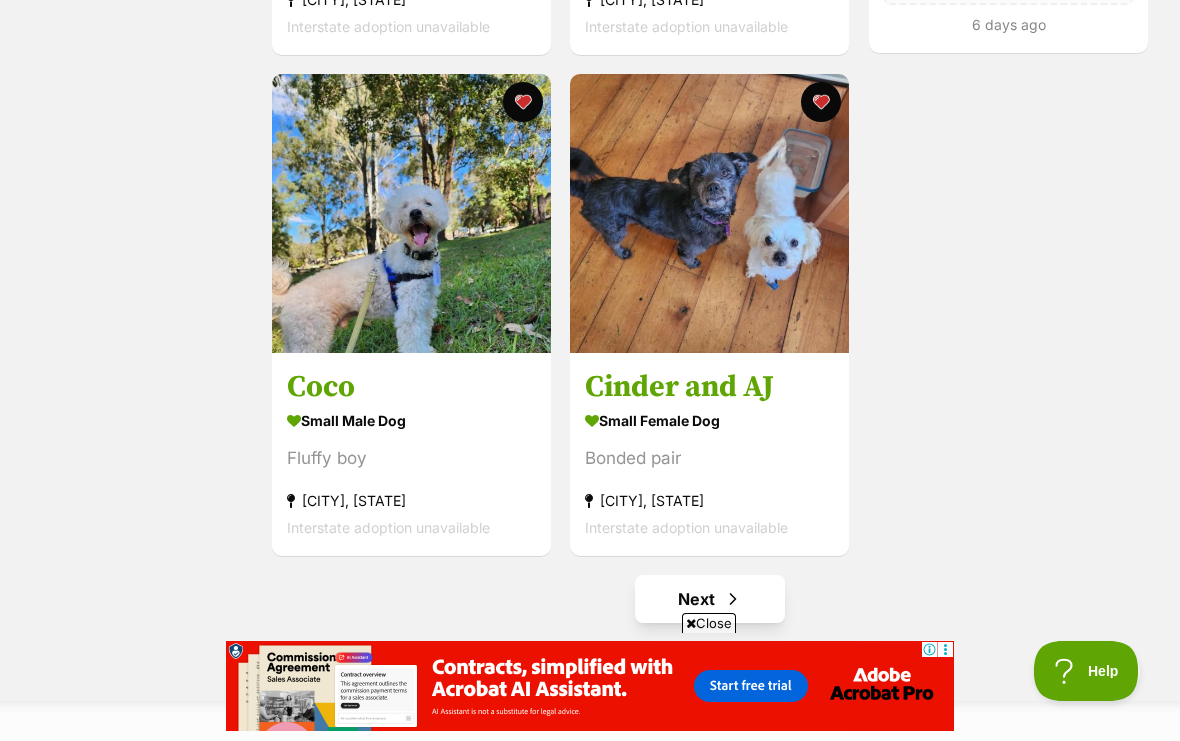 click on "Next" at bounding box center (710, 599) 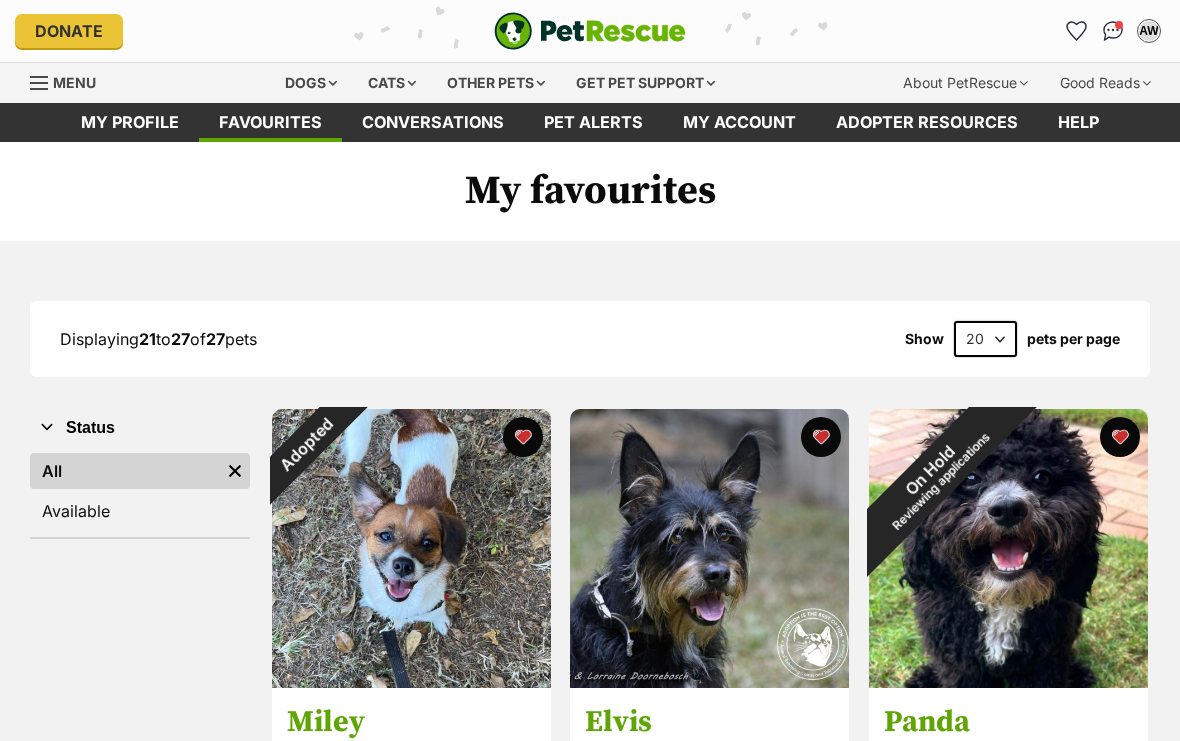 scroll, scrollTop: 50, scrollLeft: 0, axis: vertical 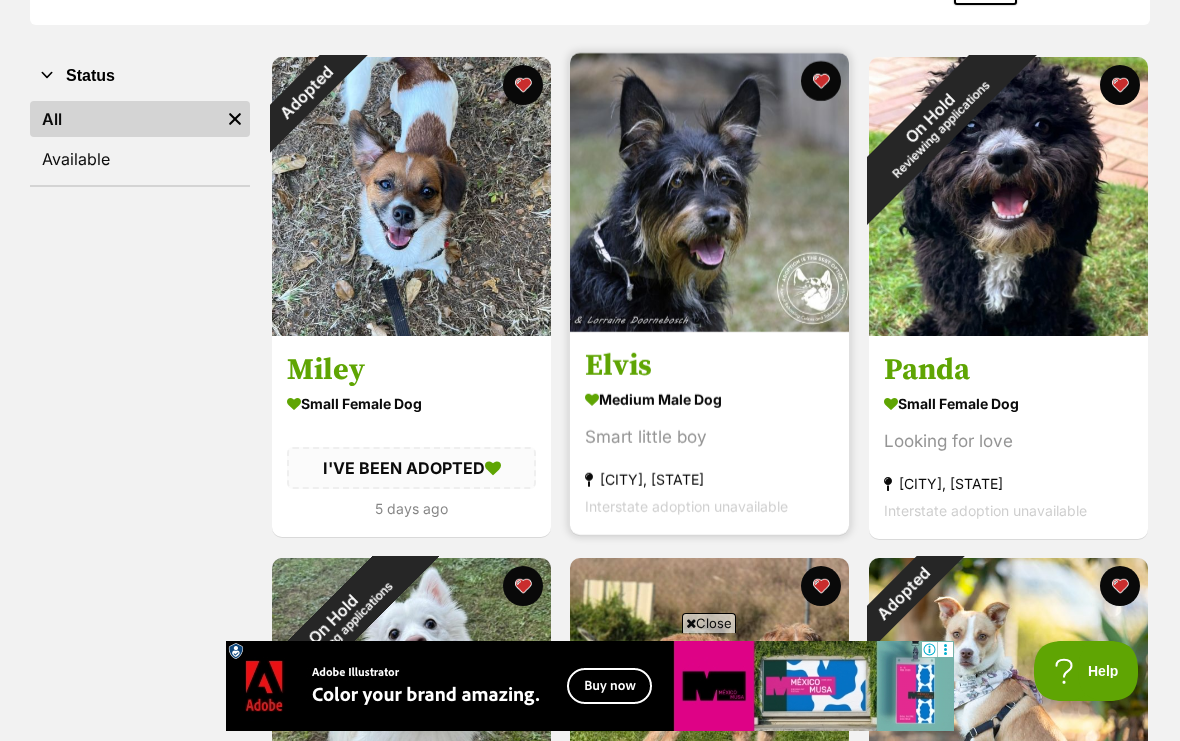 click at bounding box center [709, 192] 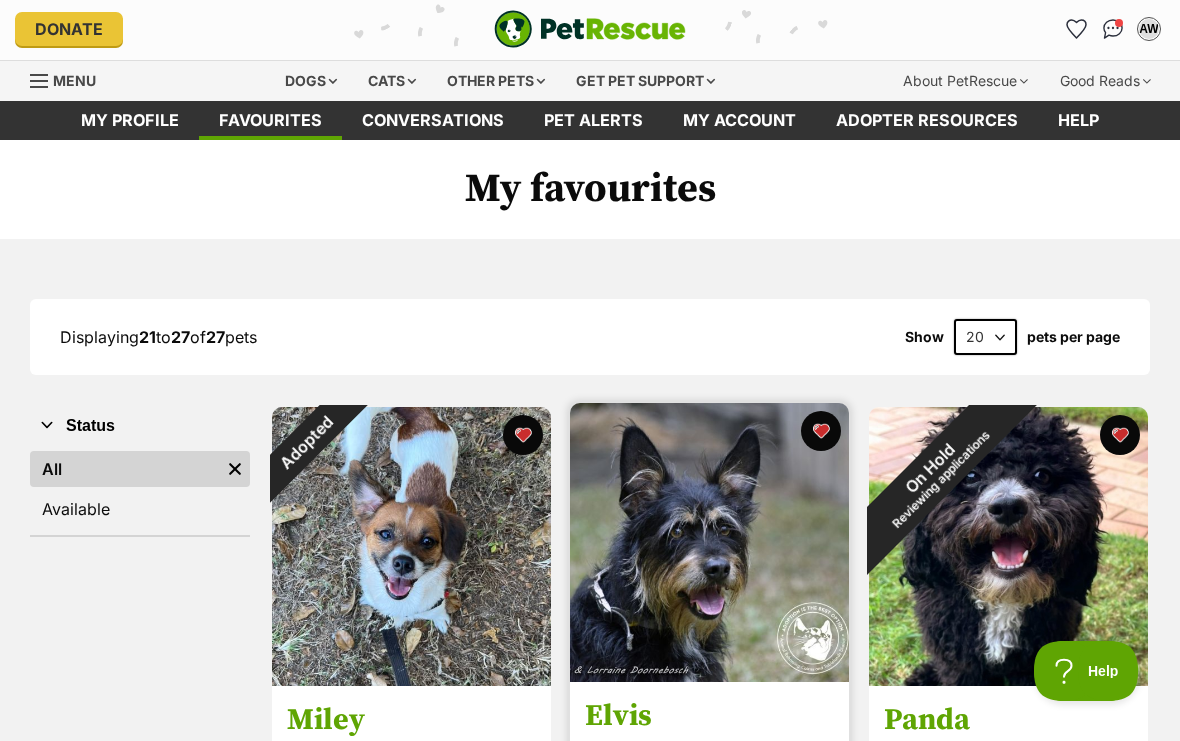 scroll, scrollTop: 0, scrollLeft: 0, axis: both 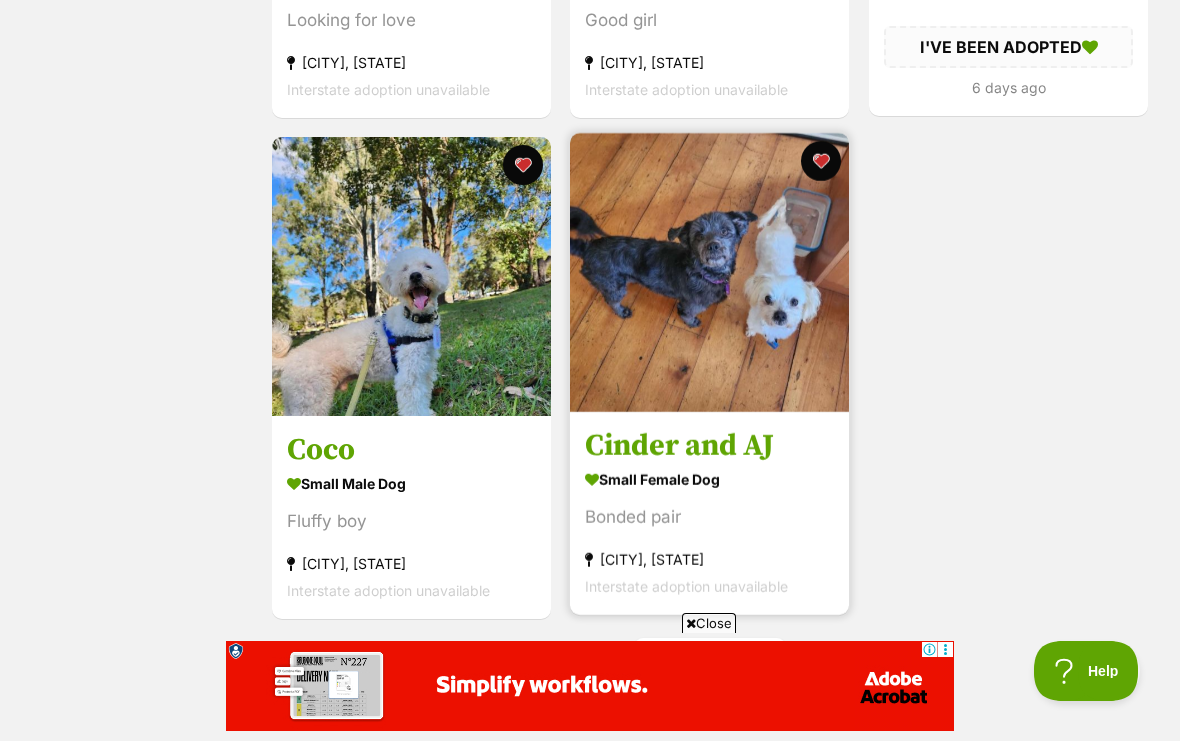 click at bounding box center (709, 272) 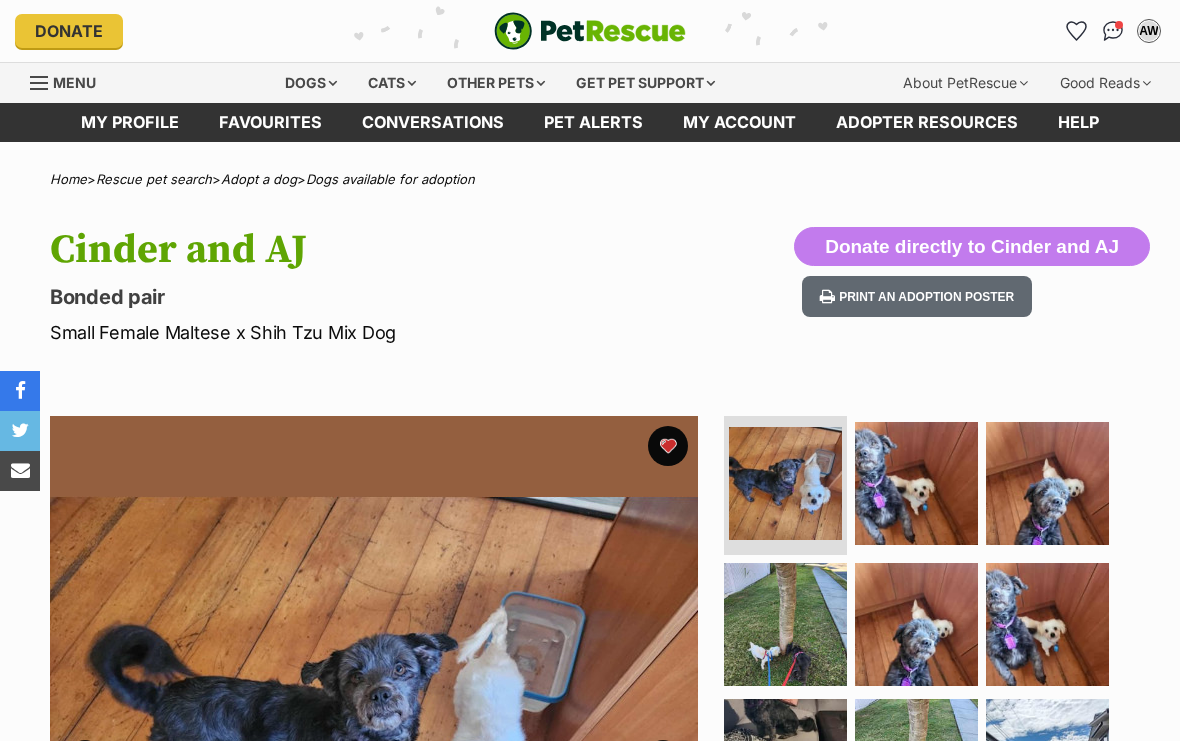 scroll, scrollTop: 0, scrollLeft: 0, axis: both 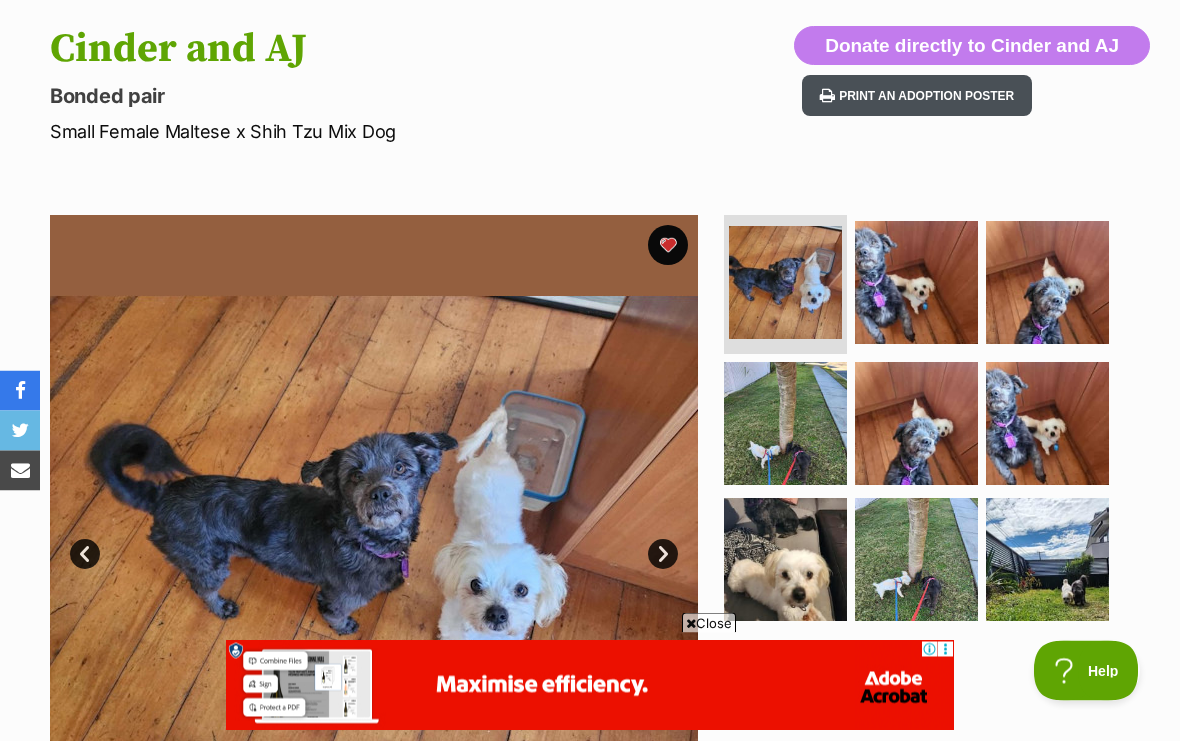 click on "Print an adoption poster" at bounding box center (917, 96) 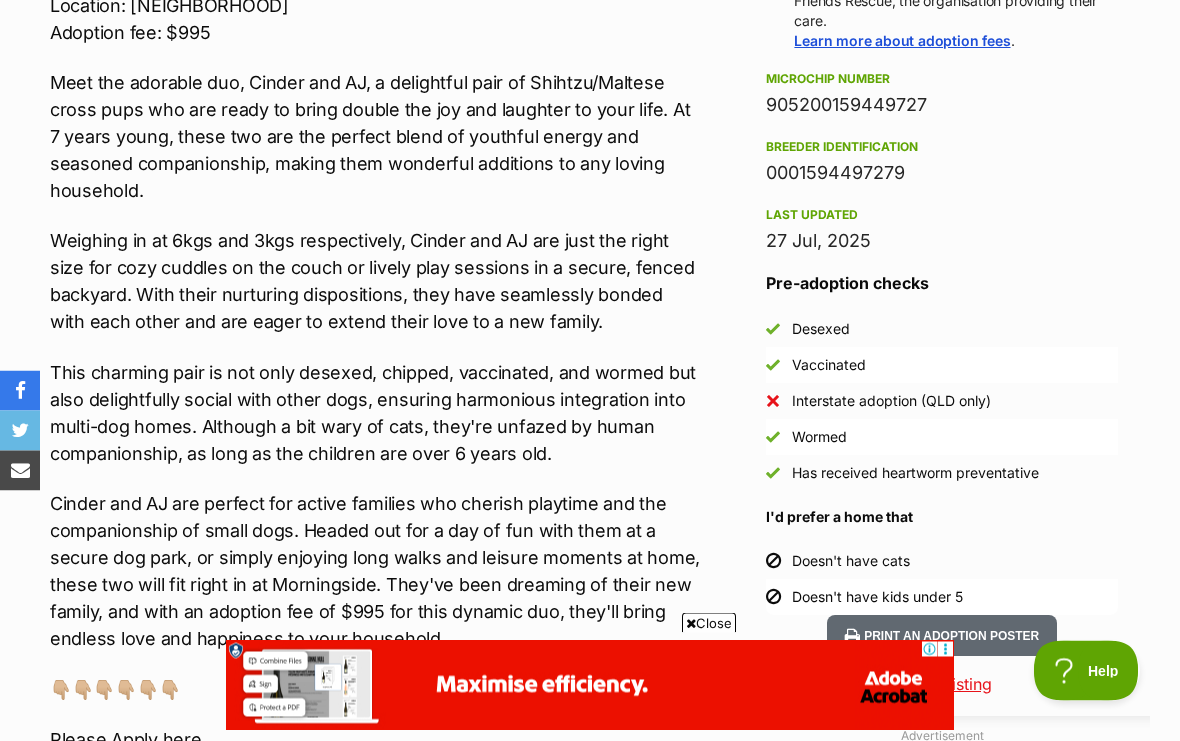scroll, scrollTop: 0, scrollLeft: 0, axis: both 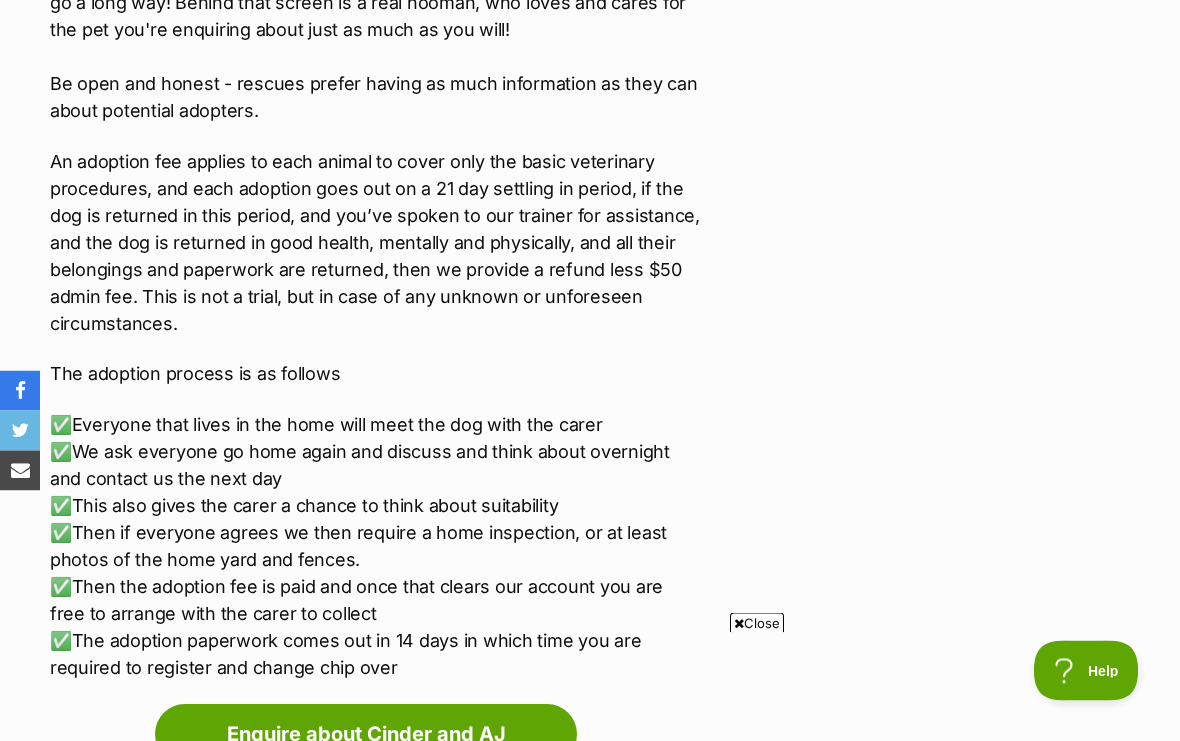 click on "Close" at bounding box center [757, 623] 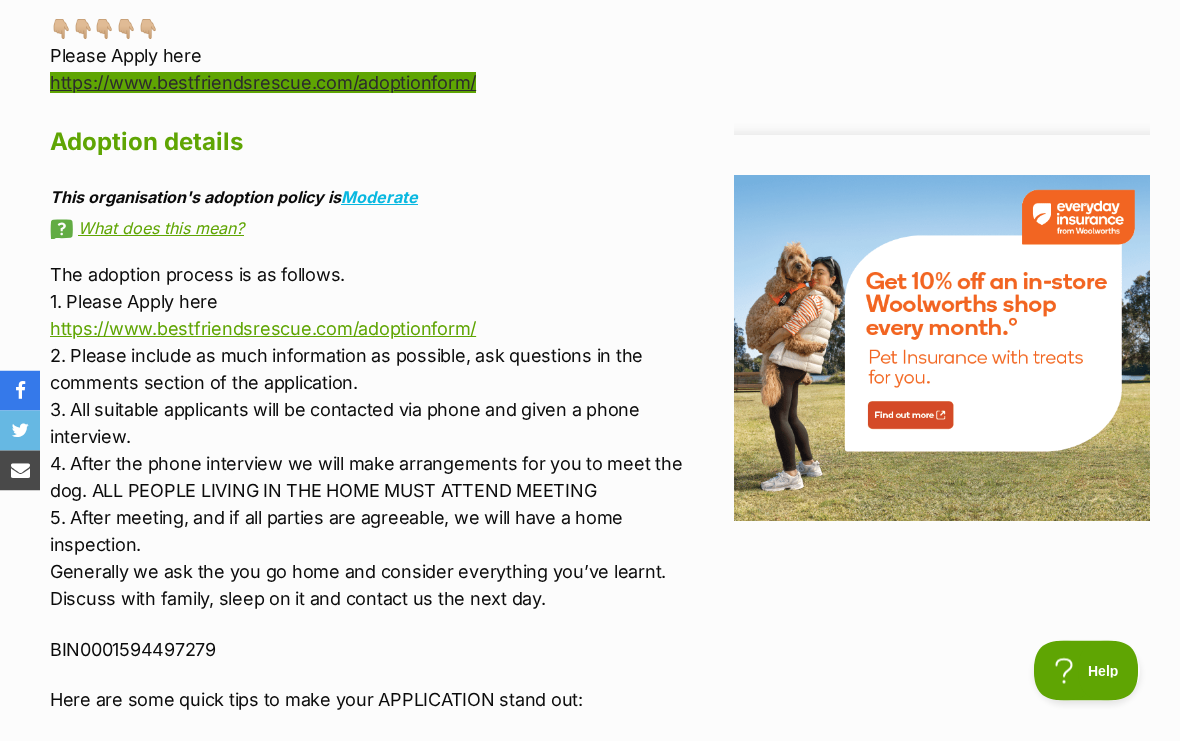 scroll, scrollTop: 2443, scrollLeft: 0, axis: vertical 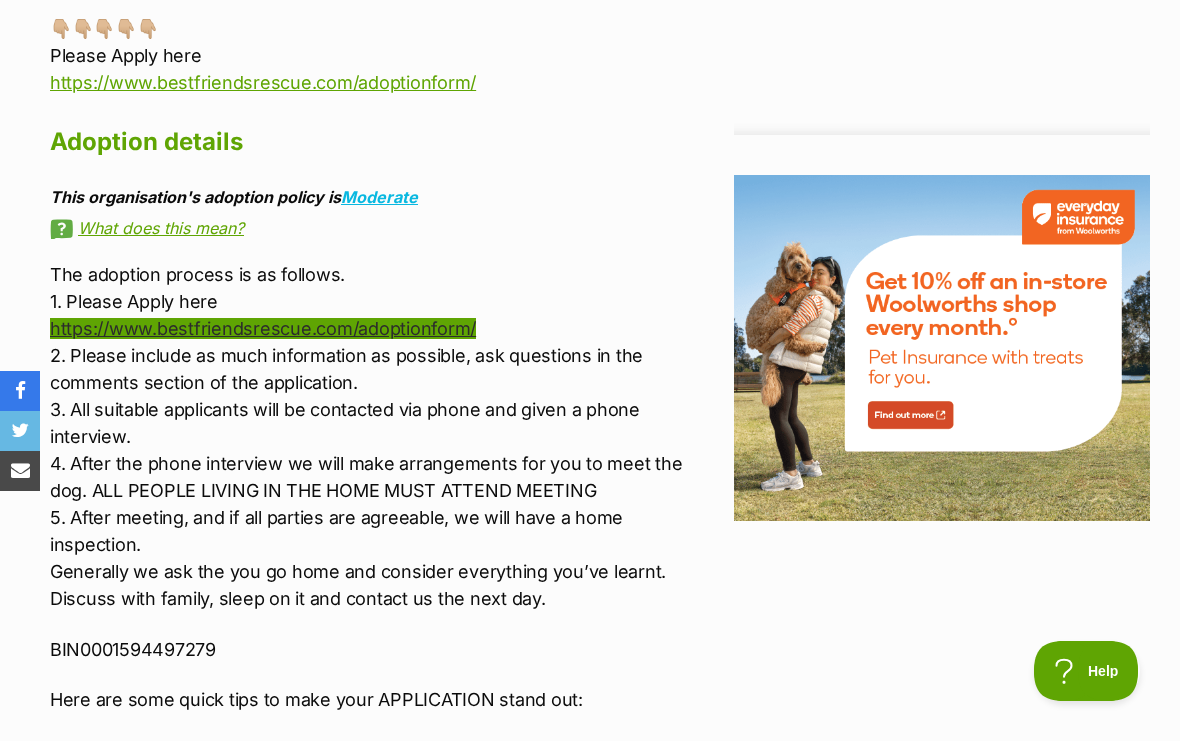 click on "https://www.bestfriendsrescue.com/adoptionform/" at bounding box center (263, 328) 